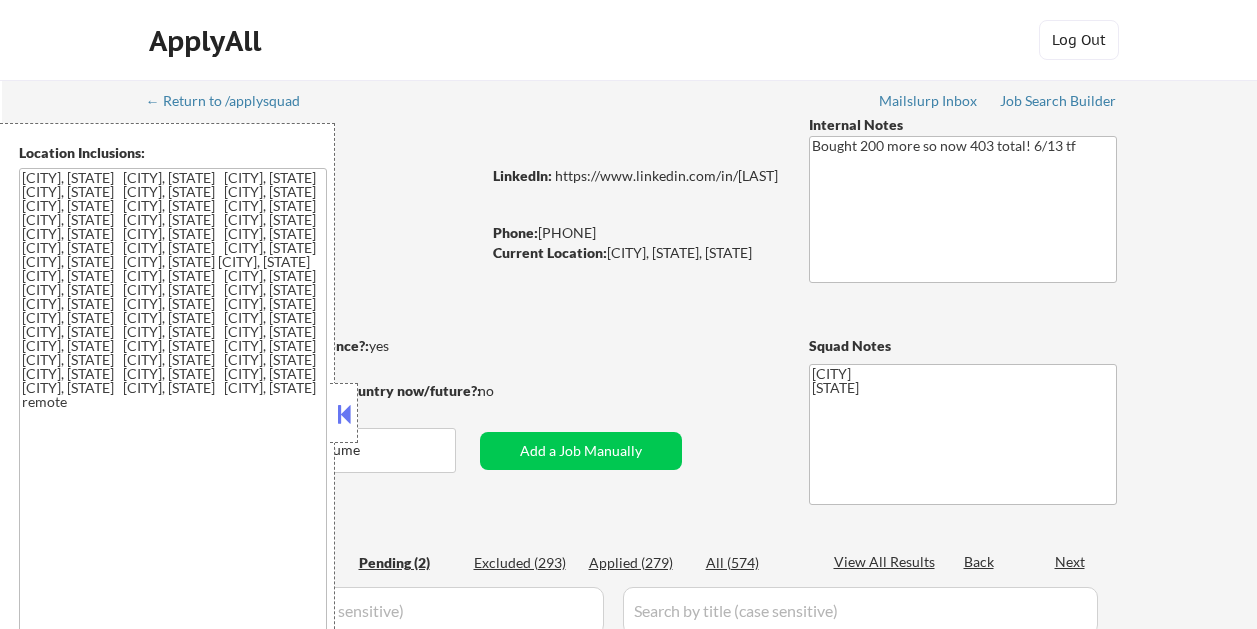 scroll, scrollTop: 0, scrollLeft: 0, axis: both 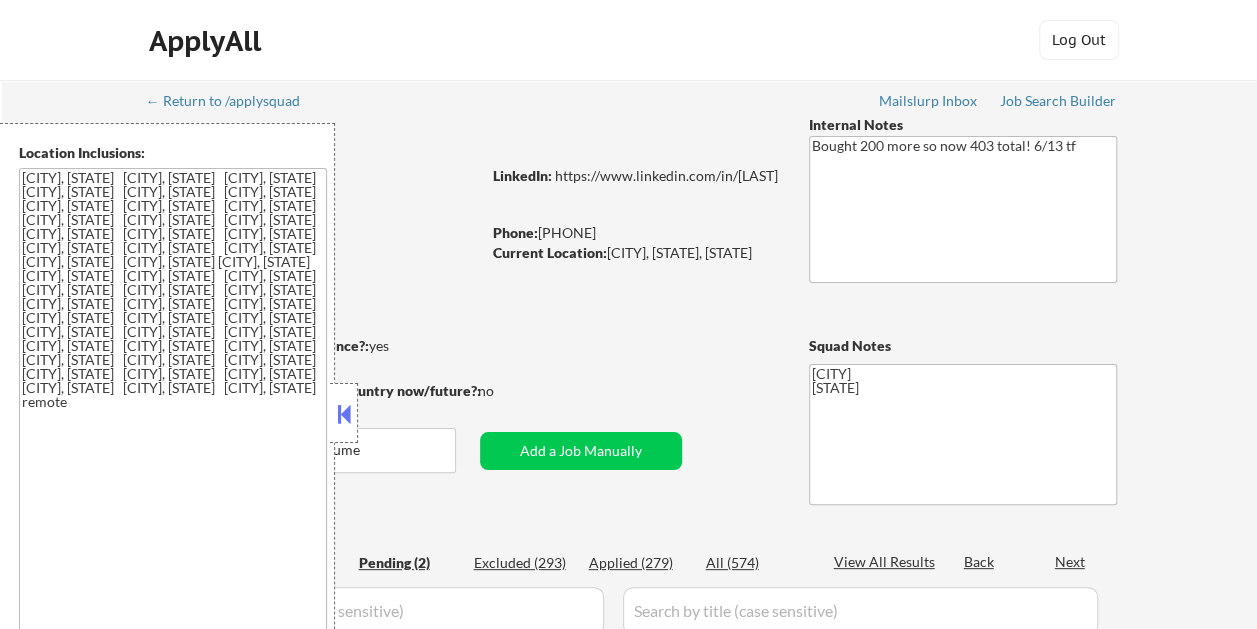 select on ""pending"" 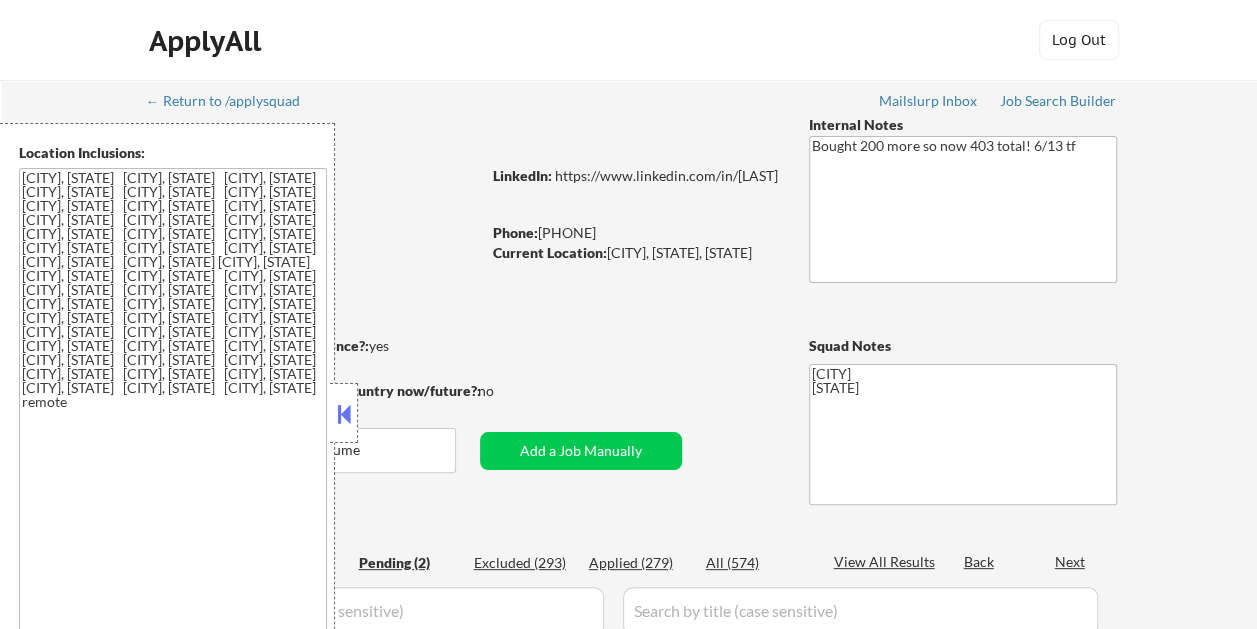 select on ""pending"" 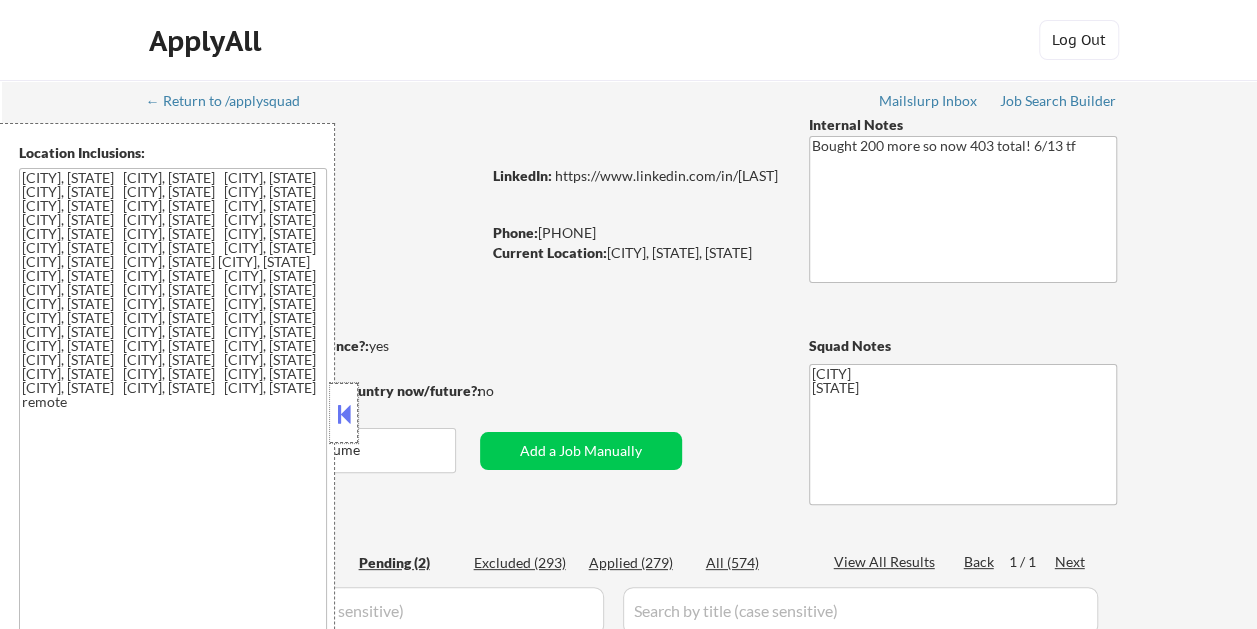 click at bounding box center (344, 413) 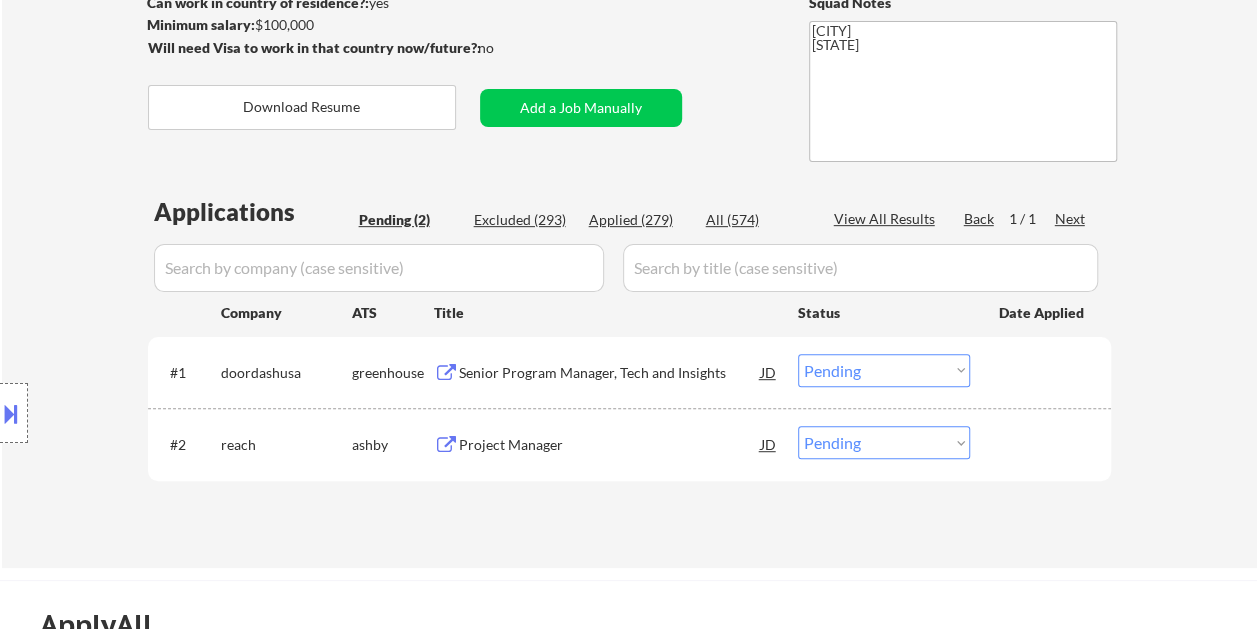 scroll, scrollTop: 500, scrollLeft: 0, axis: vertical 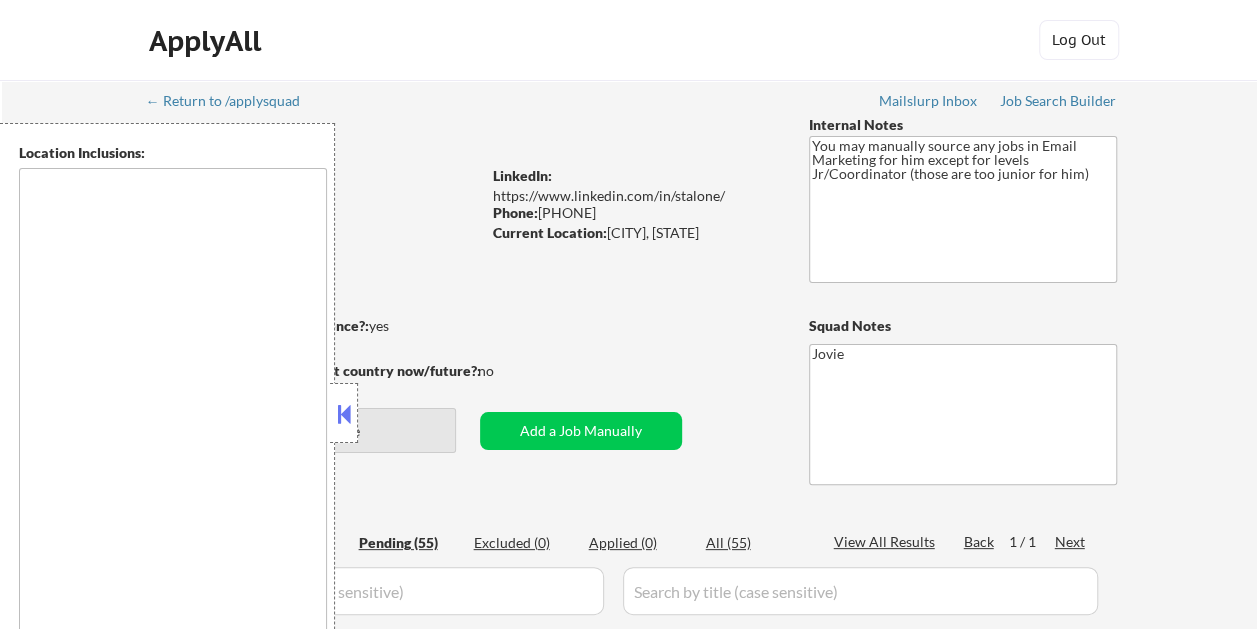 click at bounding box center [344, 414] 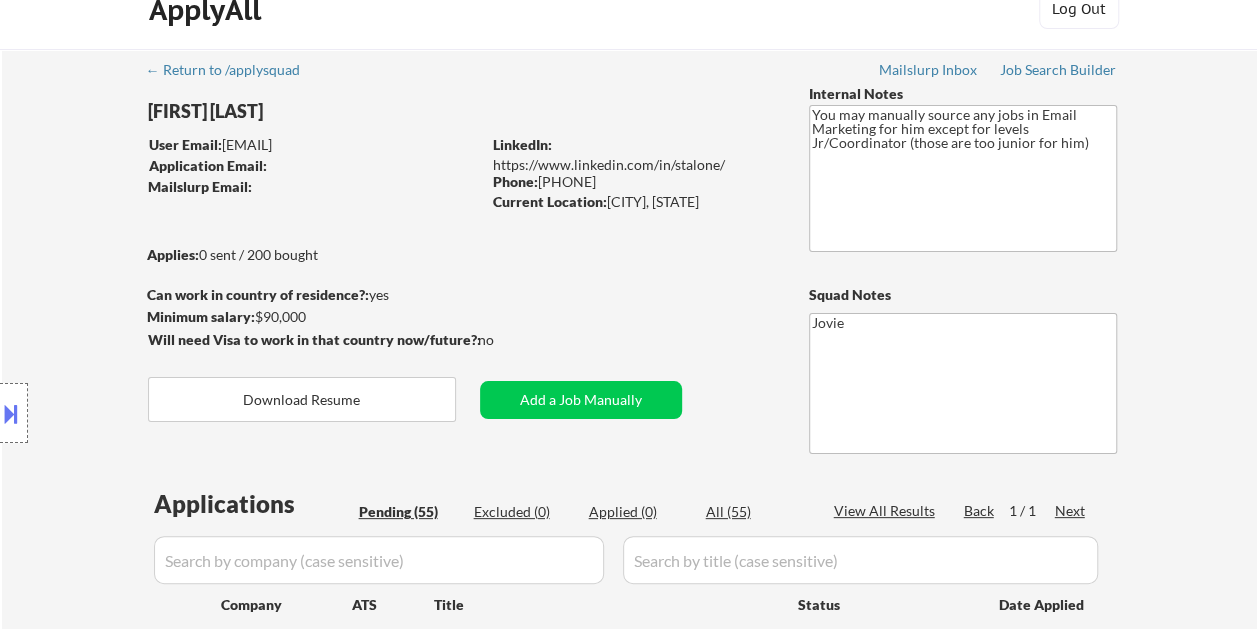 scroll, scrollTop: 0, scrollLeft: 0, axis: both 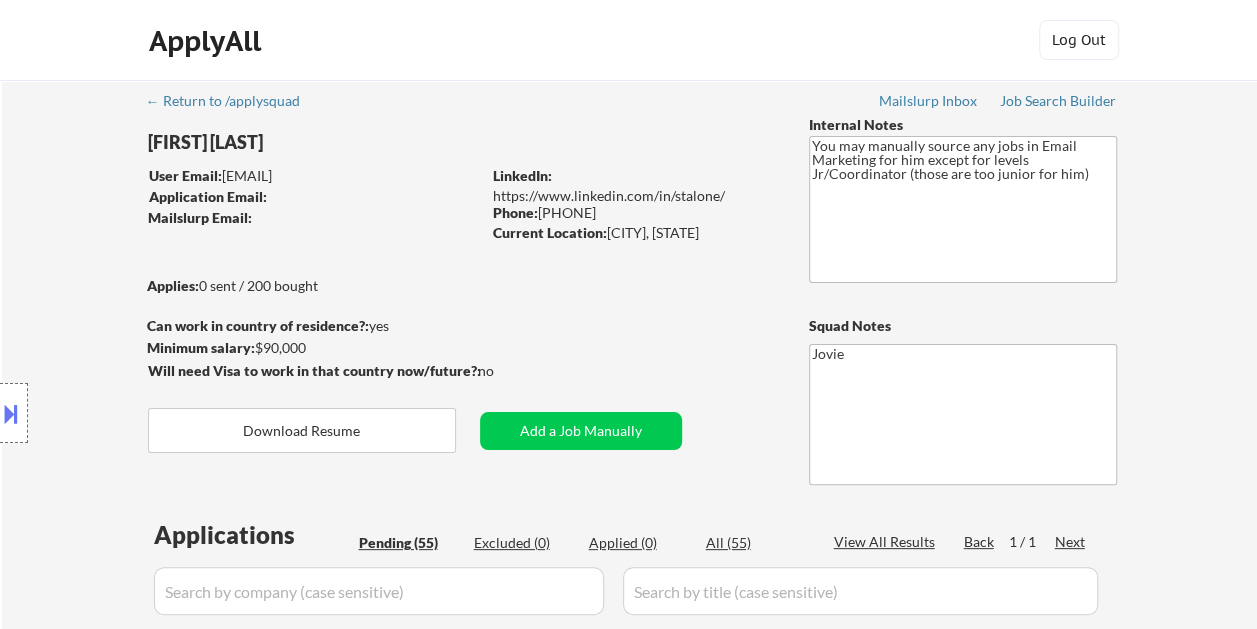 drag, startPoint x: 225, startPoint y: 172, endPoint x: 275, endPoint y: 180, distance: 50.635956 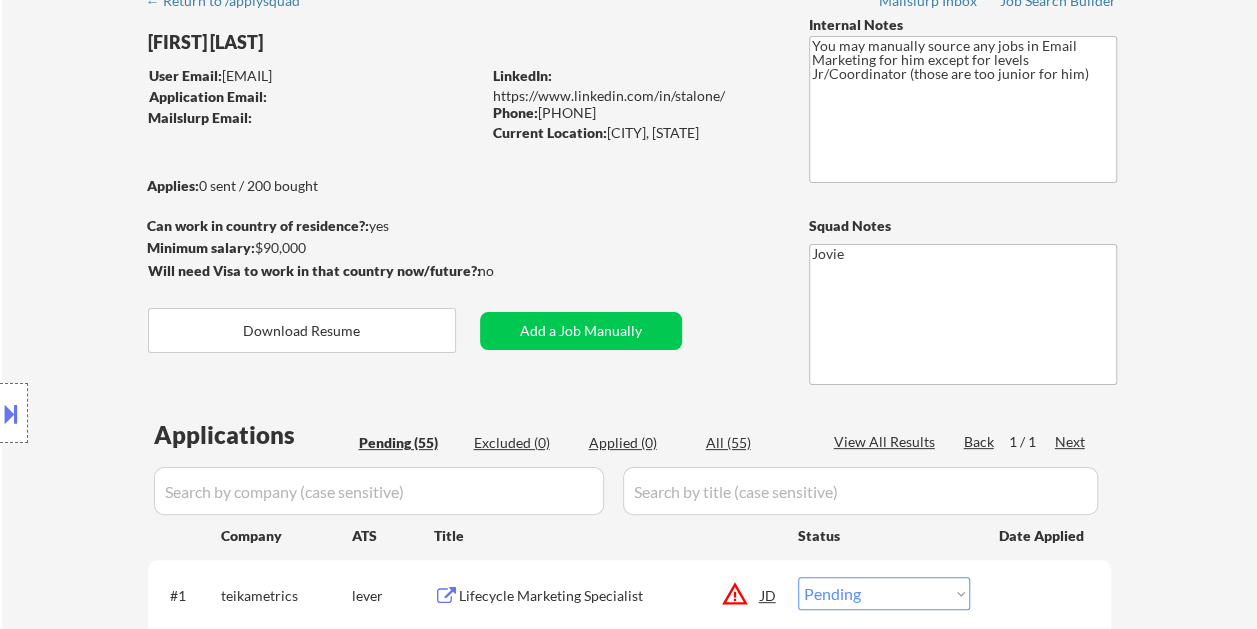 scroll, scrollTop: 0, scrollLeft: 0, axis: both 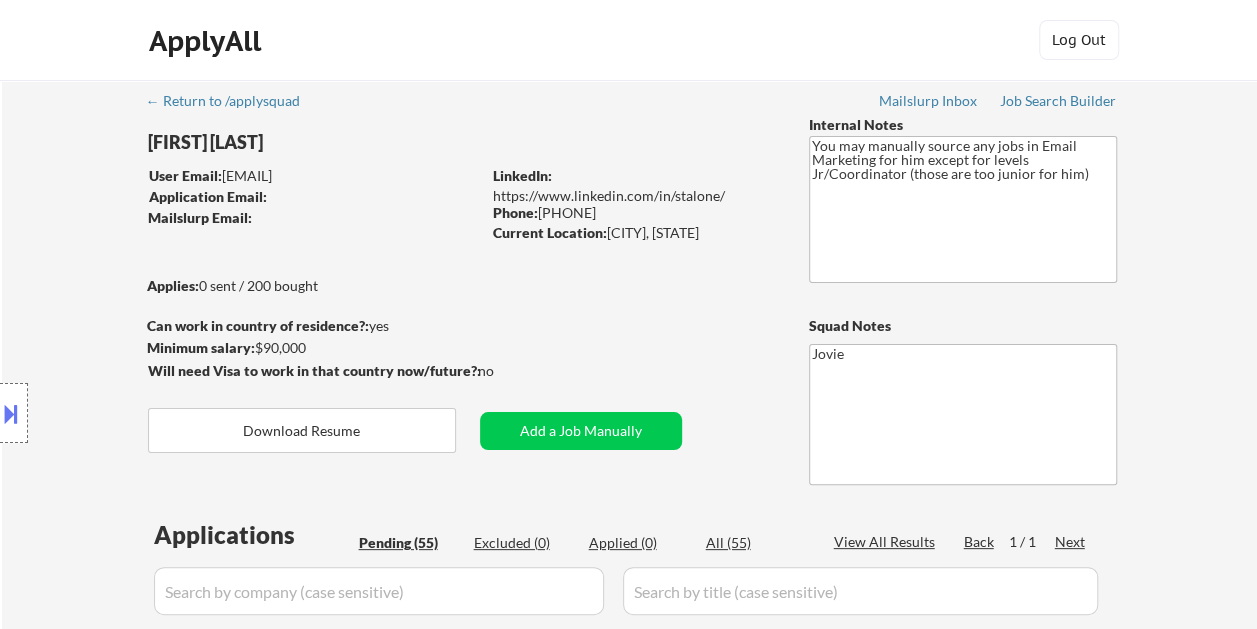 drag, startPoint x: 360, startPoint y: 180, endPoint x: 348, endPoint y: 177, distance: 12.369317 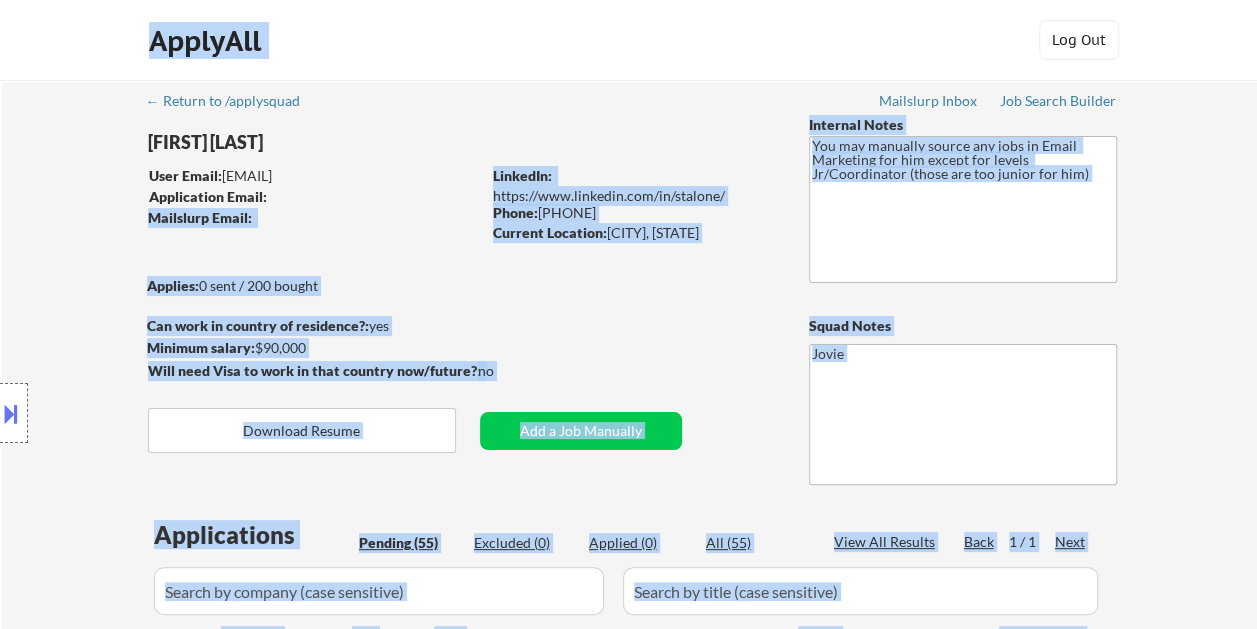 drag, startPoint x: 358, startPoint y: 196, endPoint x: 358, endPoint y: 214, distance: 18 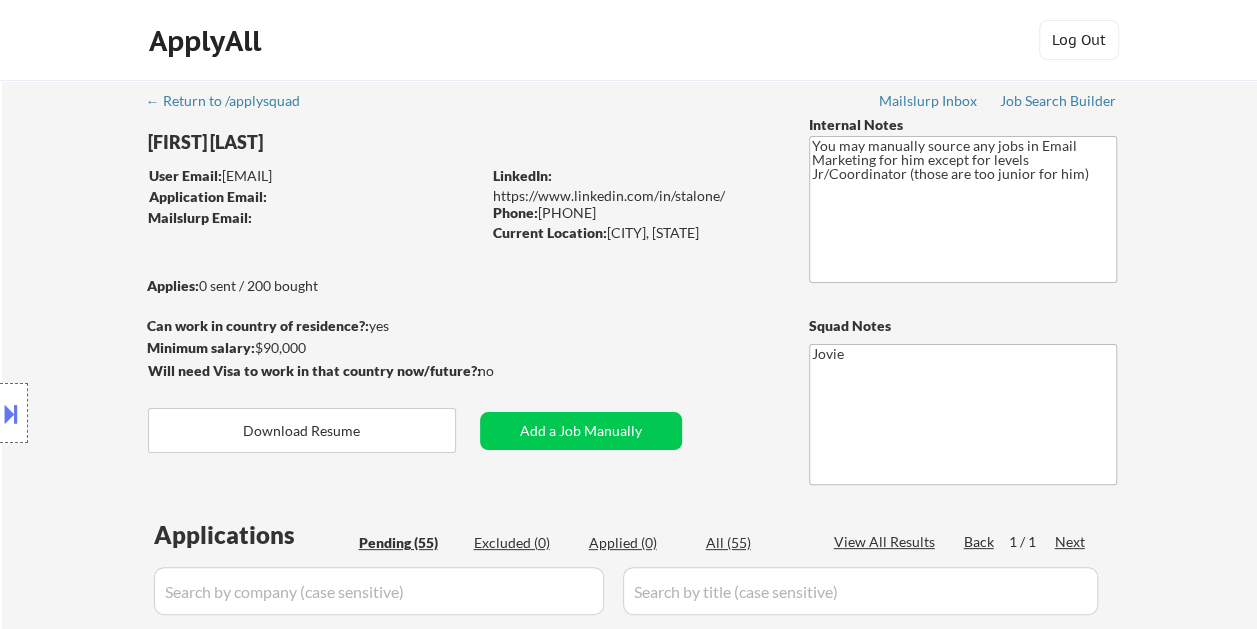 drag, startPoint x: 226, startPoint y: 166, endPoint x: 295, endPoint y: 184, distance: 71.30919 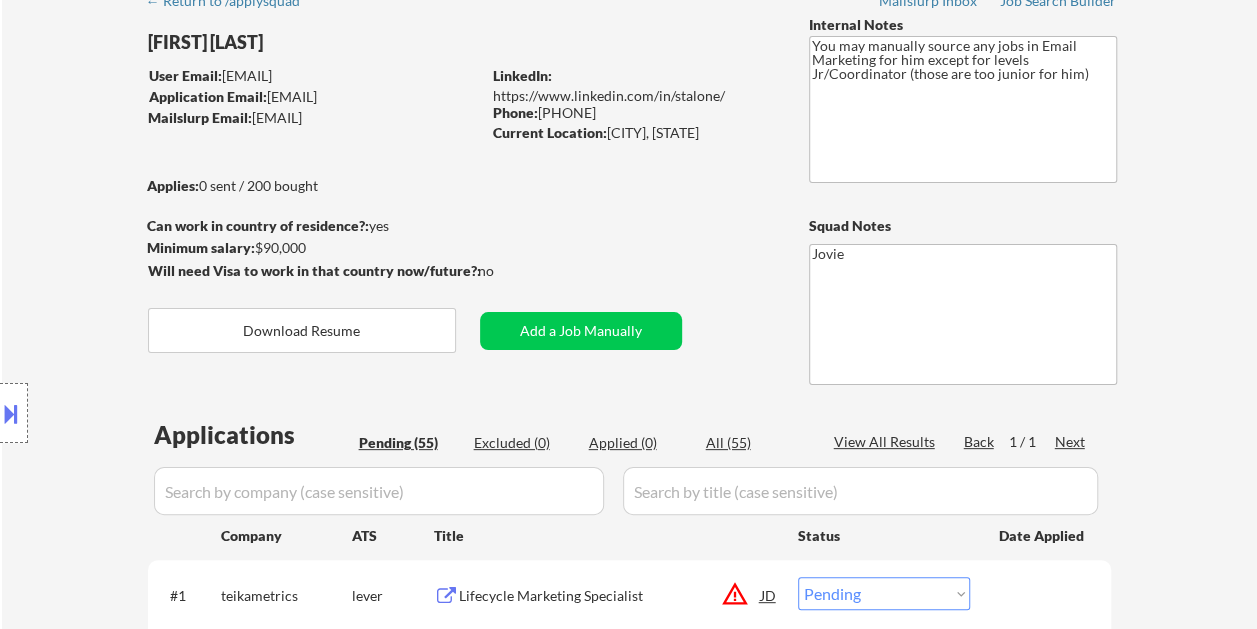 scroll, scrollTop: 0, scrollLeft: 0, axis: both 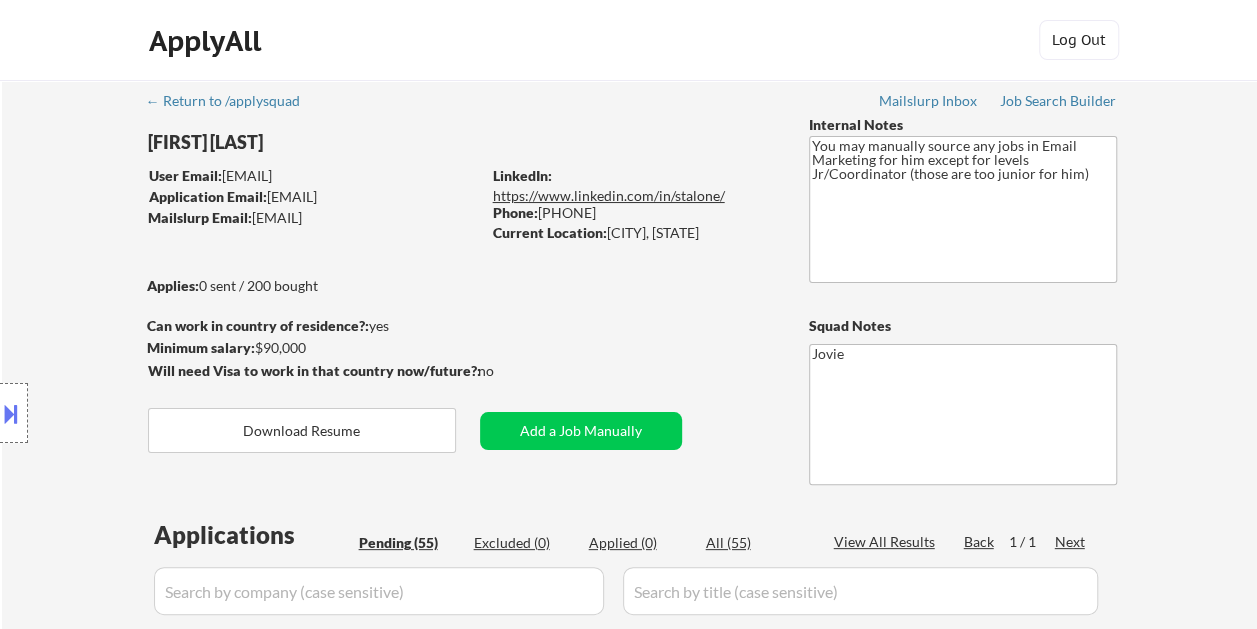 click on "https://www.linkedin.com/in/stalone/" at bounding box center (609, 195) 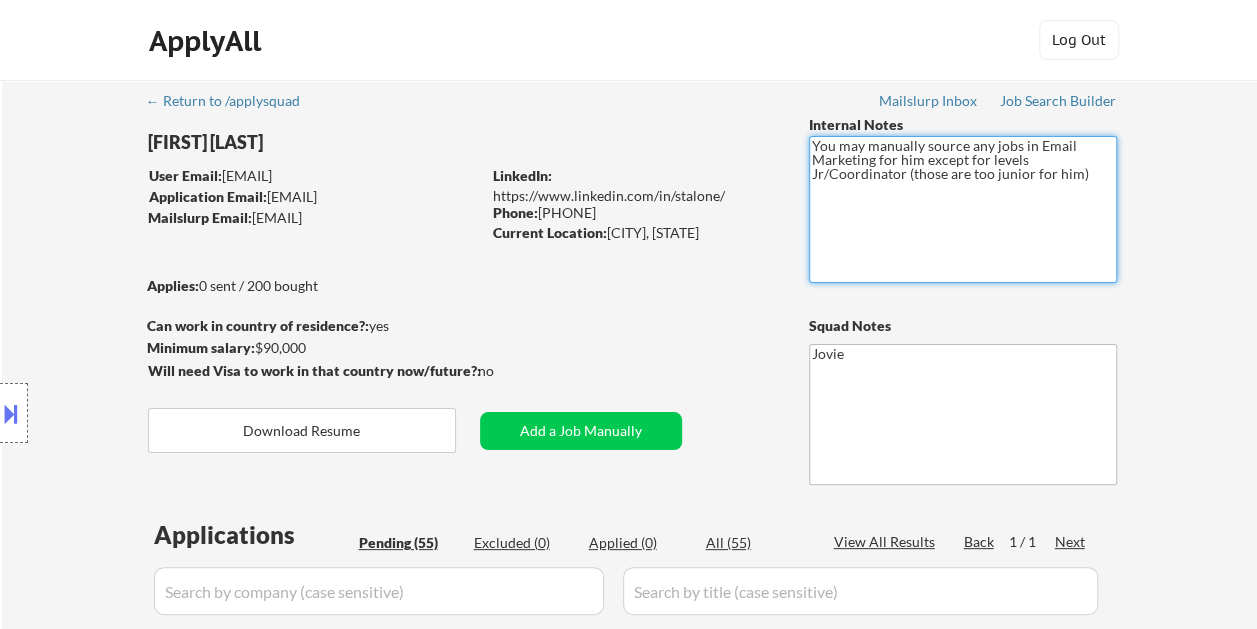 drag, startPoint x: 1092, startPoint y: 176, endPoint x: 796, endPoint y: 133, distance: 299.107 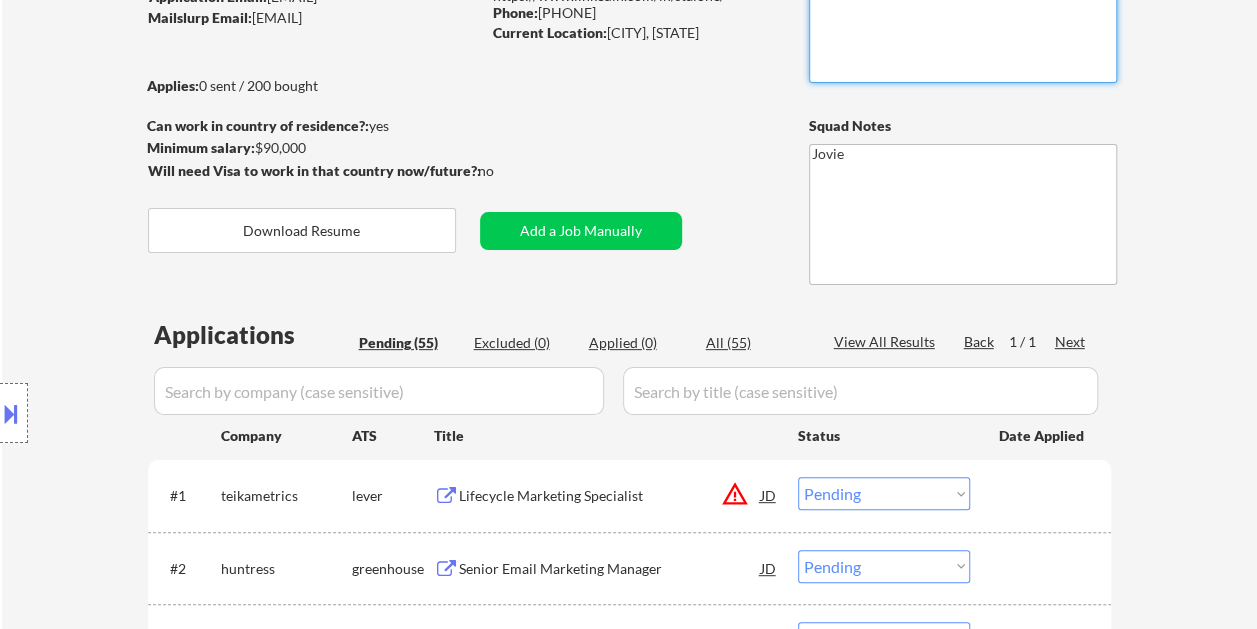 scroll, scrollTop: 300, scrollLeft: 0, axis: vertical 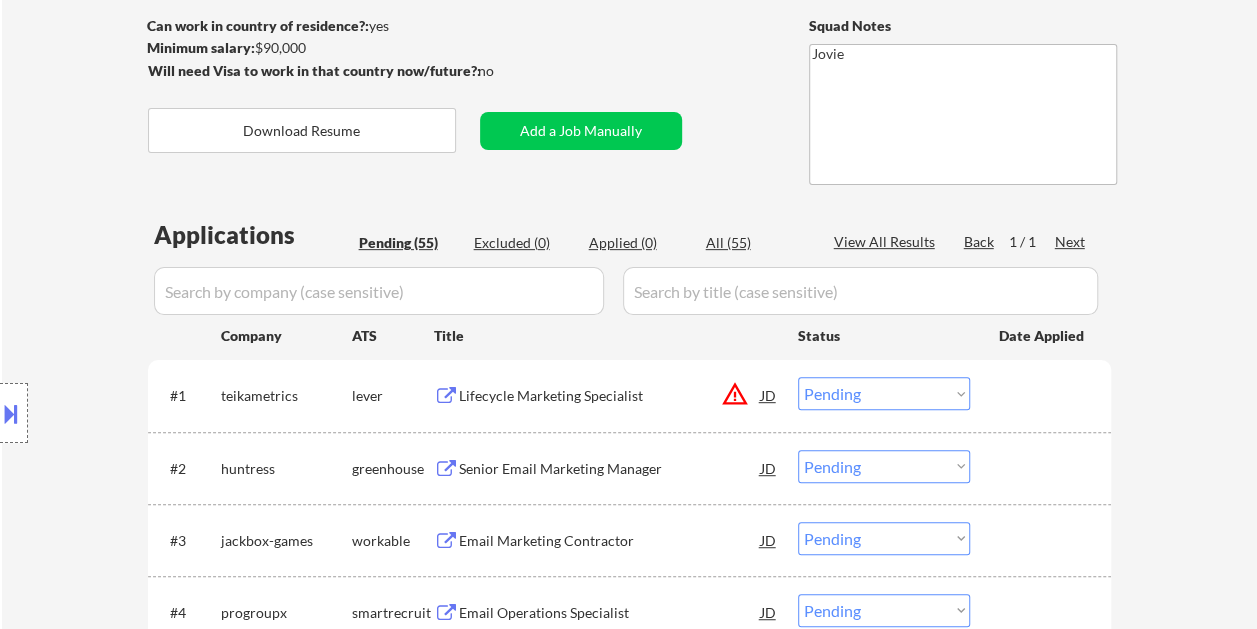 click on "Lifecycle Marketing Specialist" at bounding box center [610, 396] 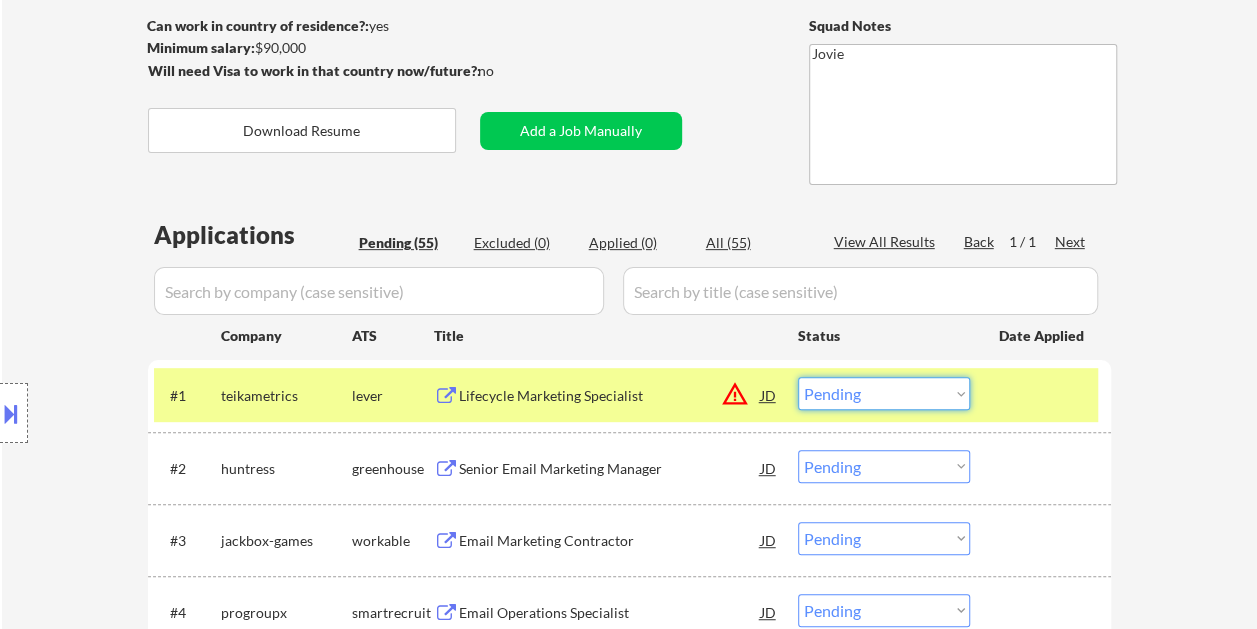 click on "Choose an option... Pending Applied Excluded (Questions) Excluded (Expired) Excluded (Location) Excluded (Bad Match) Excluded (Blocklist) Excluded (Salary) Excluded (Other)" at bounding box center (884, 393) 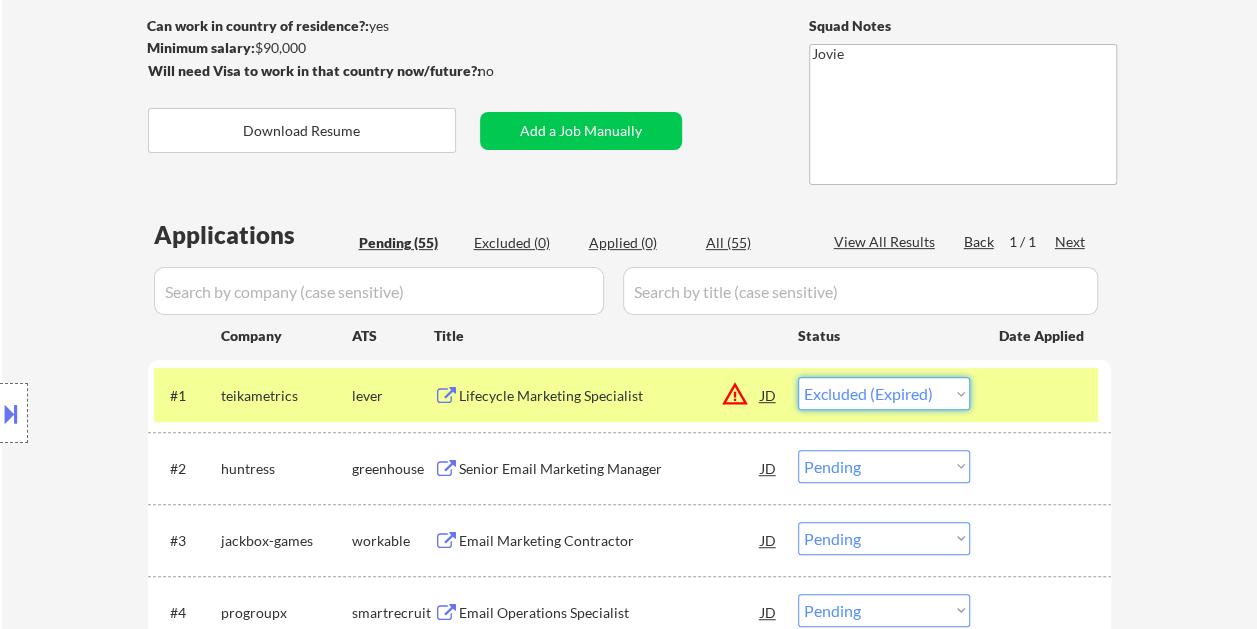 click on "Choose an option... Pending Applied Excluded (Questions) Excluded (Expired) Excluded (Location) Excluded (Bad Match) Excluded (Blocklist) Excluded (Salary) Excluded (Other)" at bounding box center [884, 393] 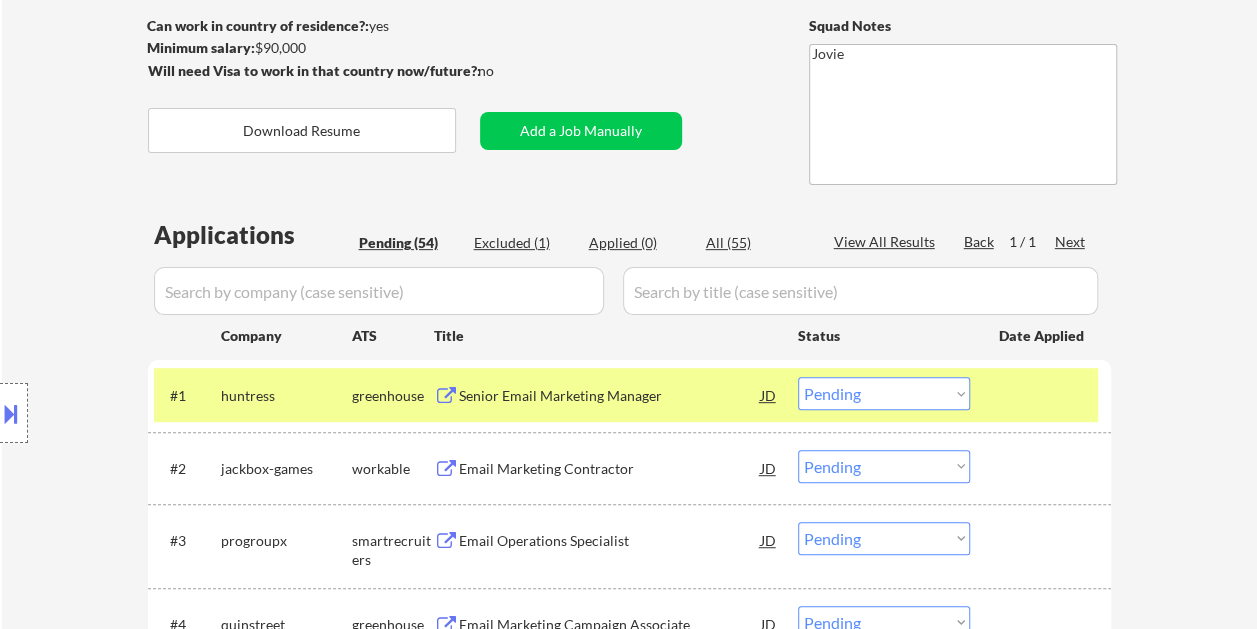 click on "← Return to /applysquad Mailslurp Inbox Job Search Builder Stalone Sylvestre User Email:  stalonesyl1@gmail.com Application Email:  stalonesyl1@gmail.com Mailslurp Email:  stalone.sylvestre@mailflux.com LinkedIn:   https://www.linkedin.com/in/stalone/
Phone:  8603330262 Current Location:  New London, Connecticut Applies:  0 sent / 200 bought Internal Notes You may manually source any jobs in Email Marketing for him except for levels Jr/Coordinator (those are too junior for him) Can work in country of residence?:  yes Squad Notes Minimum salary:  $90,000 Will need Visa to work in that country now/future?:   no Download Resume Add a Job Manually Jovie Applications Pending (54) Excluded (1) Applied (0) All (55) View All Results Back 1 / 1
Next Company ATS Title Status Date Applied #1 huntress greenhouse Senior Email Marketing Manager JD warning_amber Choose an option... Pending Applied Excluded (Questions) Excluded (Expired) Excluded (Location) Excluded (Bad Match) Excluded (Blocklist) Excluded (Salary) #2" at bounding box center [630, 2133] 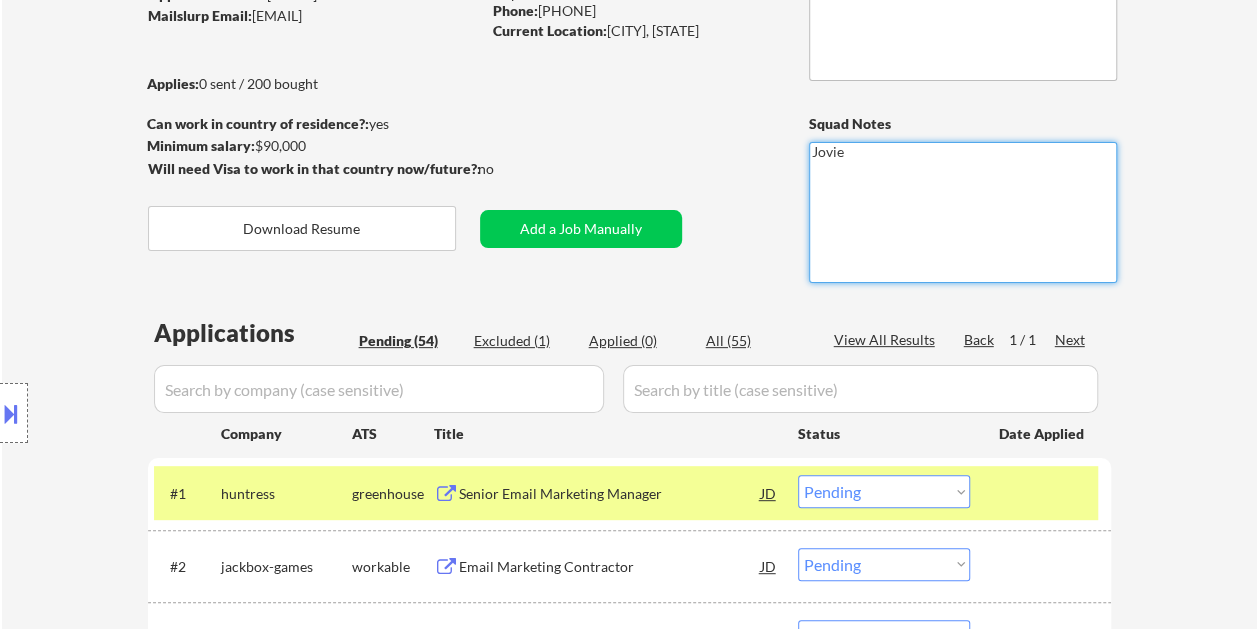 scroll, scrollTop: 100, scrollLeft: 0, axis: vertical 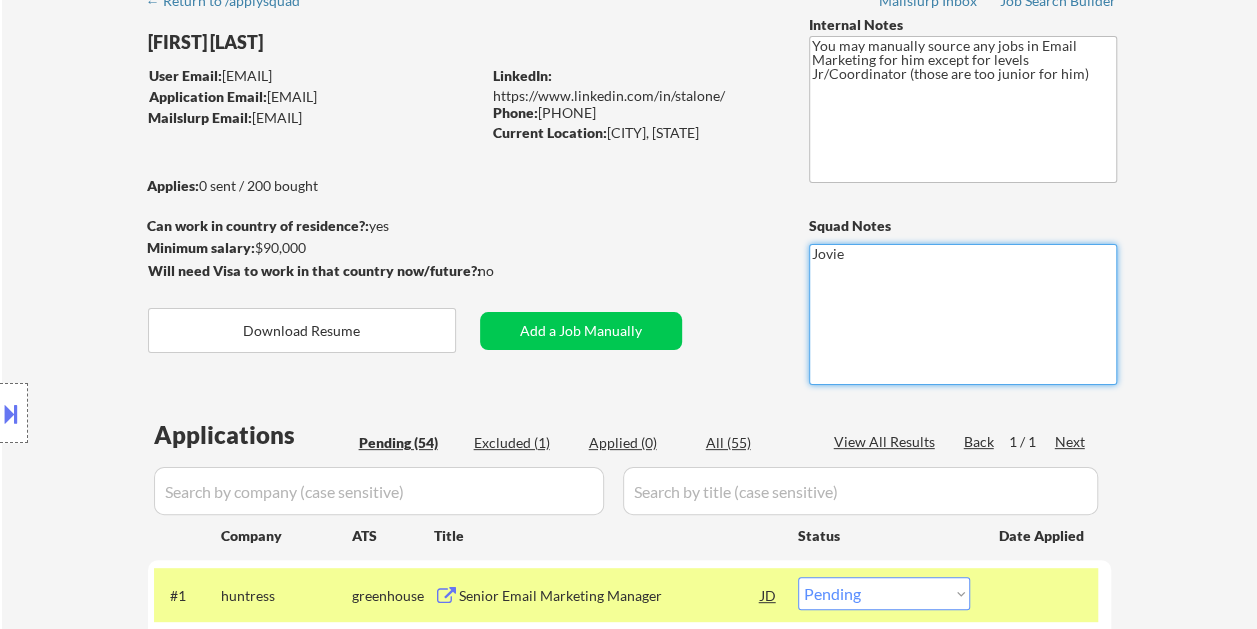 click on "← Return to /applysquad Mailslurp Inbox Job Search Builder Stalone Sylvestre User Email:  stalonesyl1@gmail.com Application Email:  stalonesyl1@gmail.com Mailslurp Email:  stalone.sylvestre@mailflux.com LinkedIn:   https://www.linkedin.com/in/stalone/
Phone:  8603330262 Current Location:  New London, Connecticut Applies:  0 sent / 200 bought Internal Notes You may manually source any jobs in Email Marketing for him except for levels Jr/Coordinator (those are too junior for him) Can work in country of residence?:  yes Squad Notes Minimum salary:  $90,000 Will need Visa to work in that country now/future?:   no Download Resume Add a Job Manually Jovie Applications Pending (54) Excluded (1) Applied (0) All (55) View All Results Back 1 / 1
Next Company ATS Title Status Date Applied #1 huntress greenhouse Senior Email Marketing Manager JD warning_amber Choose an option... Pending Applied Excluded (Questions) Excluded (Expired) Excluded (Location) Excluded (Bad Match) Excluded (Blocklist) Excluded (Salary) #2" at bounding box center (630, 2333) 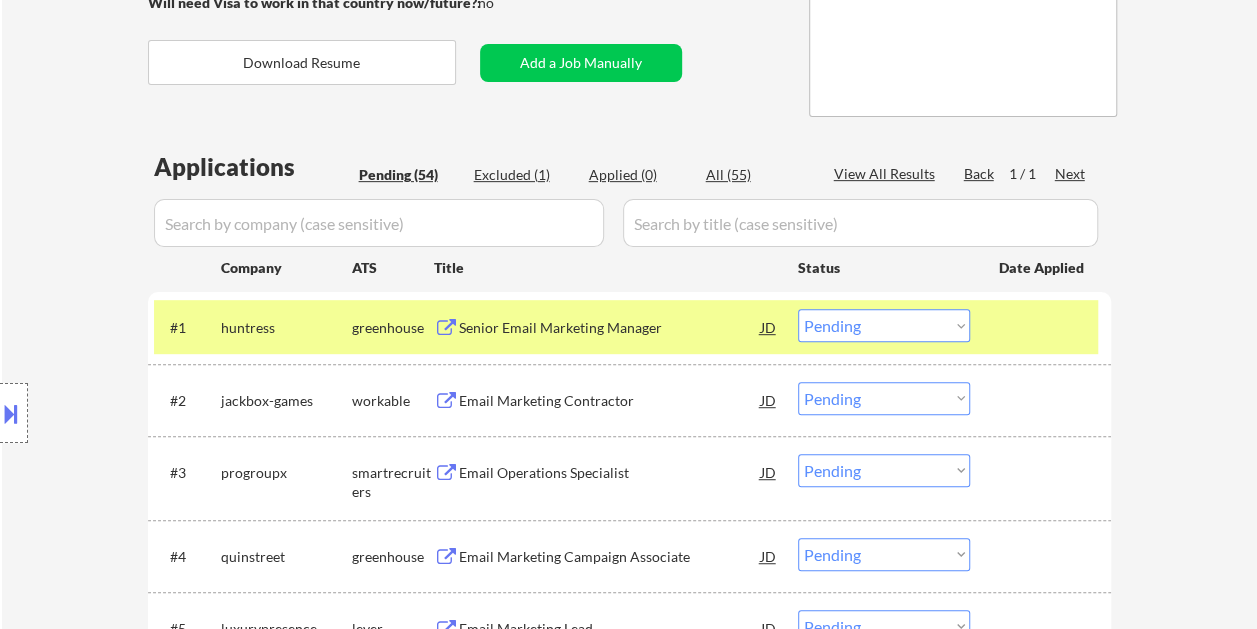 scroll, scrollTop: 400, scrollLeft: 0, axis: vertical 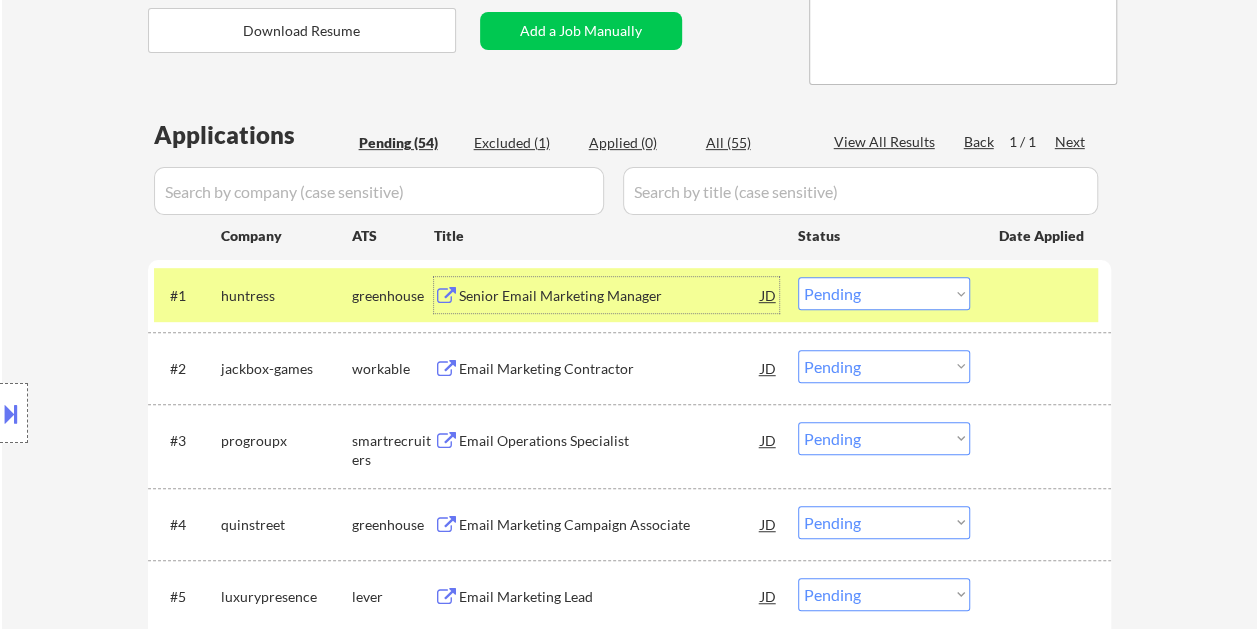 click on "Senior Email Marketing Manager" at bounding box center (610, 296) 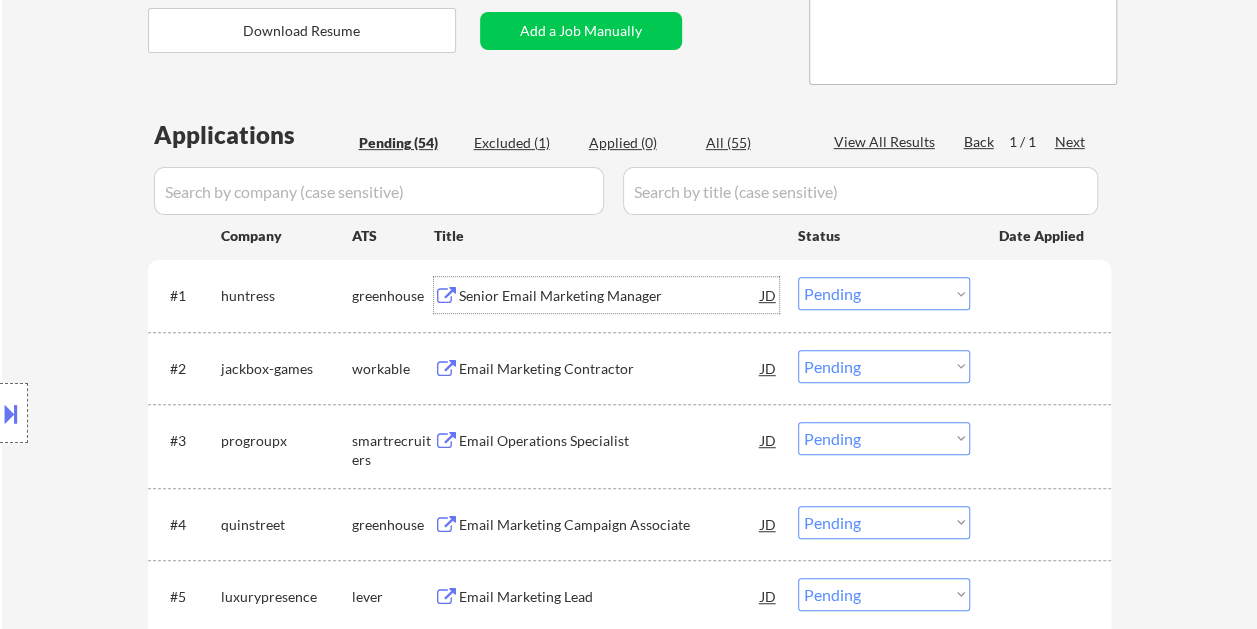 drag, startPoint x: 1037, startPoint y: 297, endPoint x: 951, endPoint y: 282, distance: 87.29834 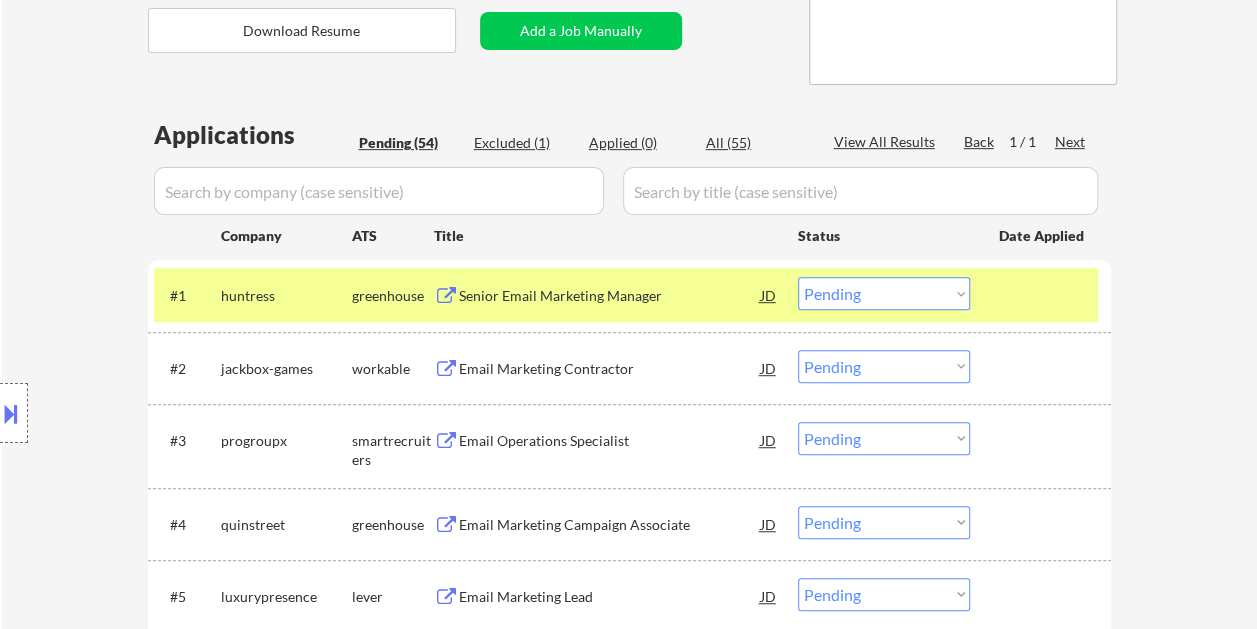 click on "Choose an option... Pending Applied Excluded (Questions) Excluded (Expired) Excluded (Location) Excluded (Bad Match) Excluded (Blocklist) Excluded (Salary) Excluded (Other)" at bounding box center [884, 293] 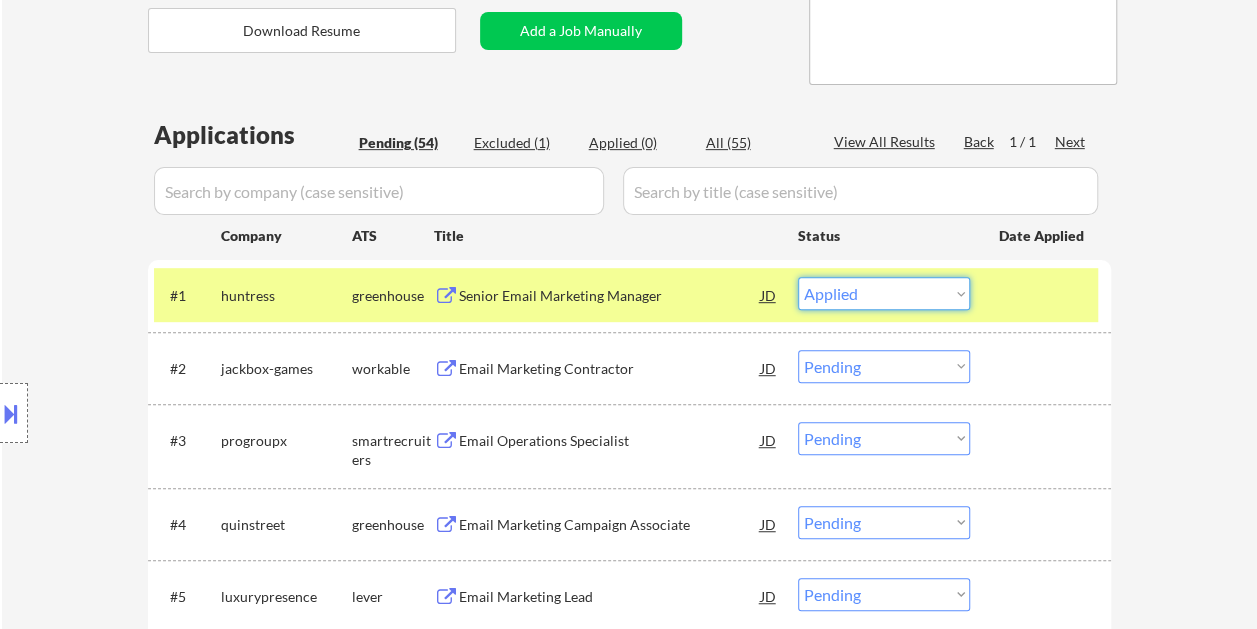 click on "Choose an option... Pending Applied Excluded (Questions) Excluded (Expired) Excluded (Location) Excluded (Bad Match) Excluded (Blocklist) Excluded (Salary) Excluded (Other)" at bounding box center (884, 293) 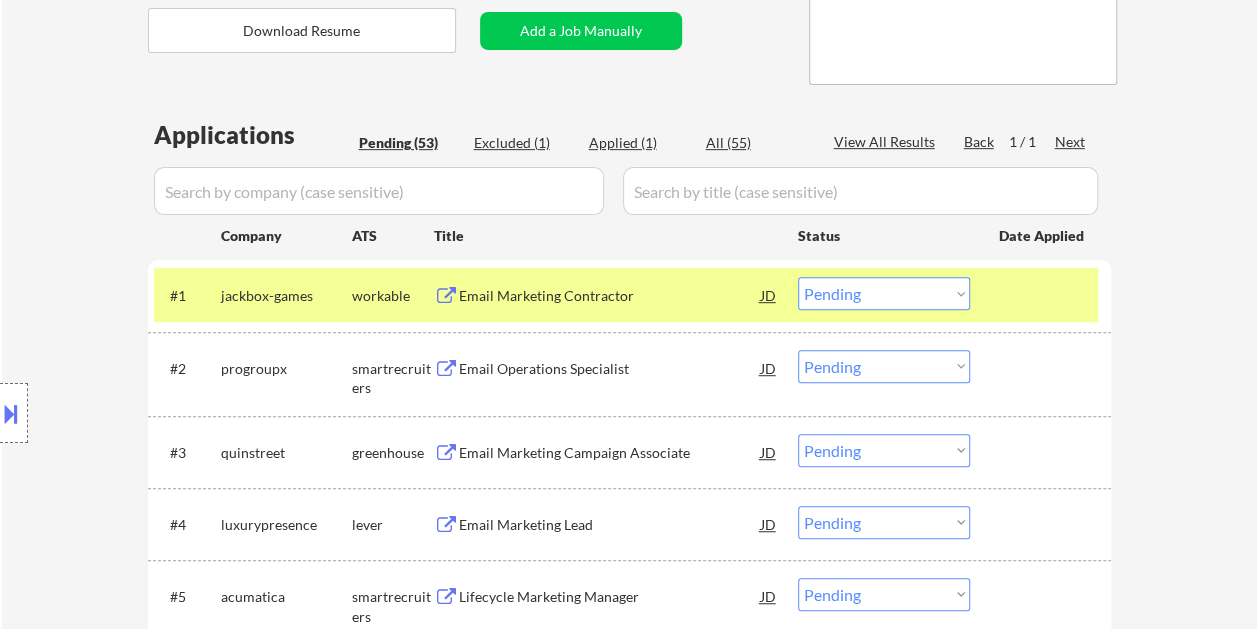 click at bounding box center (1043, 295) 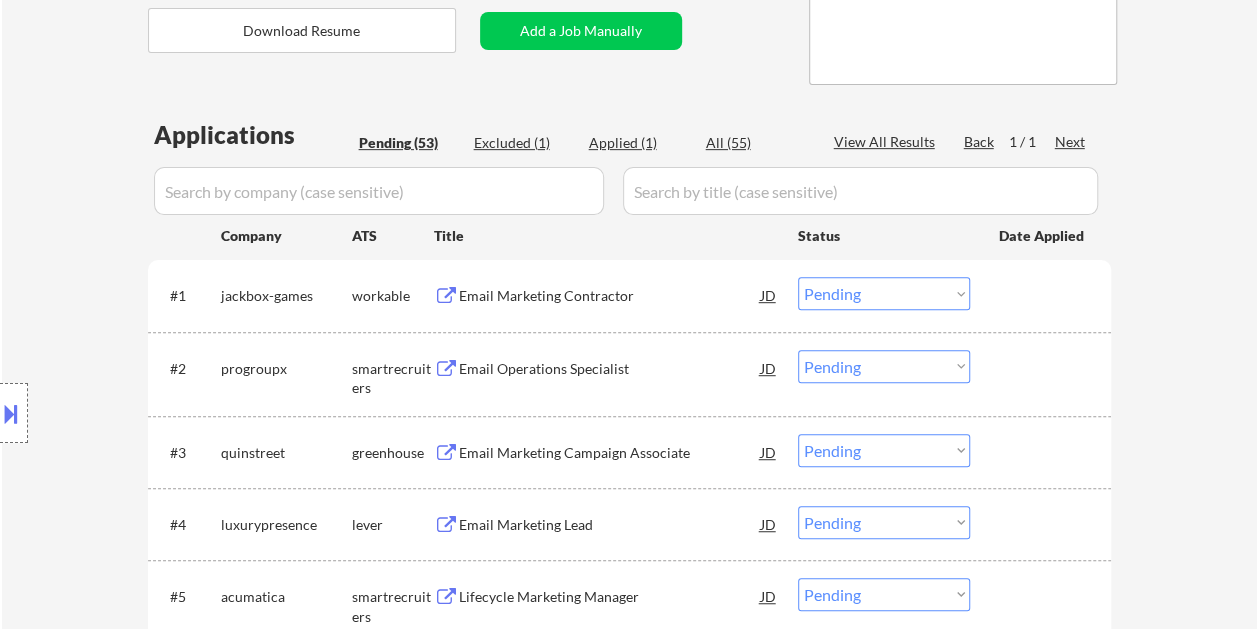 click on "Email Marketing Contractor" at bounding box center (610, 296) 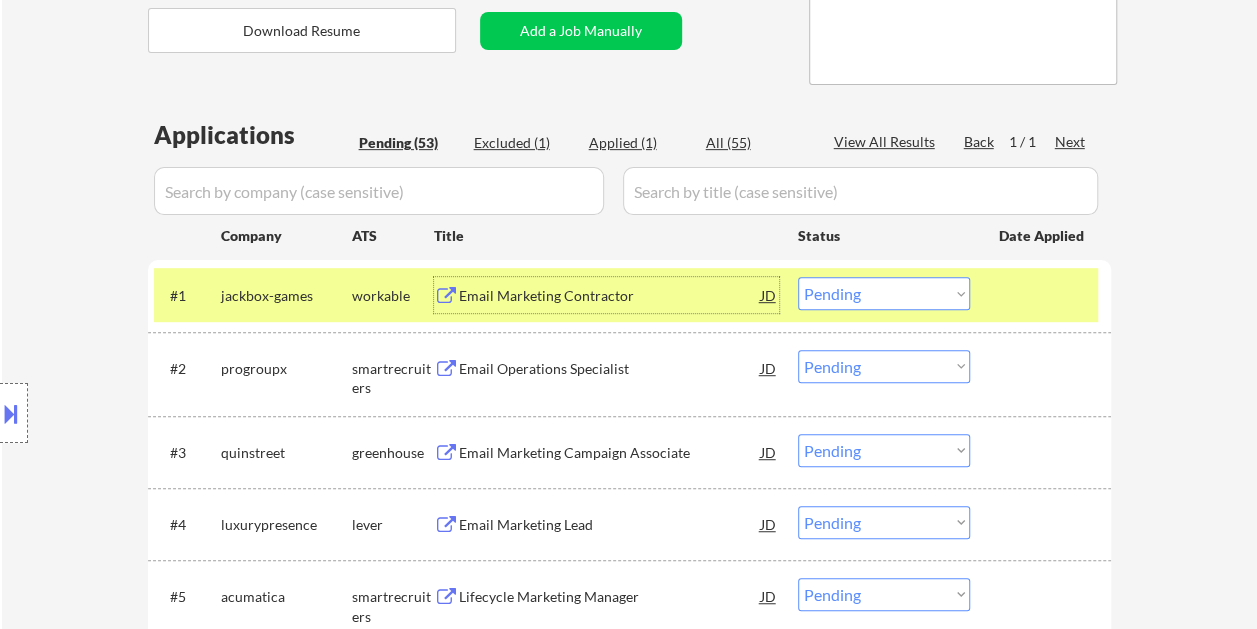 click on "Choose an option... Pending Applied Excluded (Questions) Excluded (Expired) Excluded (Location) Excluded (Bad Match) Excluded (Blocklist) Excluded (Salary) Excluded (Other)" at bounding box center [884, 293] 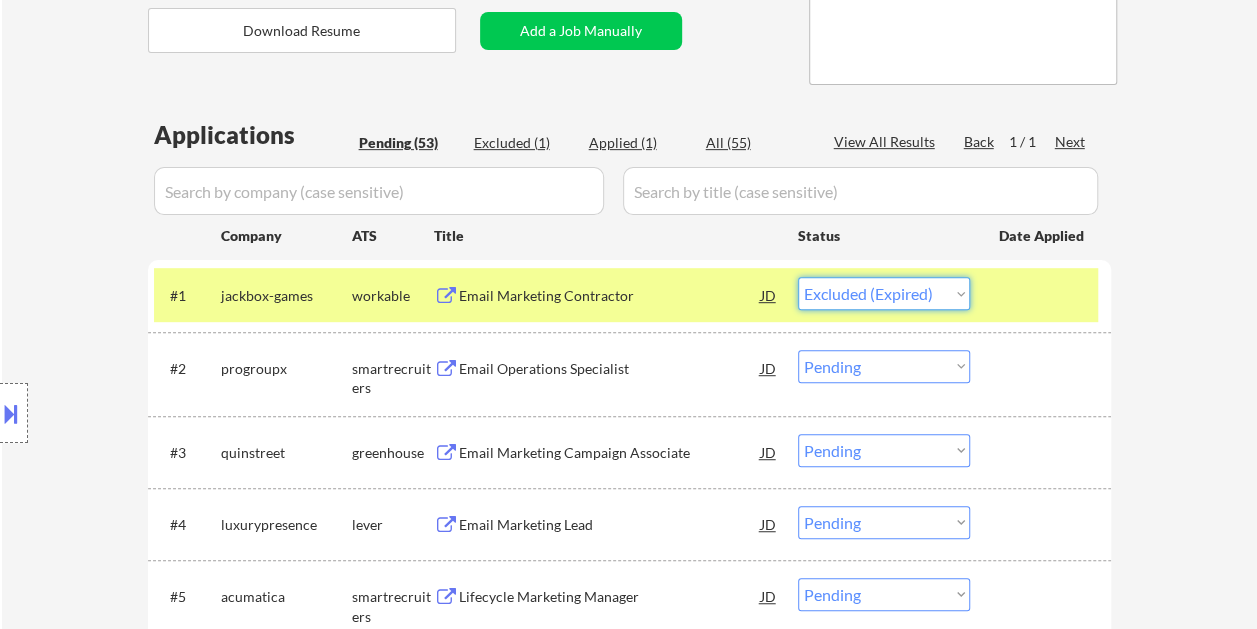 click on "Choose an option... Pending Applied Excluded (Questions) Excluded (Expired) Excluded (Location) Excluded (Bad Match) Excluded (Blocklist) Excluded (Salary) Excluded (Other)" at bounding box center (884, 293) 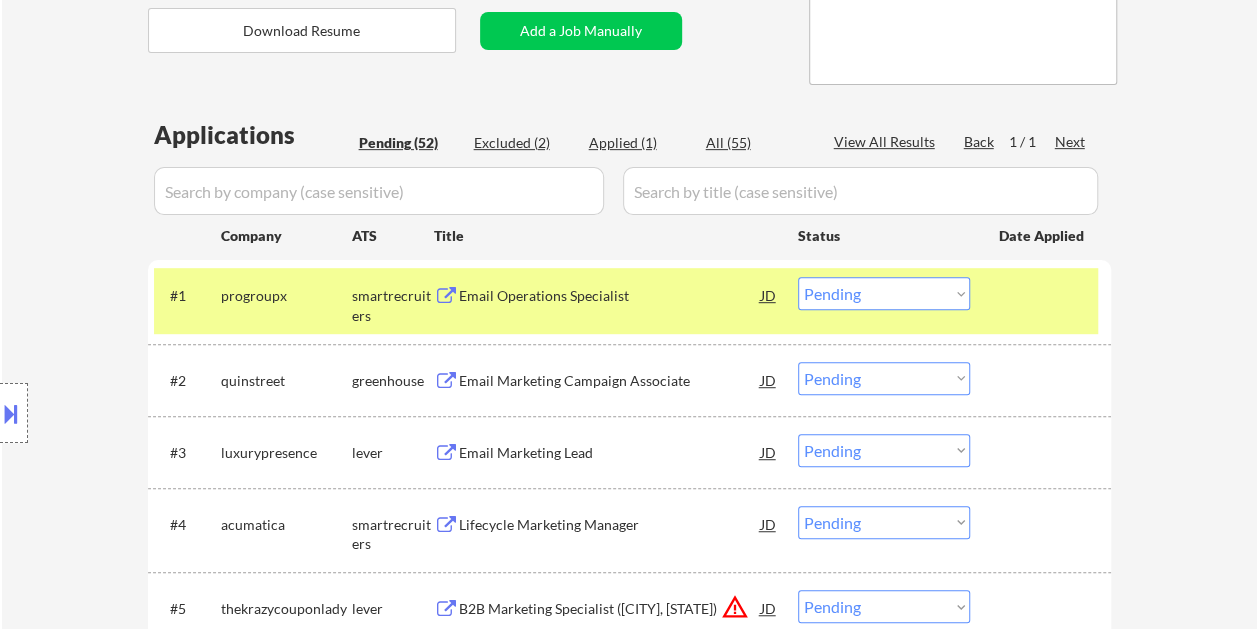click at bounding box center (1043, 295) 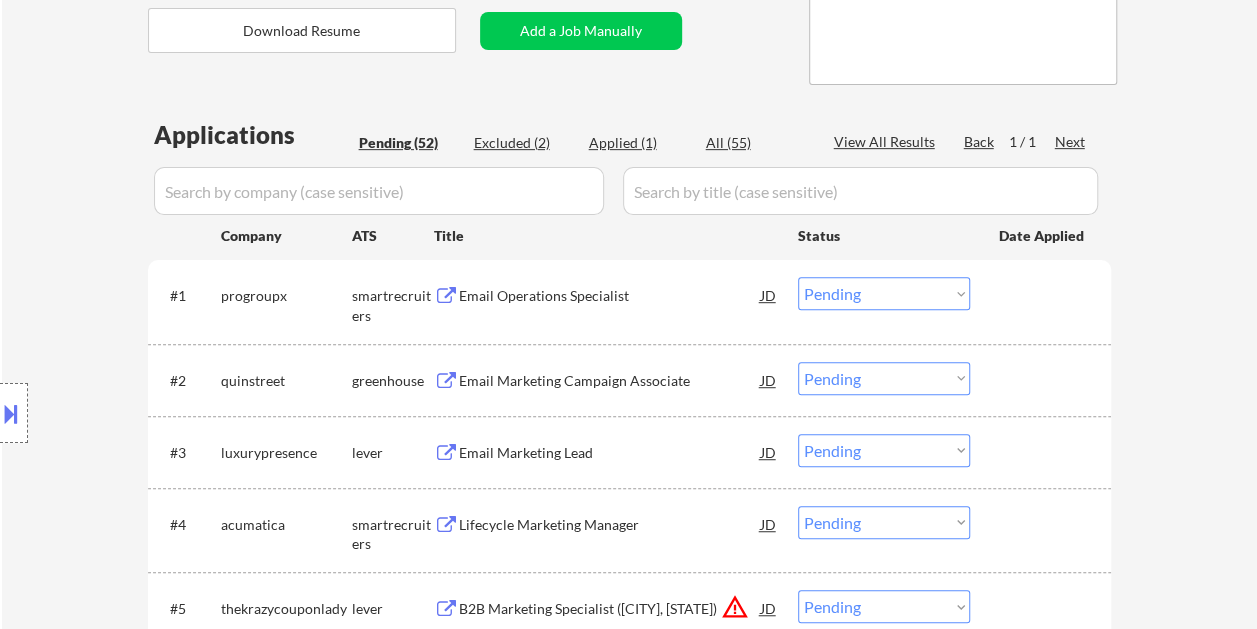 drag, startPoint x: 1010, startPoint y: 291, endPoint x: 982, endPoint y: 290, distance: 28.01785 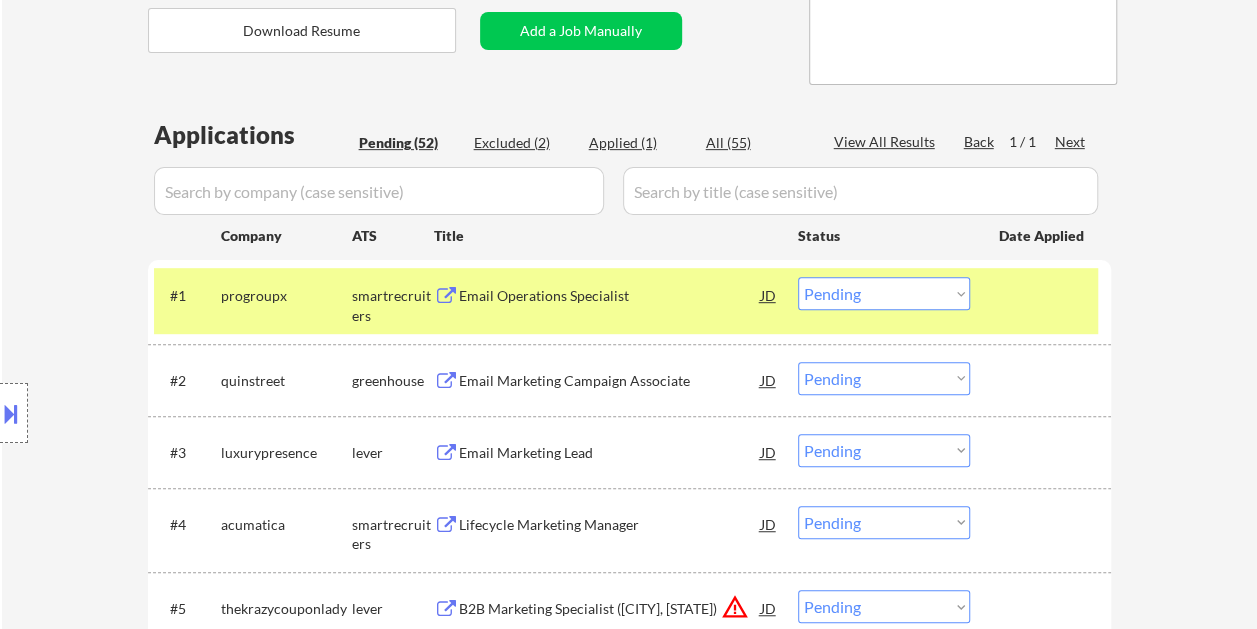 click on "Email Operations Specialist" at bounding box center (610, 296) 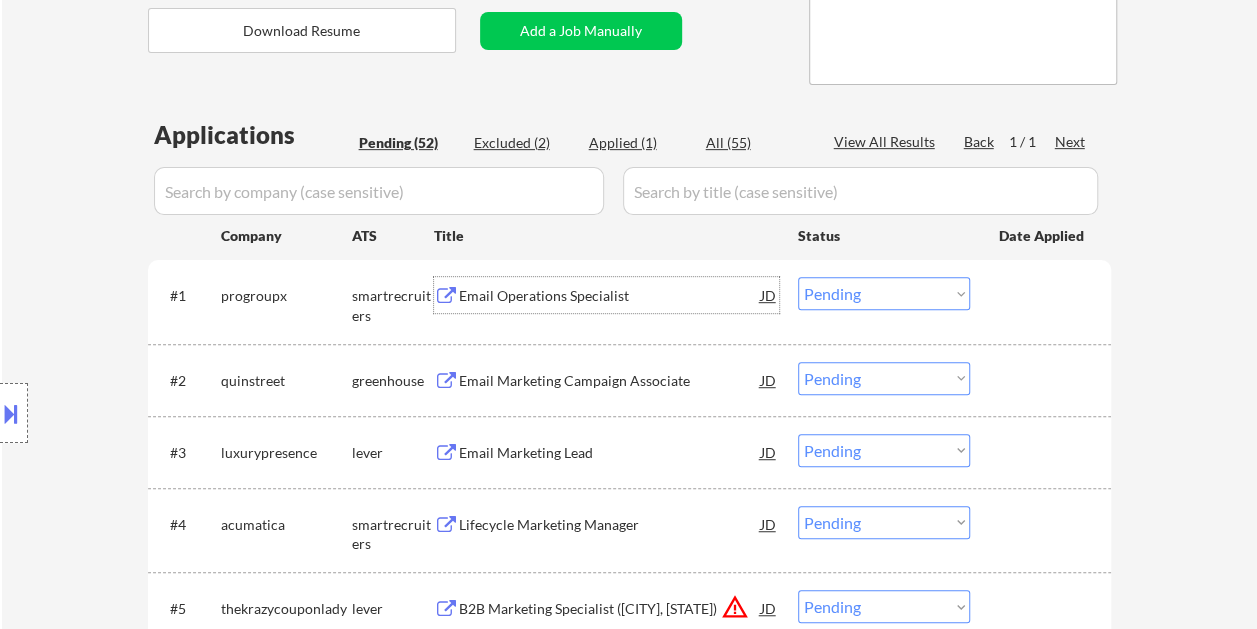 click on "#1 progroupx smartrecruiters Email Operations Specialist JD warning_amber Choose an option... Pending Applied Excluded (Questions) Excluded (Expired) Excluded (Location) Excluded (Bad Match) Excluded (Blocklist) Excluded (Salary) Excluded (Other)" at bounding box center [626, 301] 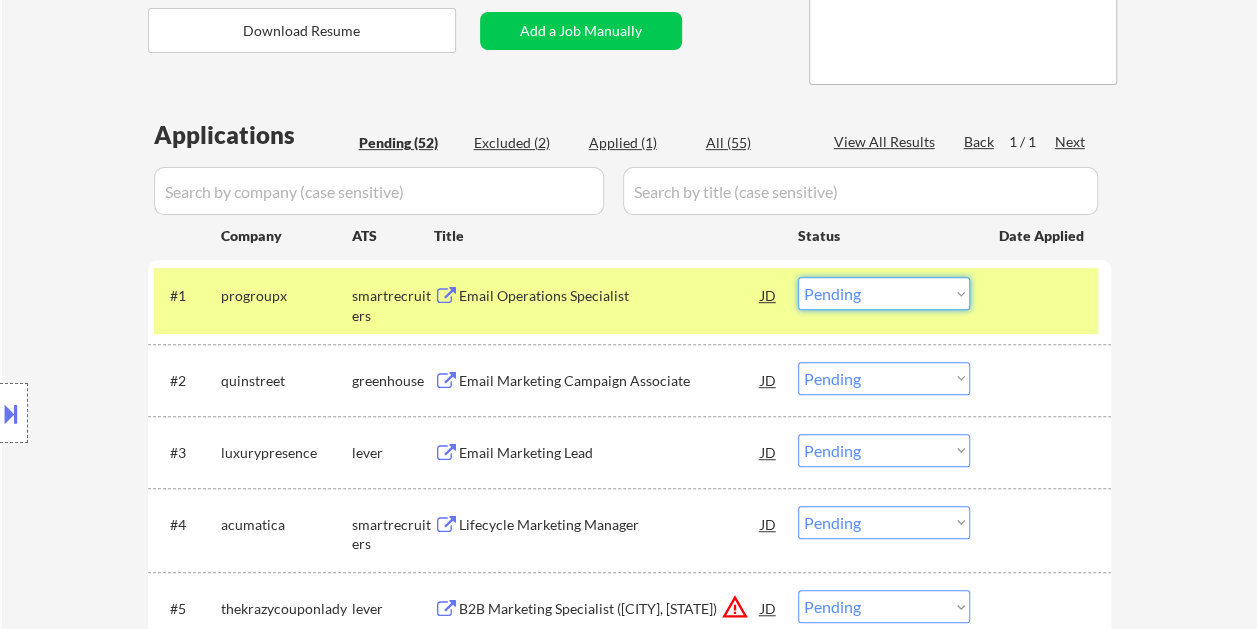 click on "Choose an option... Pending Applied Excluded (Questions) Excluded (Expired) Excluded (Location) Excluded (Bad Match) Excluded (Blocklist) Excluded (Salary) Excluded (Other)" at bounding box center [884, 293] 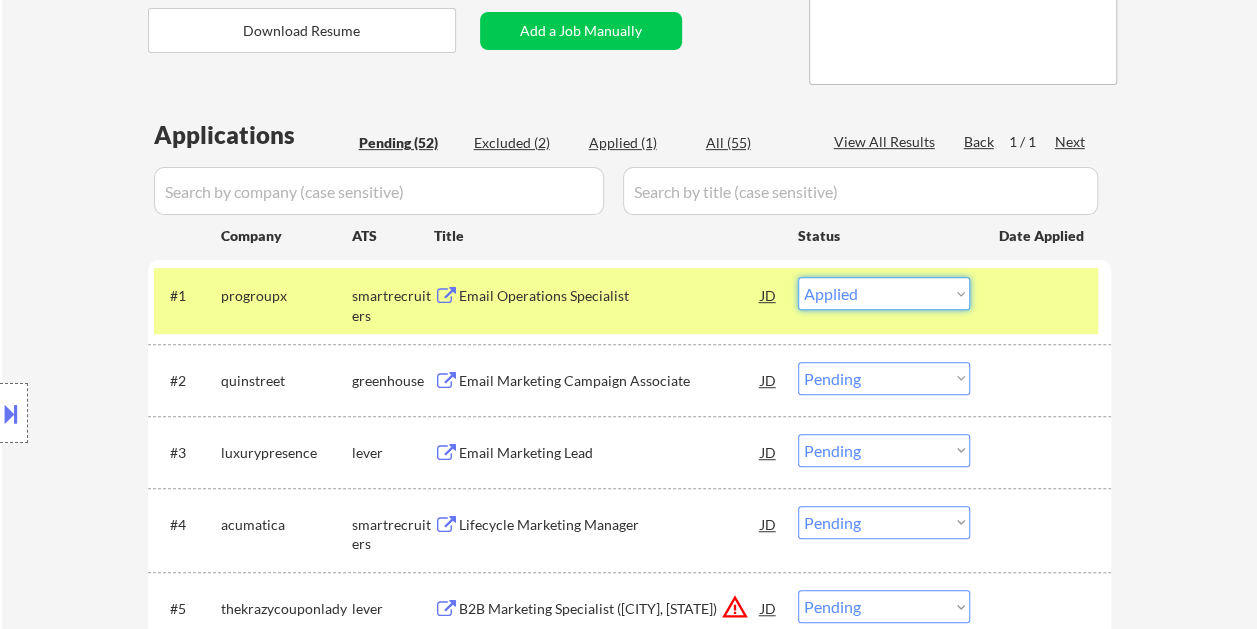 click on "Choose an option... Pending Applied Excluded (Questions) Excluded (Expired) Excluded (Location) Excluded (Bad Match) Excluded (Blocklist) Excluded (Salary) Excluded (Other)" at bounding box center [884, 293] 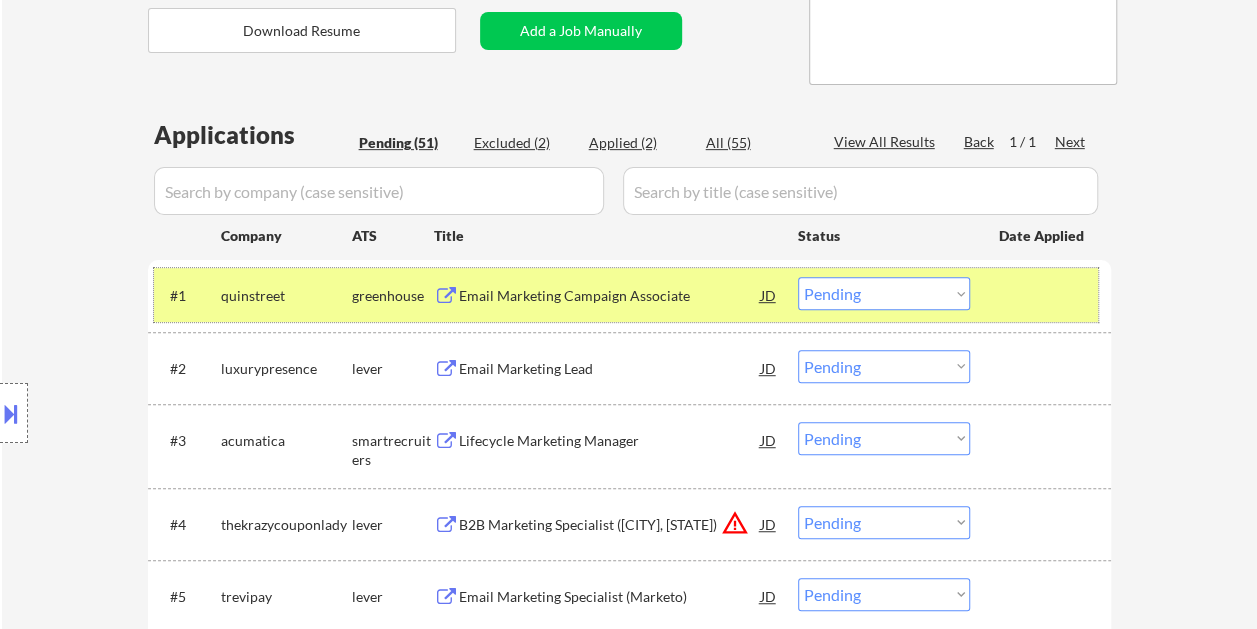drag, startPoint x: 1035, startPoint y: 281, endPoint x: 930, endPoint y: 294, distance: 105.801704 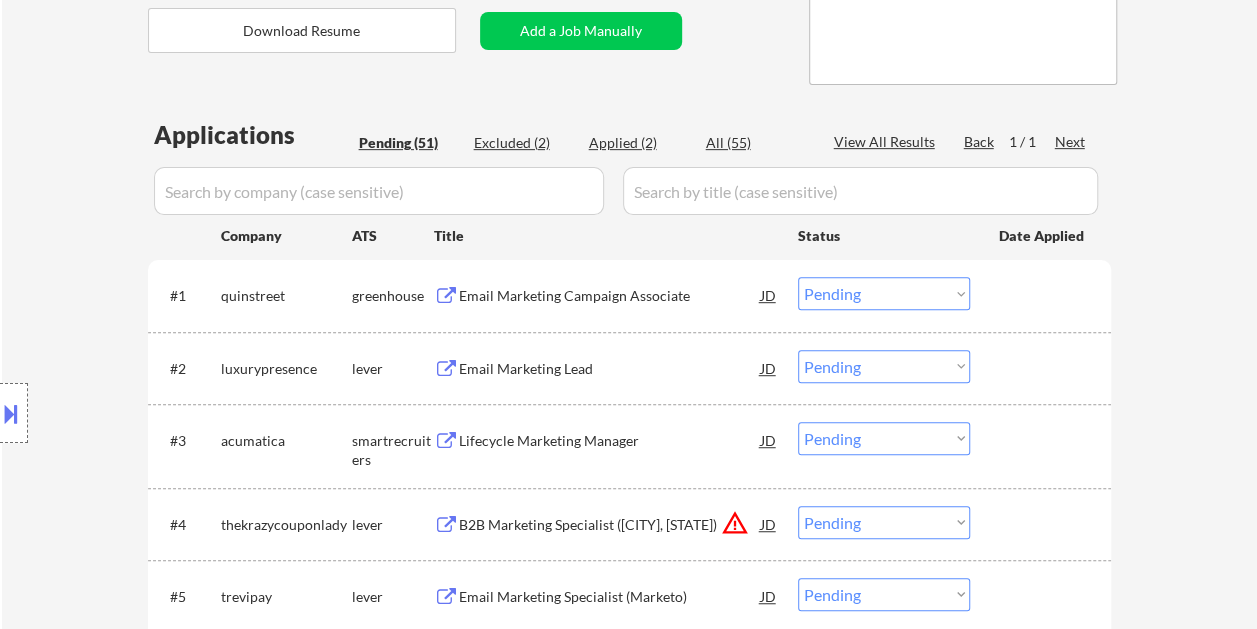click at bounding box center (1043, 295) 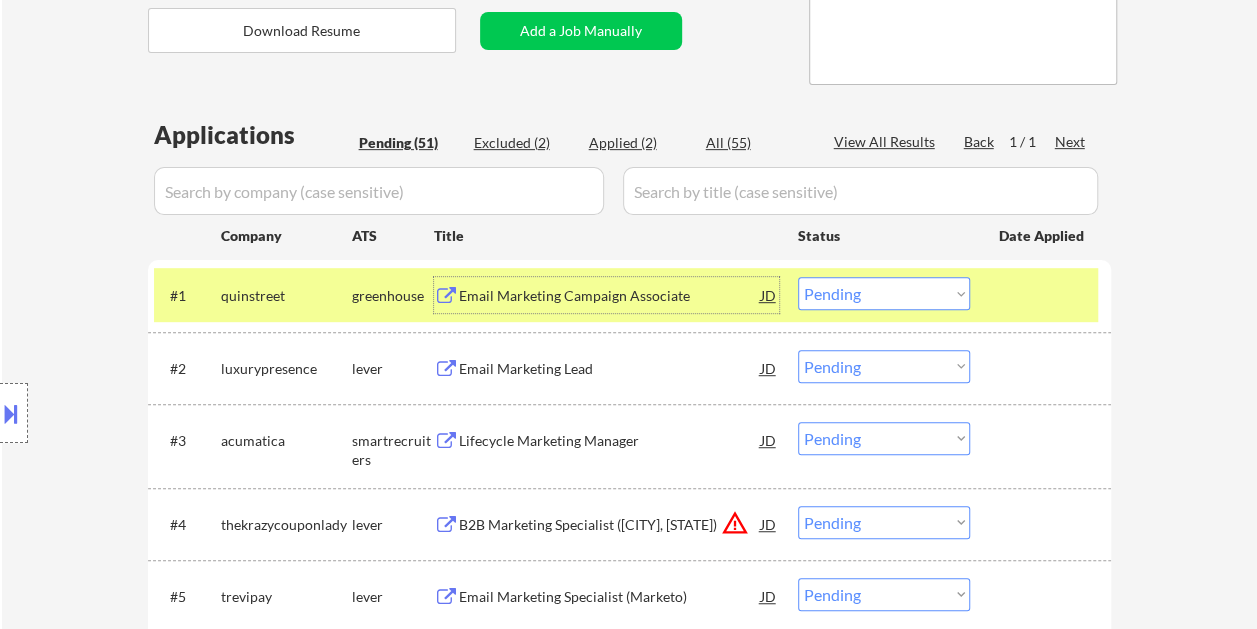 click on "Email Marketing Campaign Associate" at bounding box center (610, 296) 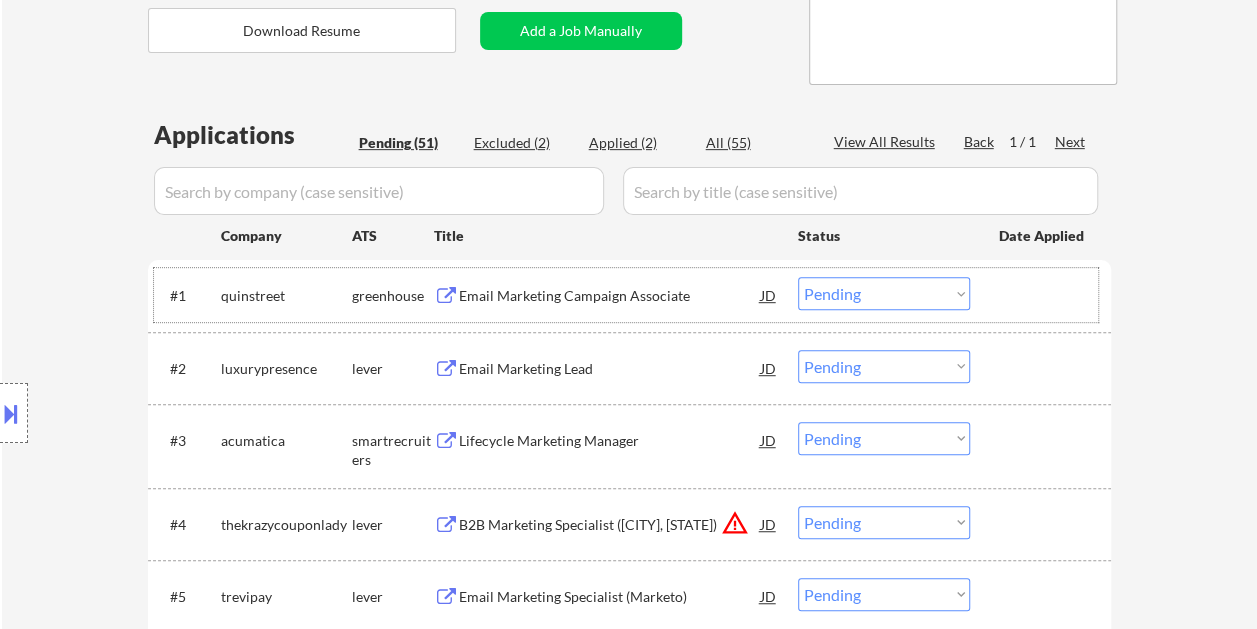 click on "#1 quinstreet greenhouse Email Marketing Campaign Associate JD warning_amber Choose an option... Pending Applied Excluded (Questions) Excluded (Expired) Excluded (Location) Excluded (Bad Match) Excluded (Blocklist) Excluded (Salary) Excluded (Other)" at bounding box center [626, 295] 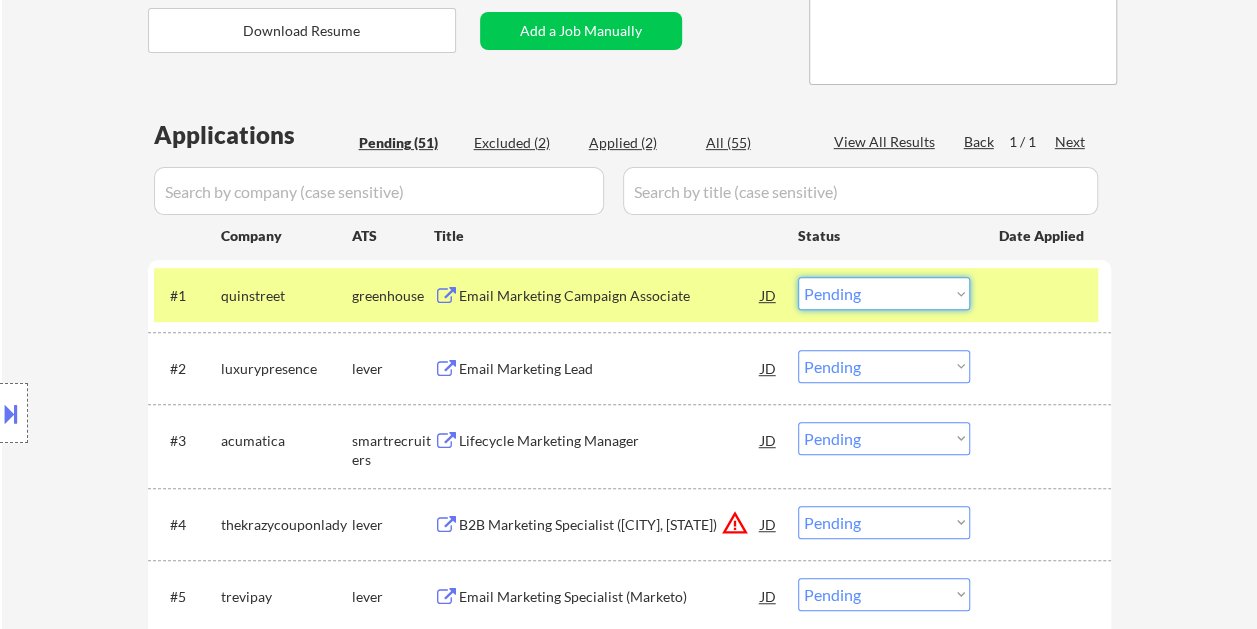click on "Choose an option... Pending Applied Excluded (Questions) Excluded (Expired) Excluded (Location) Excluded (Bad Match) Excluded (Blocklist) Excluded (Salary) Excluded (Other)" at bounding box center (884, 293) 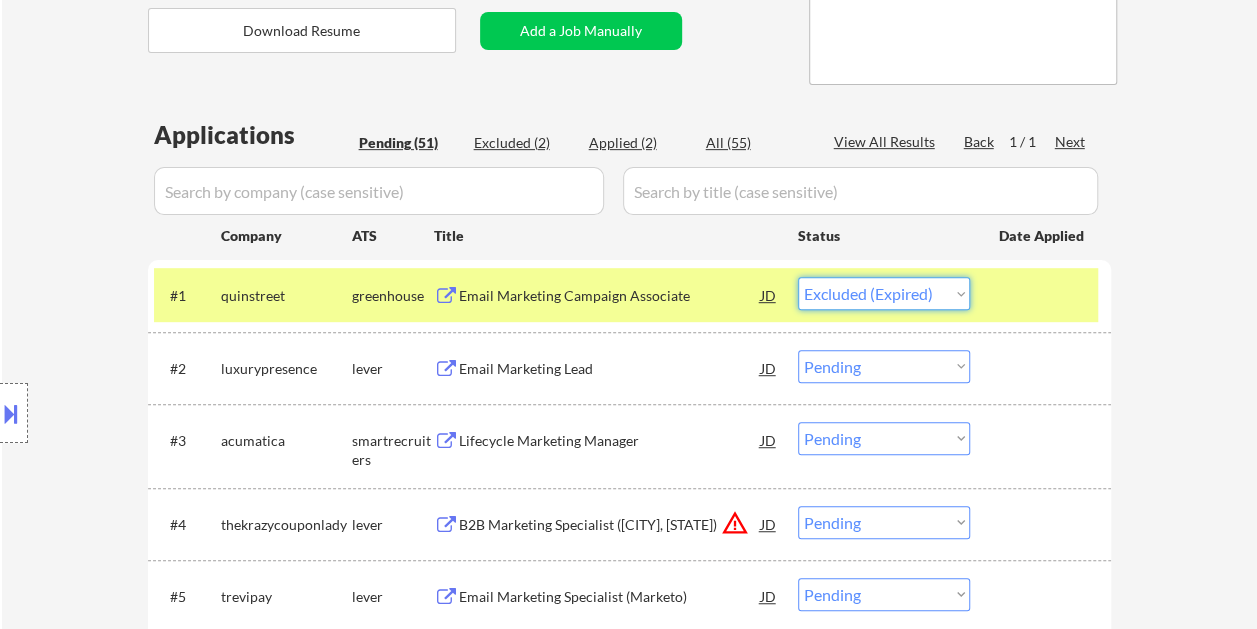 click on "Choose an option... Pending Applied Excluded (Questions) Excluded (Expired) Excluded (Location) Excluded (Bad Match) Excluded (Blocklist) Excluded (Salary) Excluded (Other)" at bounding box center [884, 293] 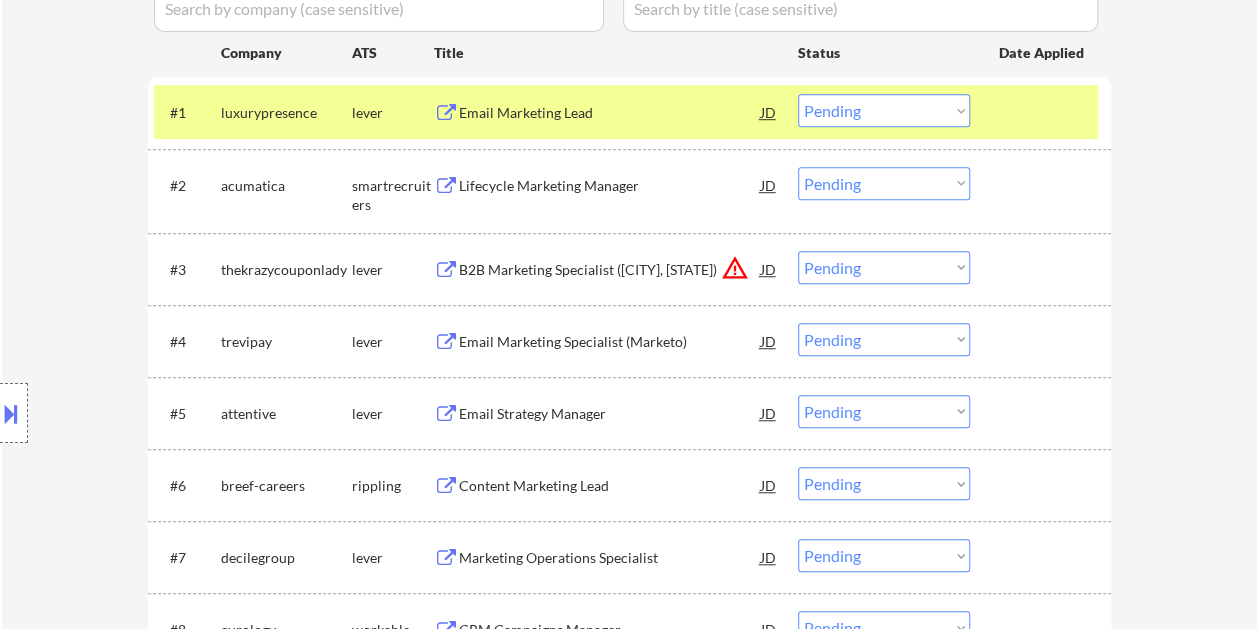 scroll, scrollTop: 600, scrollLeft: 0, axis: vertical 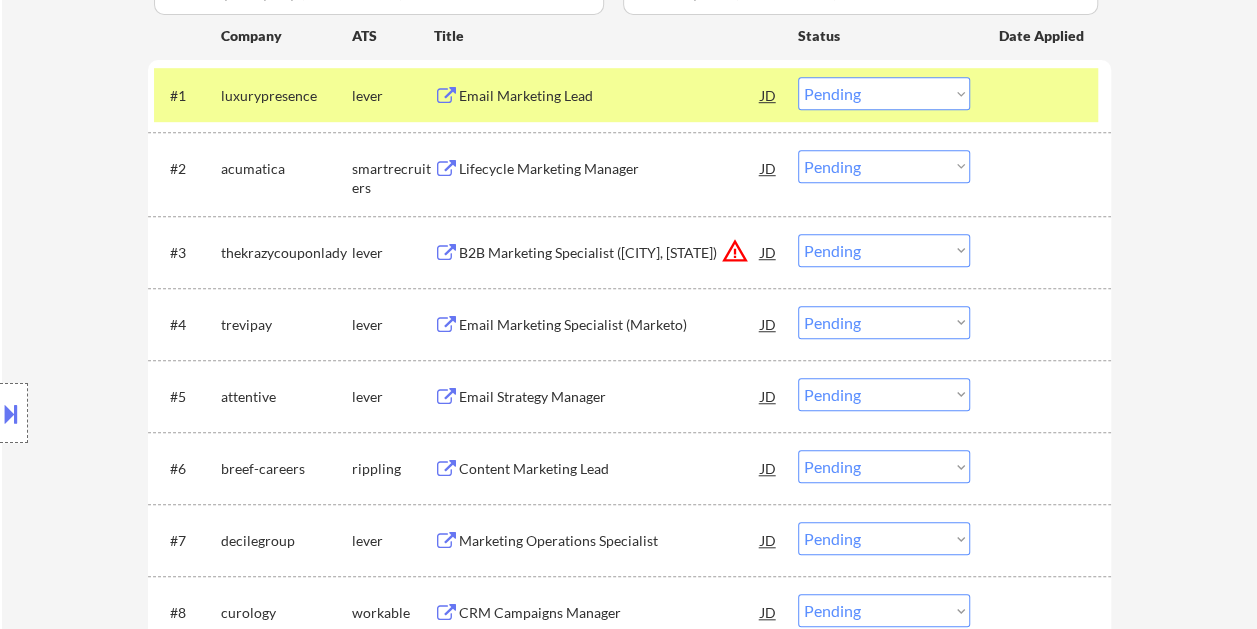 click on "Email Marketing Lead" at bounding box center (610, 95) 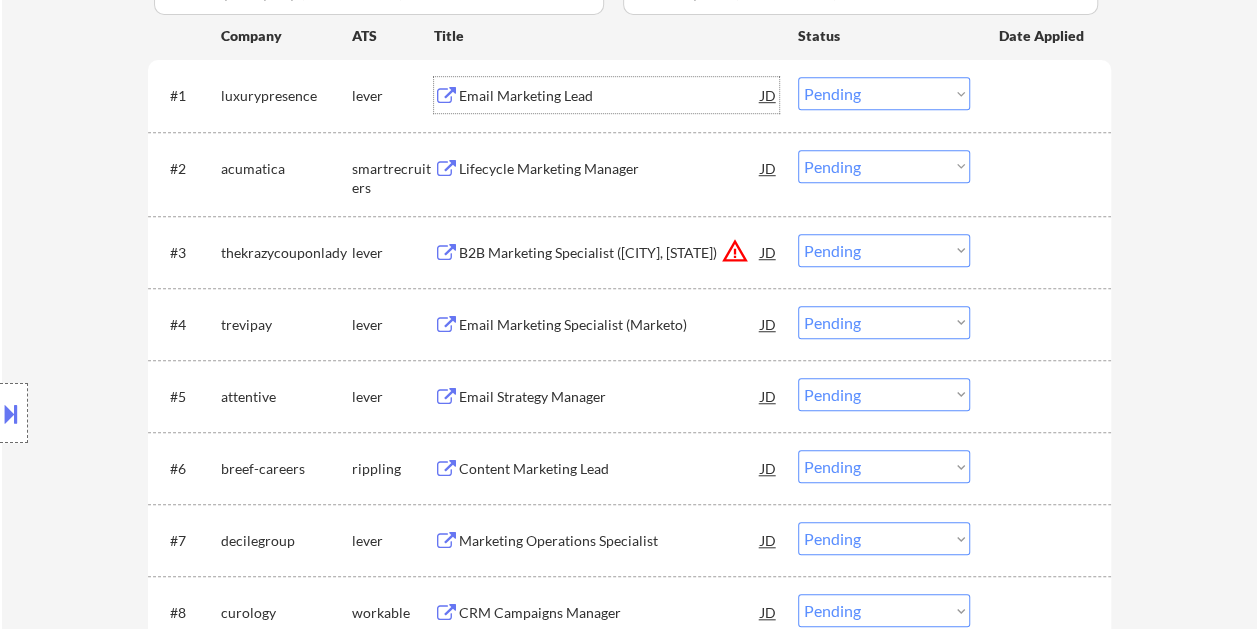 click on "#1 luxurypresence lever Email Marketing Lead JD warning_amber Choose an option... Pending Applied Excluded (Questions) Excluded (Expired) Excluded (Location) Excluded (Bad Match) Excluded (Blocklist) Excluded (Salary) Excluded (Other)" at bounding box center [626, 95] 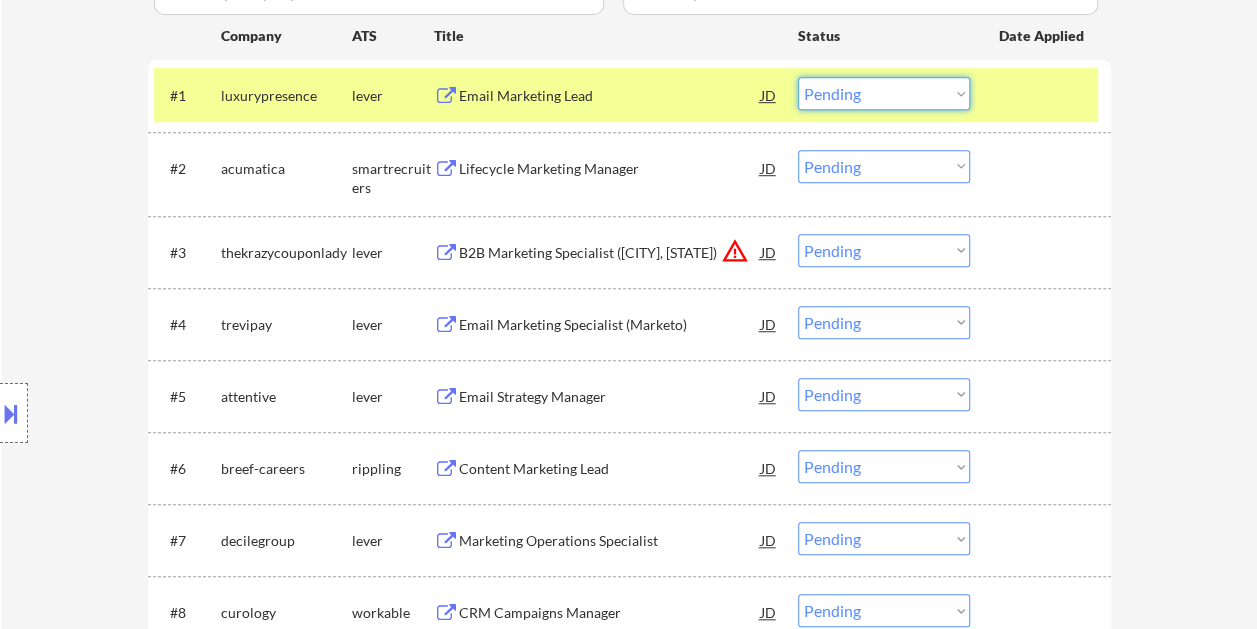 click on "Choose an option... Pending Applied Excluded (Questions) Excluded (Expired) Excluded (Location) Excluded (Bad Match) Excluded (Blocklist) Excluded (Salary) Excluded (Other)" at bounding box center (884, 93) 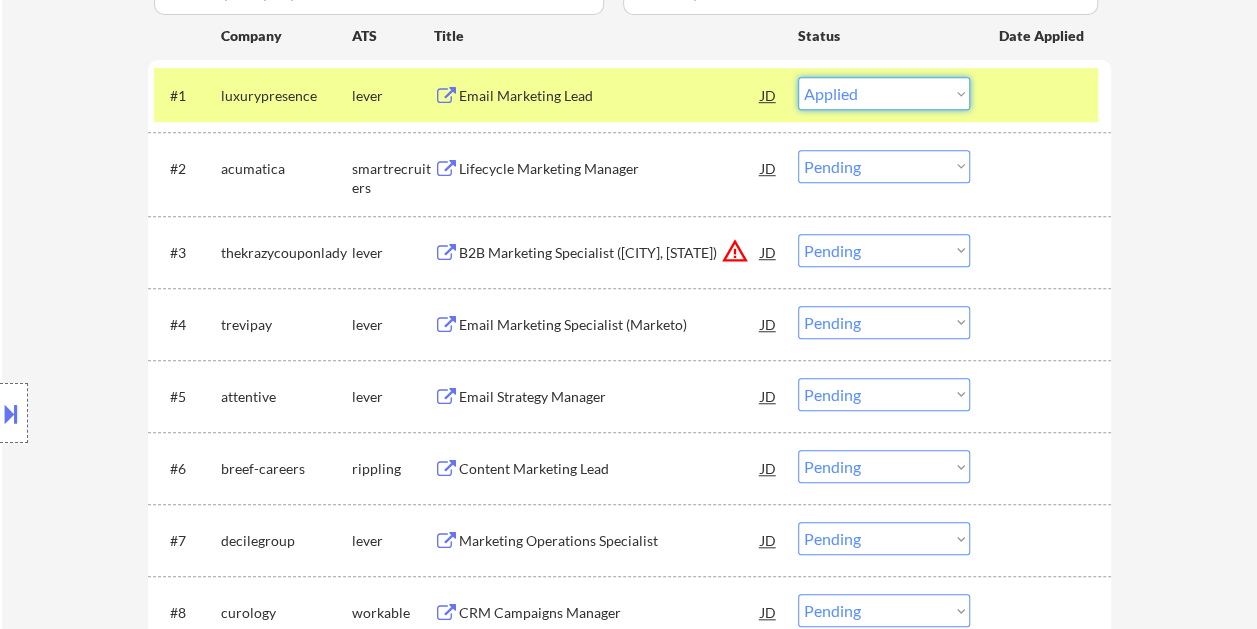 click on "Choose an option... Pending Applied Excluded (Questions) Excluded (Expired) Excluded (Location) Excluded (Bad Match) Excluded (Blocklist) Excluded (Salary) Excluded (Other)" at bounding box center [884, 93] 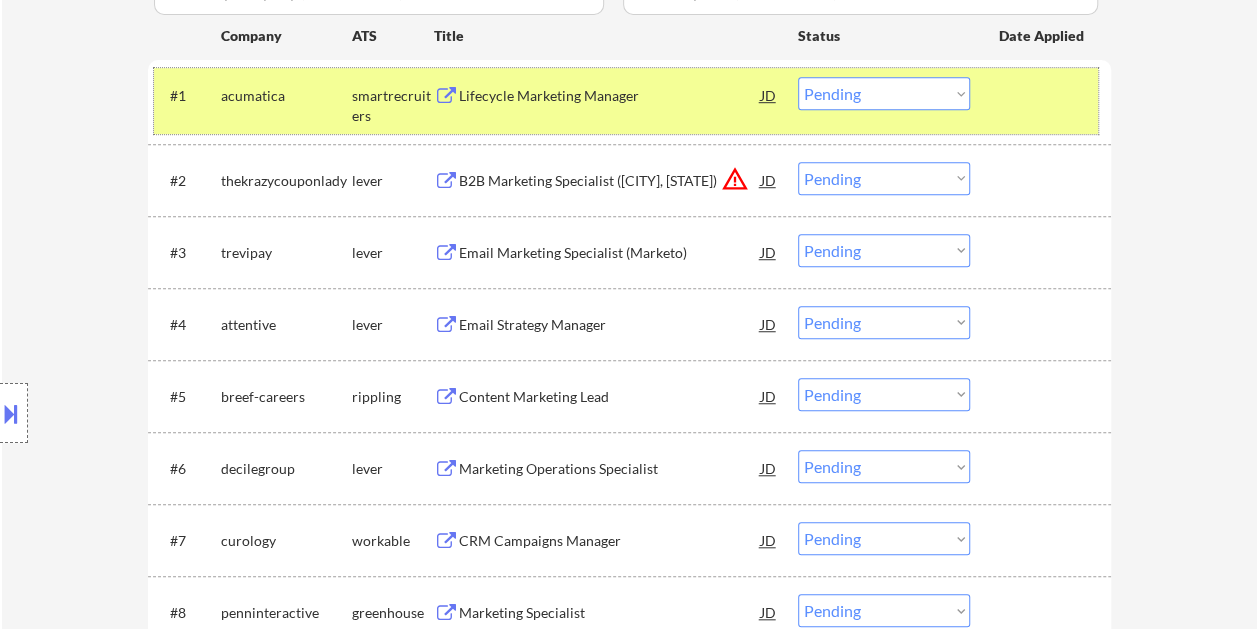 click at bounding box center [1043, 95] 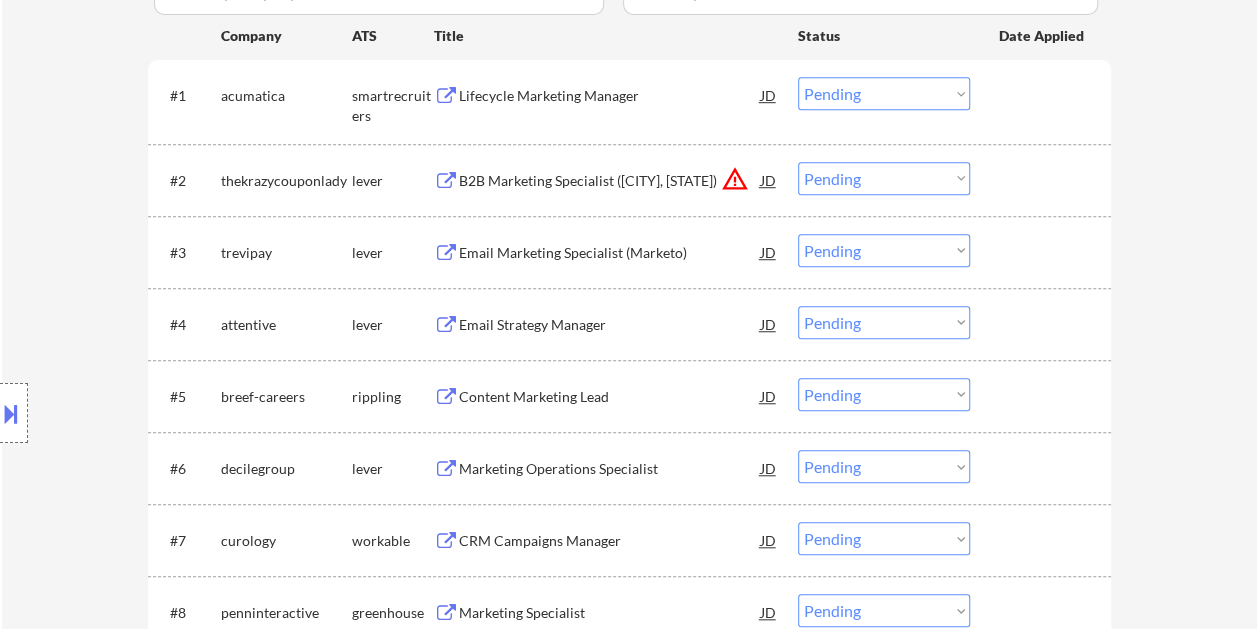 click at bounding box center (1043, 95) 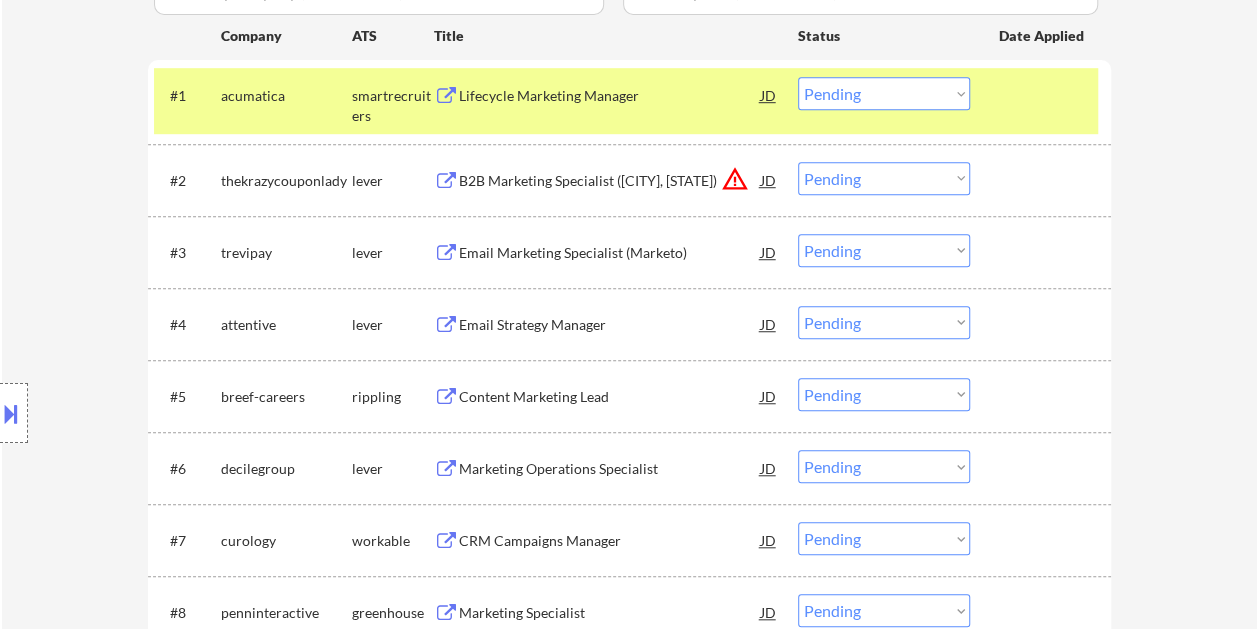 click on "Lifecycle Marketing Manager" at bounding box center [610, 96] 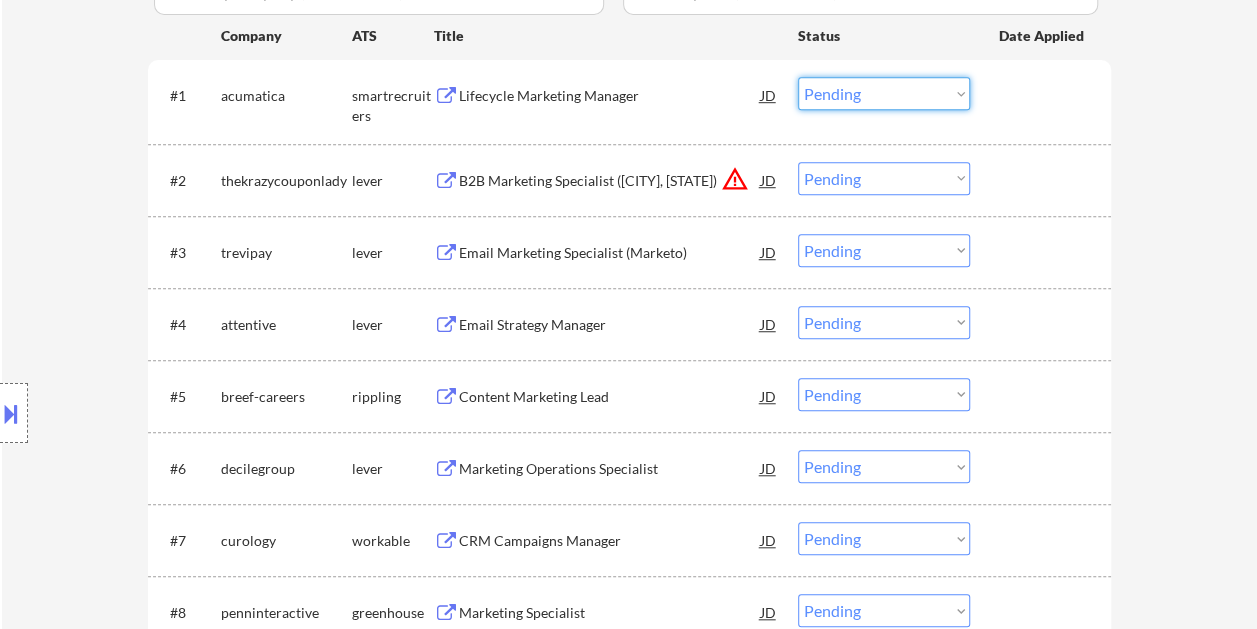 click on "Choose an option... Pending Applied Excluded (Questions) Excluded (Expired) Excluded (Location) Excluded (Bad Match) Excluded (Blocklist) Excluded (Salary) Excluded (Other)" at bounding box center [884, 93] 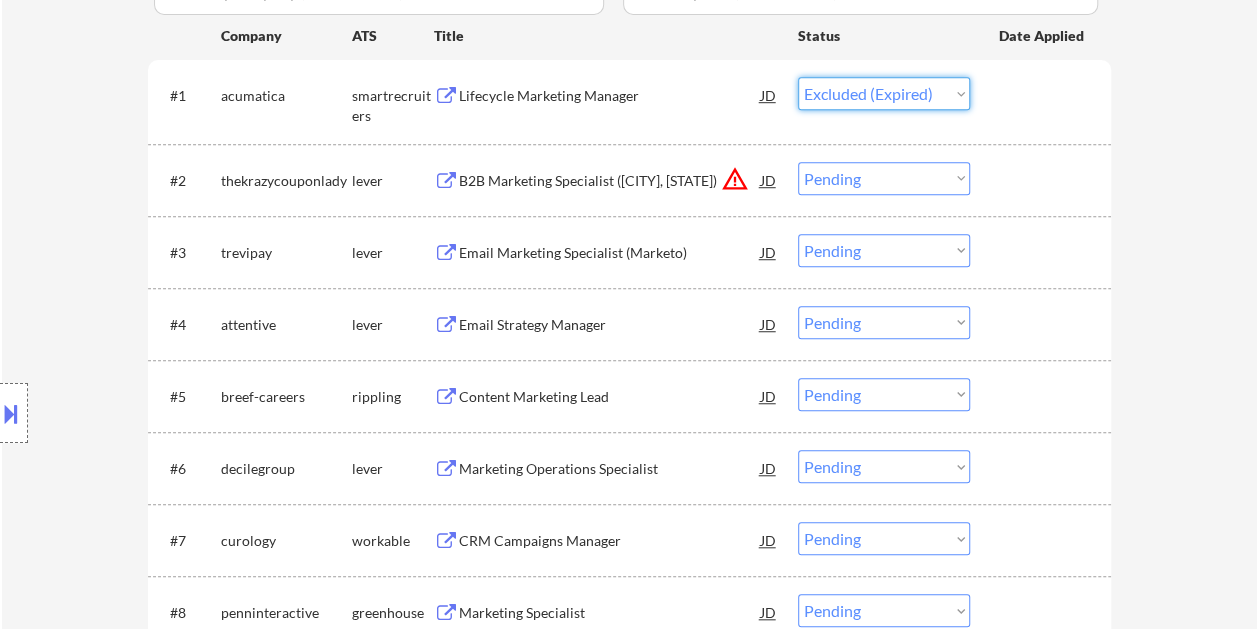 click on "Choose an option... Pending Applied Excluded (Questions) Excluded (Expired) Excluded (Location) Excluded (Bad Match) Excluded (Blocklist) Excluded (Salary) Excluded (Other)" at bounding box center (884, 93) 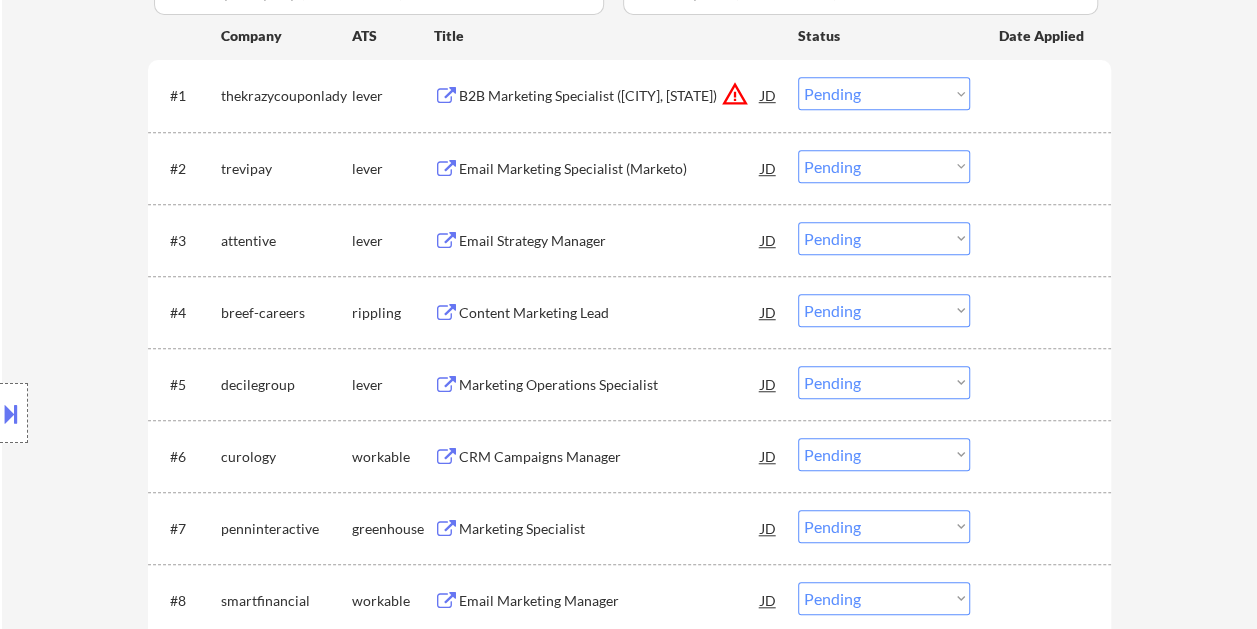 click at bounding box center [1043, 95] 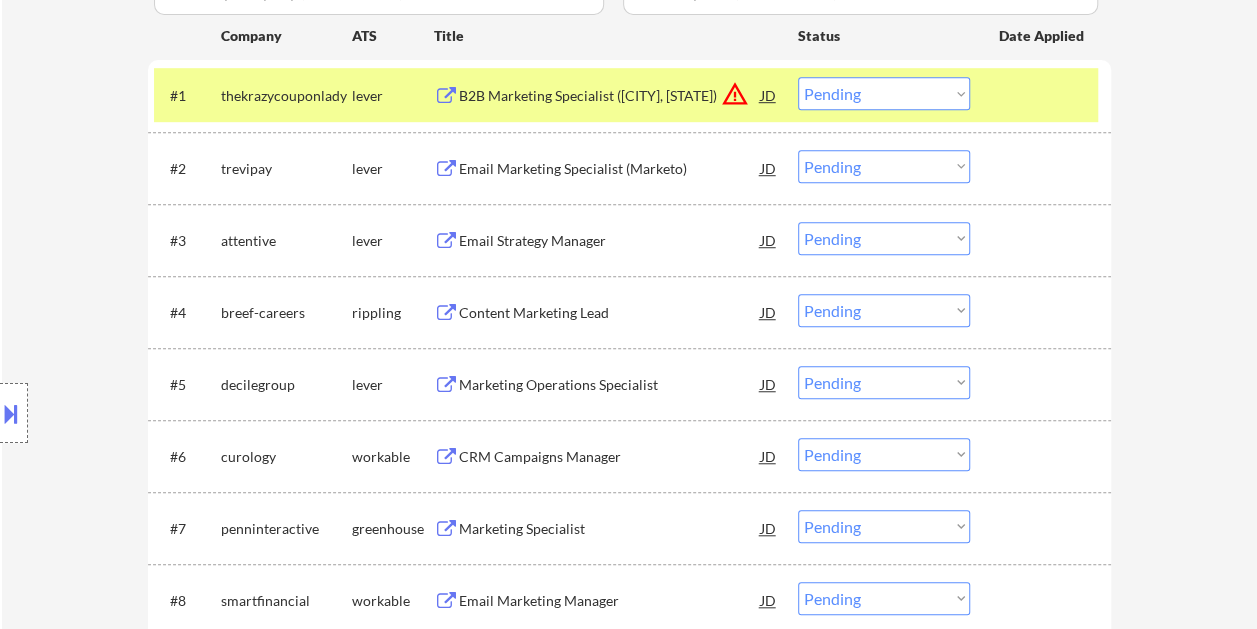 click on "B2B Marketing Specialist (Boise, ID)" at bounding box center [610, 95] 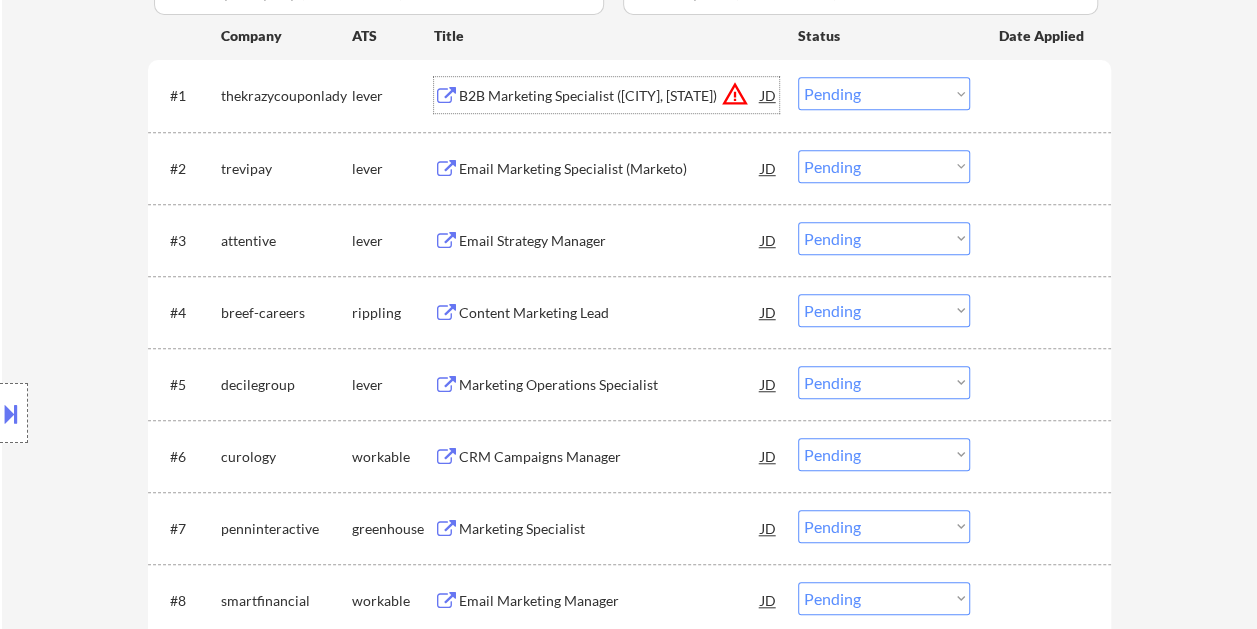 scroll, scrollTop: 500, scrollLeft: 0, axis: vertical 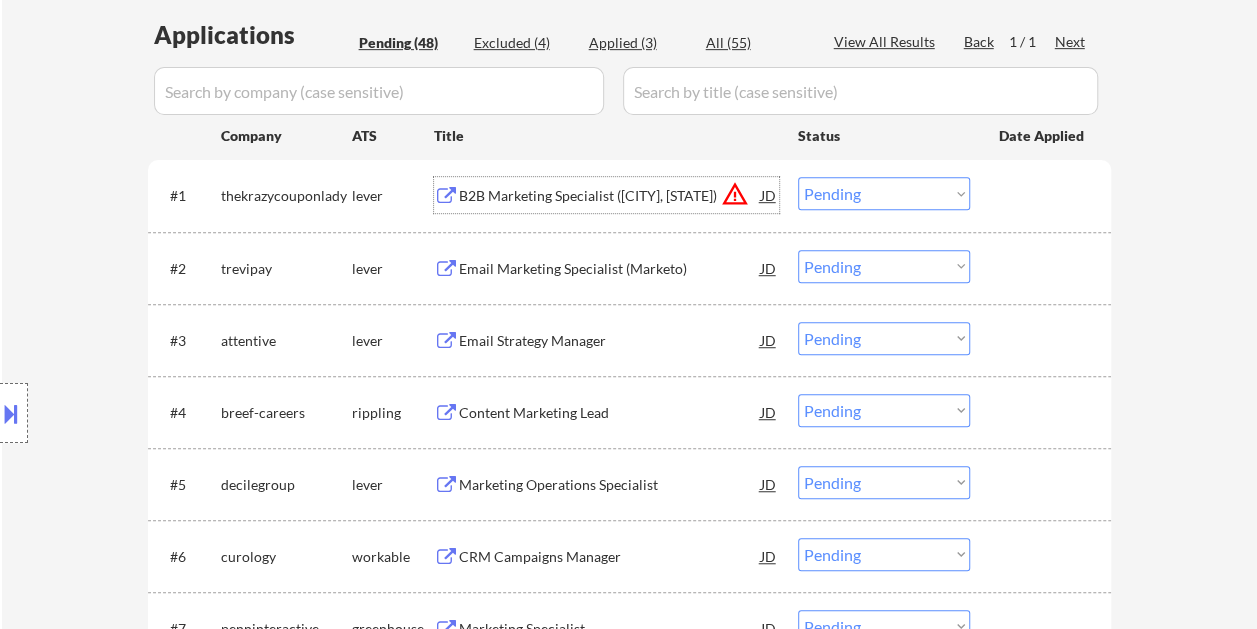 click at bounding box center (1043, 195) 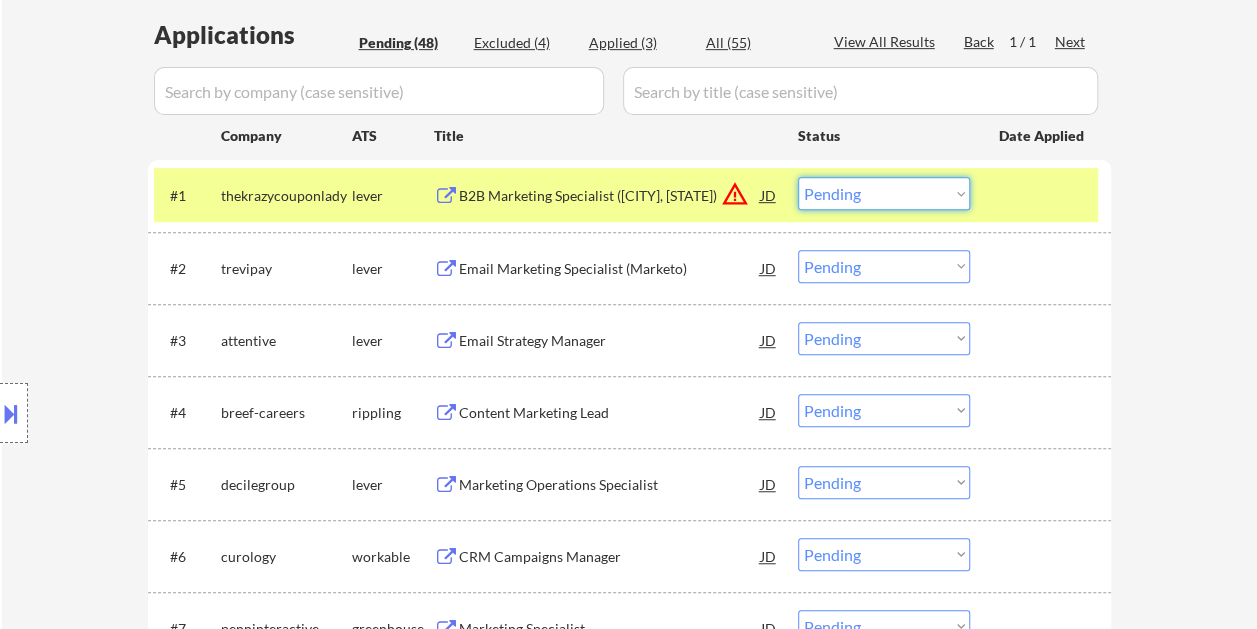 click on "Choose an option... Pending Applied Excluded (Questions) Excluded (Expired) Excluded (Location) Excluded (Bad Match) Excluded (Blocklist) Excluded (Salary) Excluded (Other)" at bounding box center [884, 193] 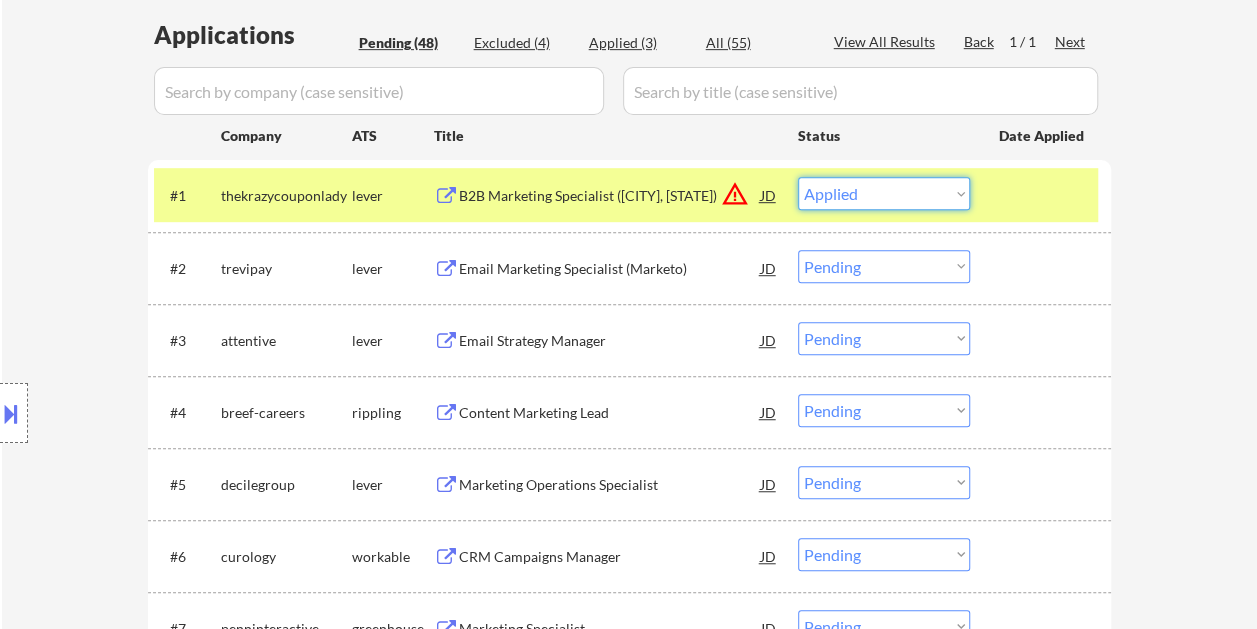 click on "Choose an option... Pending Applied Excluded (Questions) Excluded (Expired) Excluded (Location) Excluded (Bad Match) Excluded (Blocklist) Excluded (Salary) Excluded (Other)" at bounding box center (884, 193) 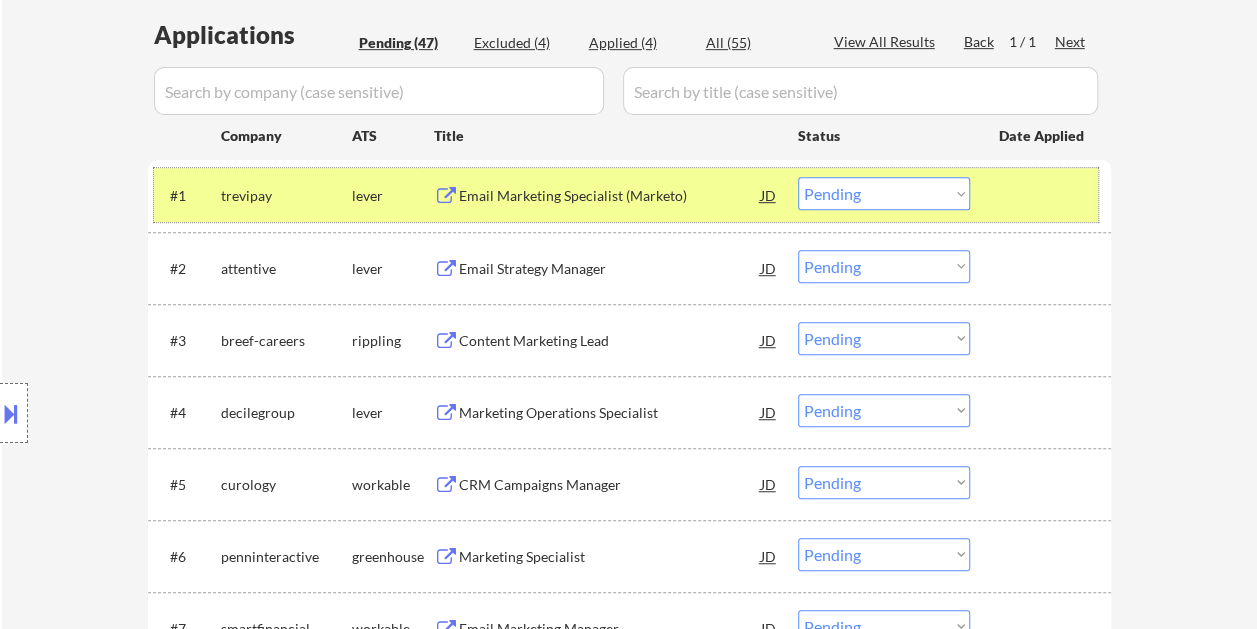 click on "#1 trevipay lever Email Marketing Specialist (Marketo) JD warning_amber Choose an option... Pending Applied Excluded (Questions) Excluded (Expired) Excluded (Location) Excluded (Bad Match) Excluded (Blocklist) Excluded (Salary) Excluded (Other)" at bounding box center (626, 195) 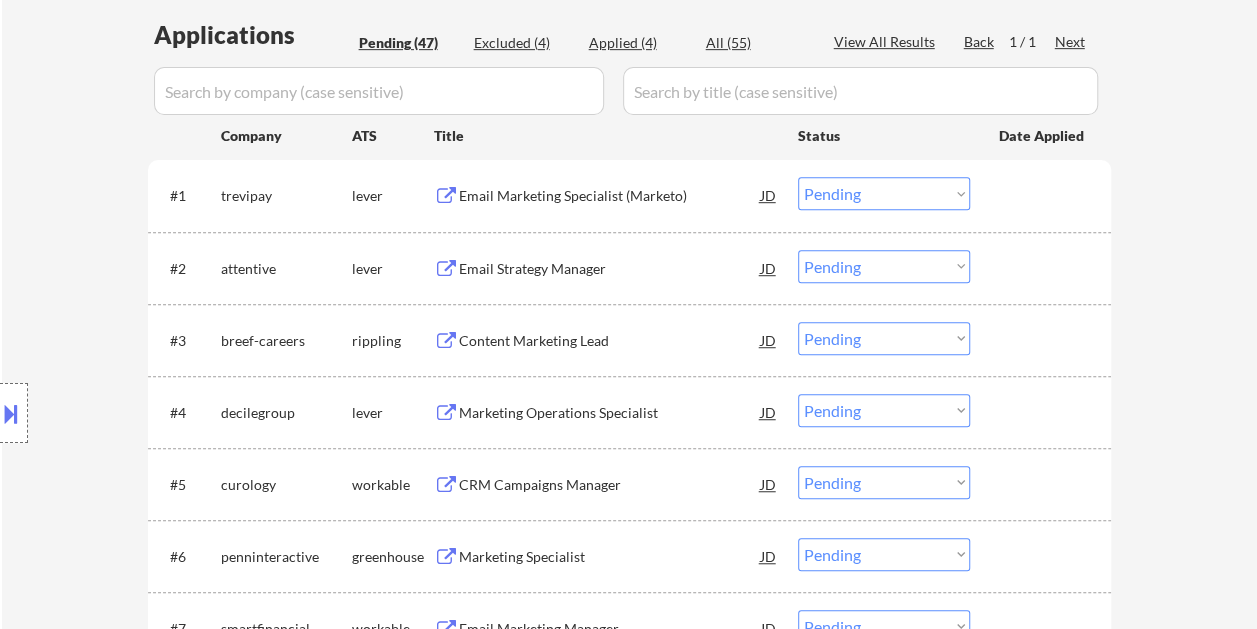 click on "#1 trevipay lever Email Marketing Specialist (Marketo) JD warning_amber Choose an option... Pending Applied Excluded (Questions) Excluded (Expired) Excluded (Location) Excluded (Bad Match) Excluded (Blocklist) Excluded (Salary) Excluded (Other)" at bounding box center [626, 195] 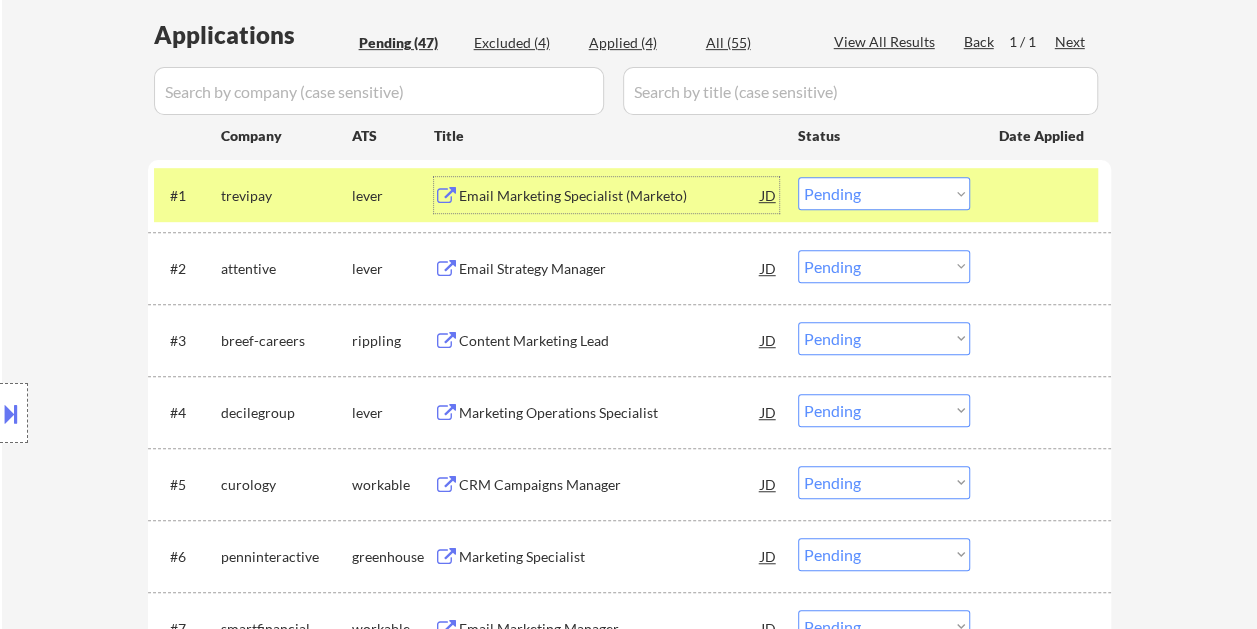 click on "Email Marketing Specialist (Marketo)" at bounding box center [610, 195] 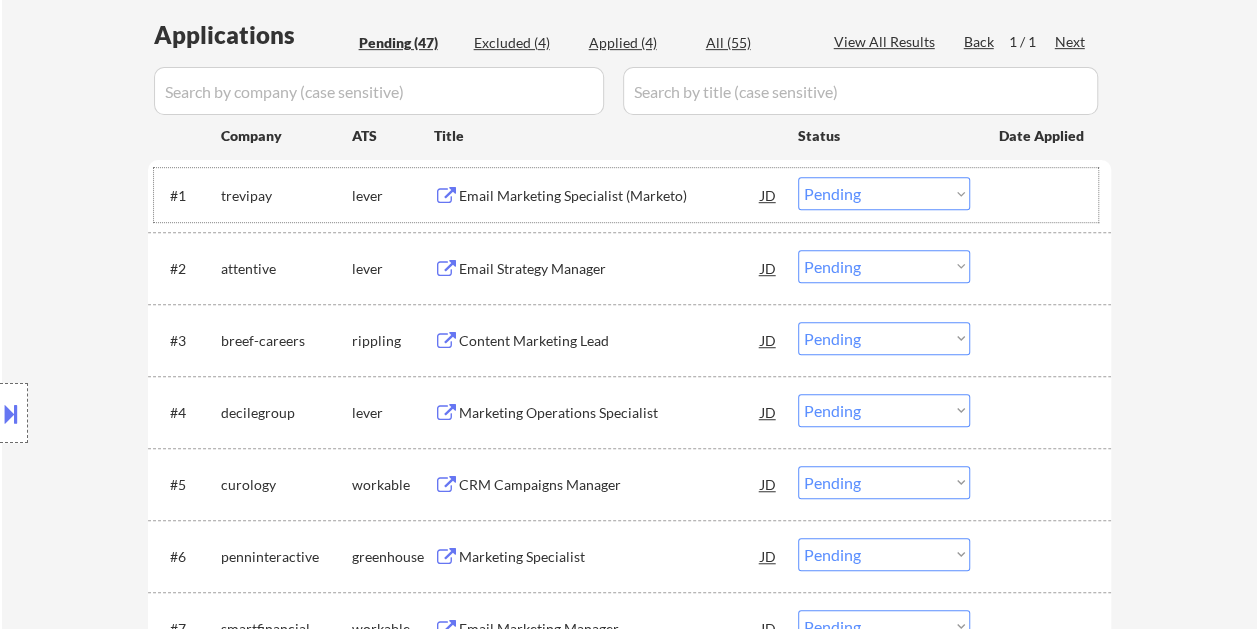 click at bounding box center (1043, 195) 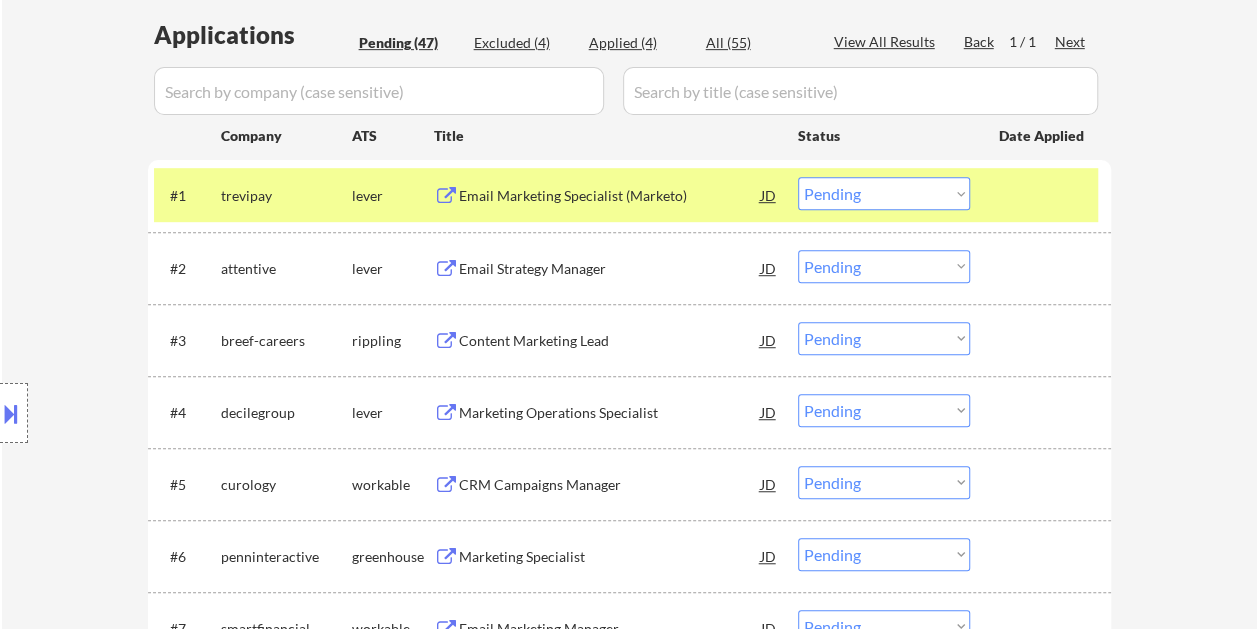 click on "Choose an option... Pending Applied Excluded (Questions) Excluded (Expired) Excluded (Location) Excluded (Bad Match) Excluded (Blocklist) Excluded (Salary) Excluded (Other)" at bounding box center (884, 193) 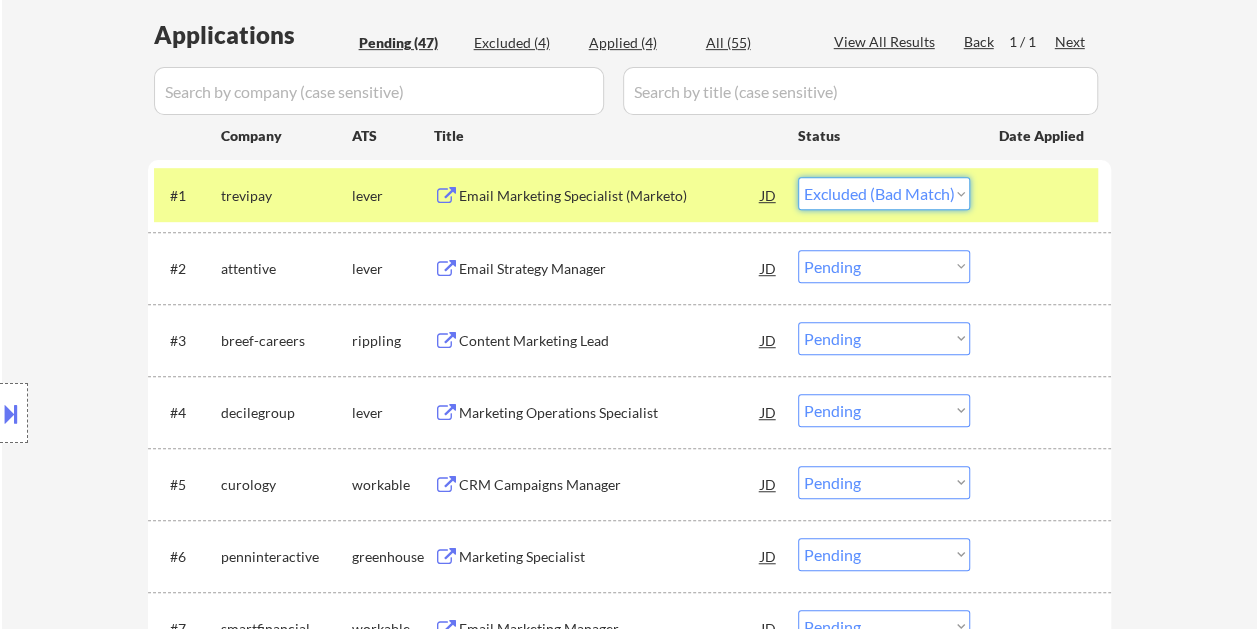 click on "Choose an option... Pending Applied Excluded (Questions) Excluded (Expired) Excluded (Location) Excluded (Bad Match) Excluded (Blocklist) Excluded (Salary) Excluded (Other)" at bounding box center (884, 193) 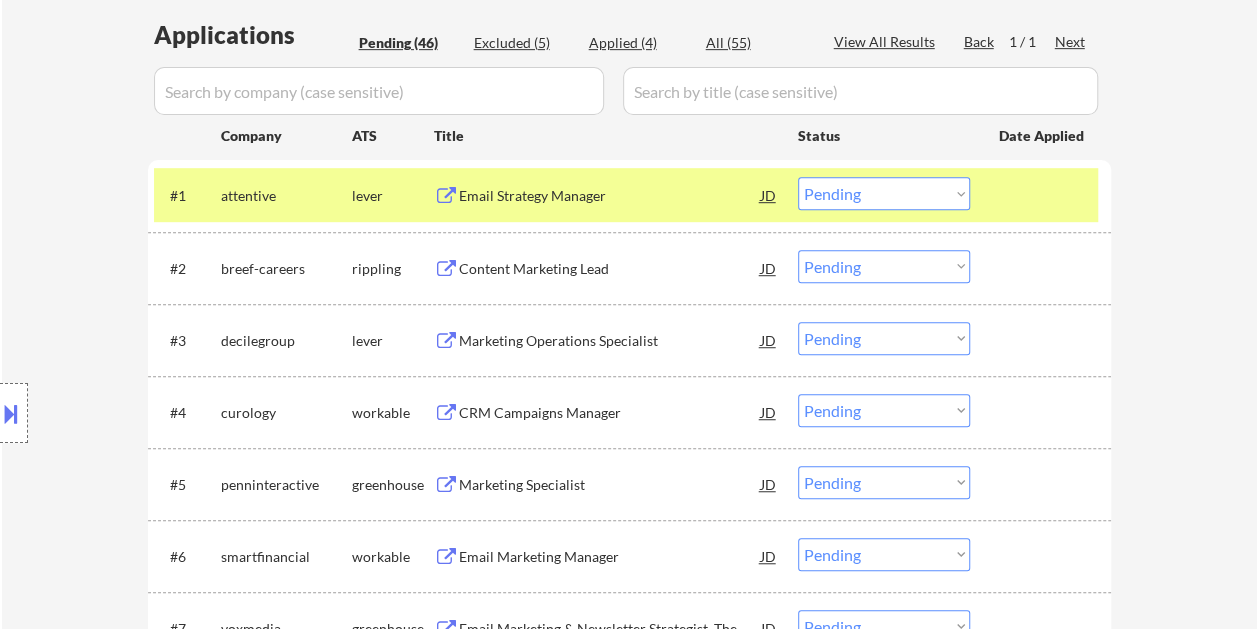 click at bounding box center [1043, 195] 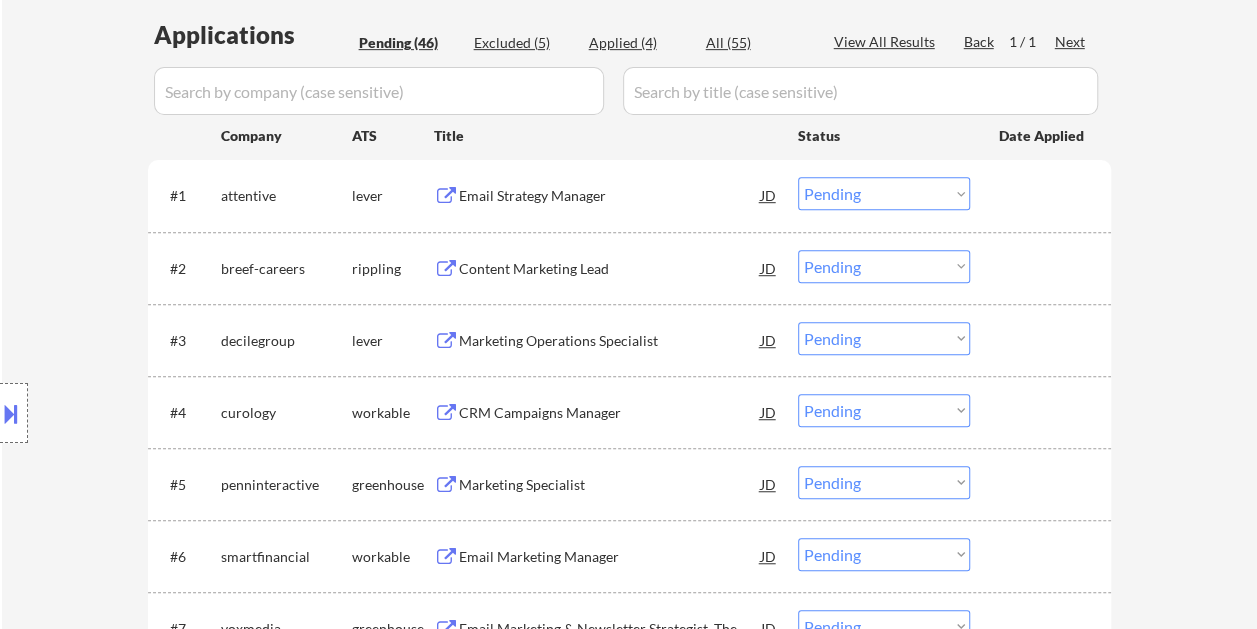 click at bounding box center (1043, 195) 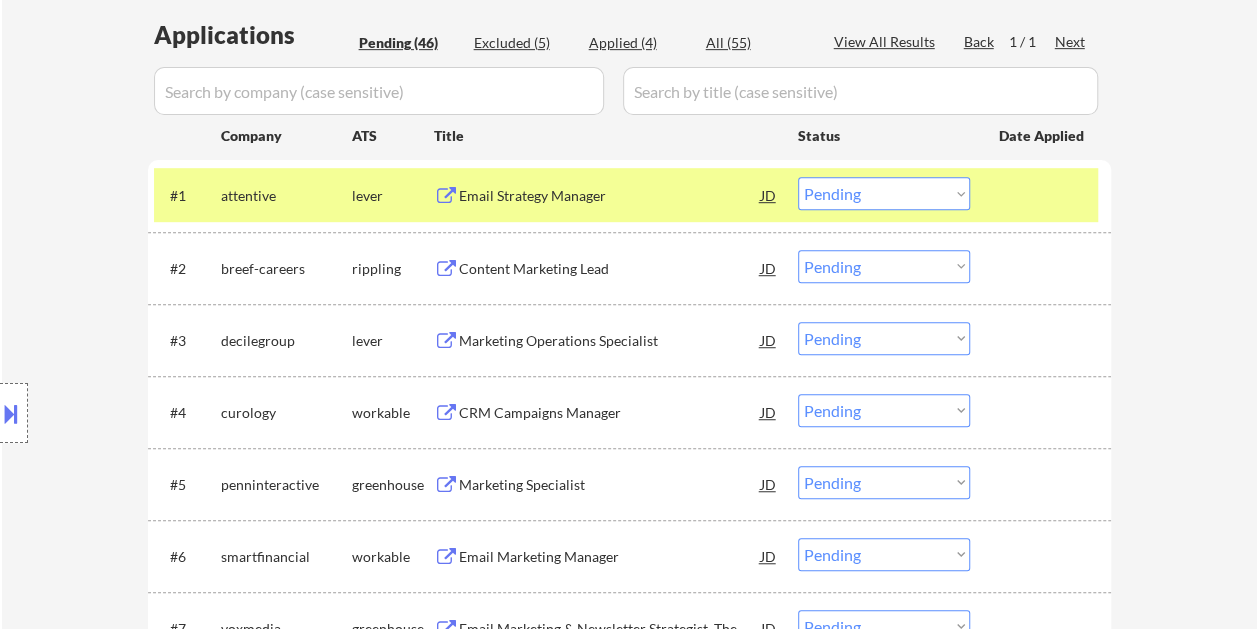 click on "Email Strategy Manager" at bounding box center (610, 196) 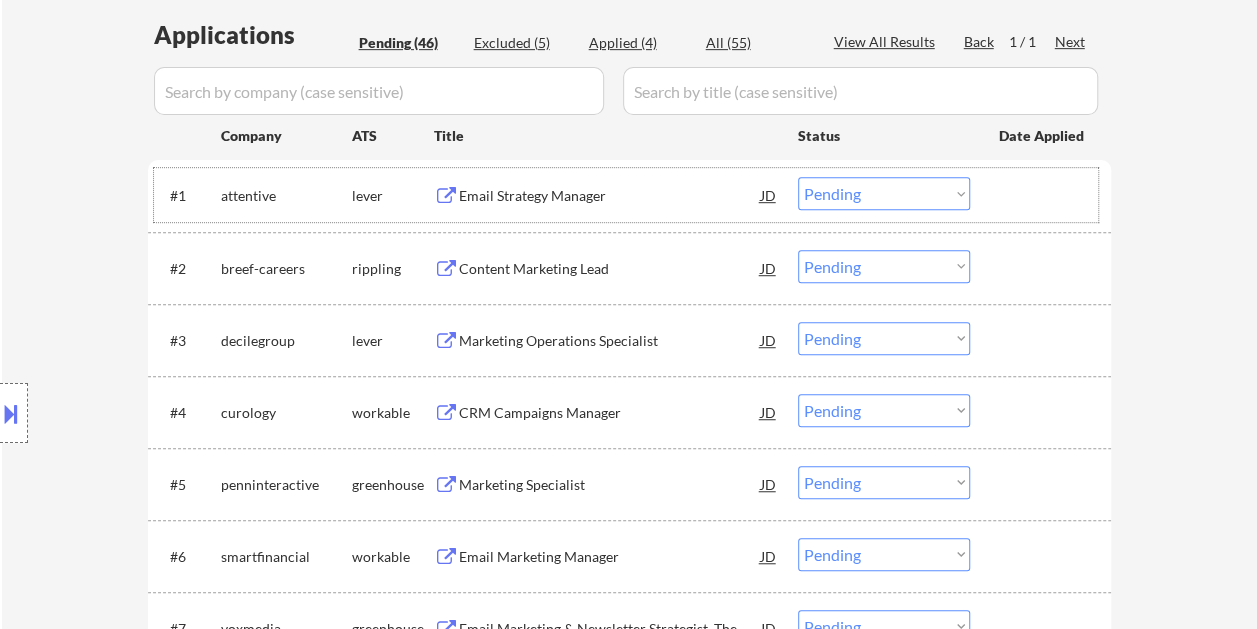 click at bounding box center (1043, 195) 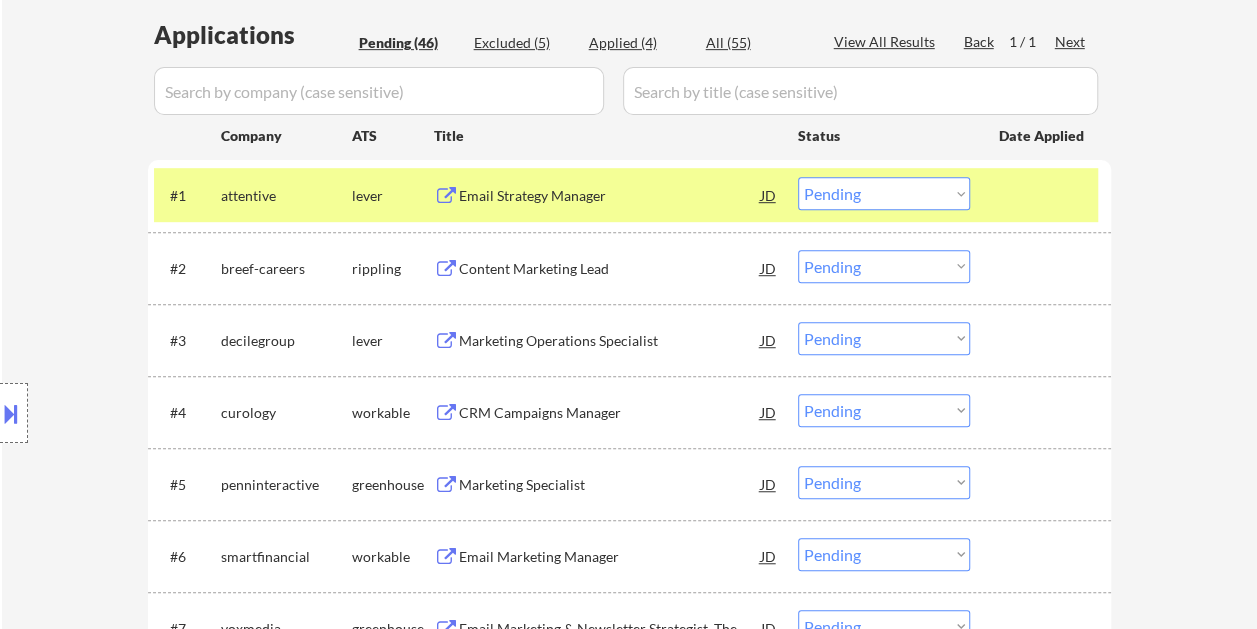 click on "Choose an option... Pending Applied Excluded (Questions) Excluded (Expired) Excluded (Location) Excluded (Bad Match) Excluded (Blocklist) Excluded (Salary) Excluded (Other)" at bounding box center [884, 193] 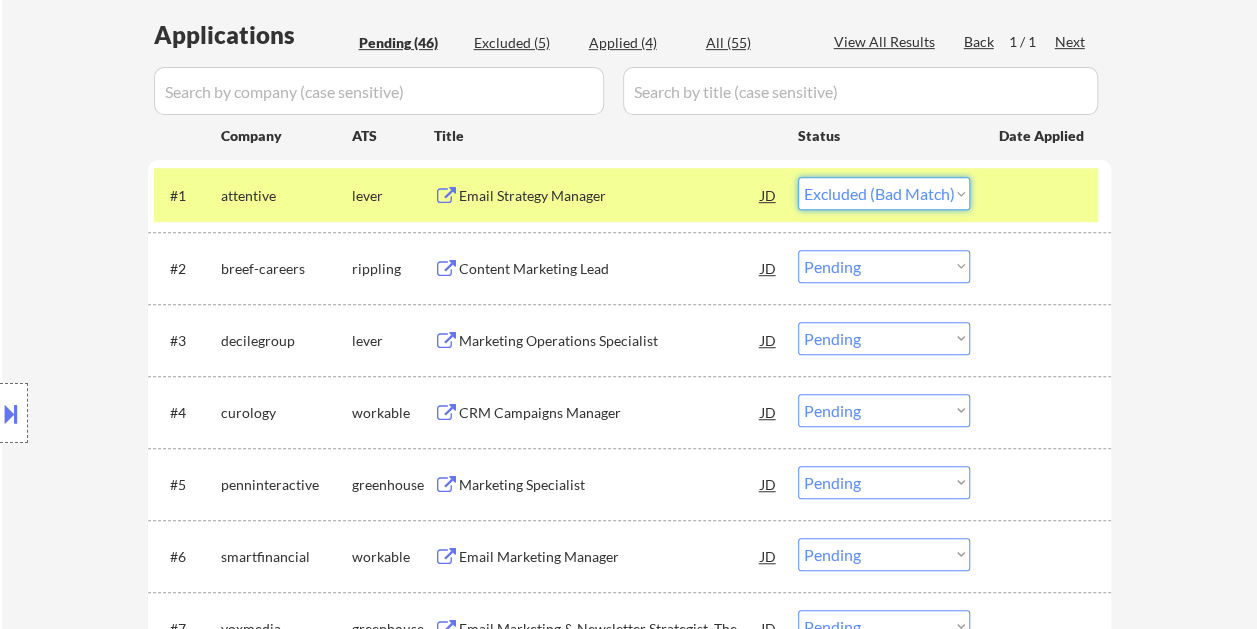 click on "Choose an option... Pending Applied Excluded (Questions) Excluded (Expired) Excluded (Location) Excluded (Bad Match) Excluded (Blocklist) Excluded (Salary) Excluded (Other)" at bounding box center (884, 193) 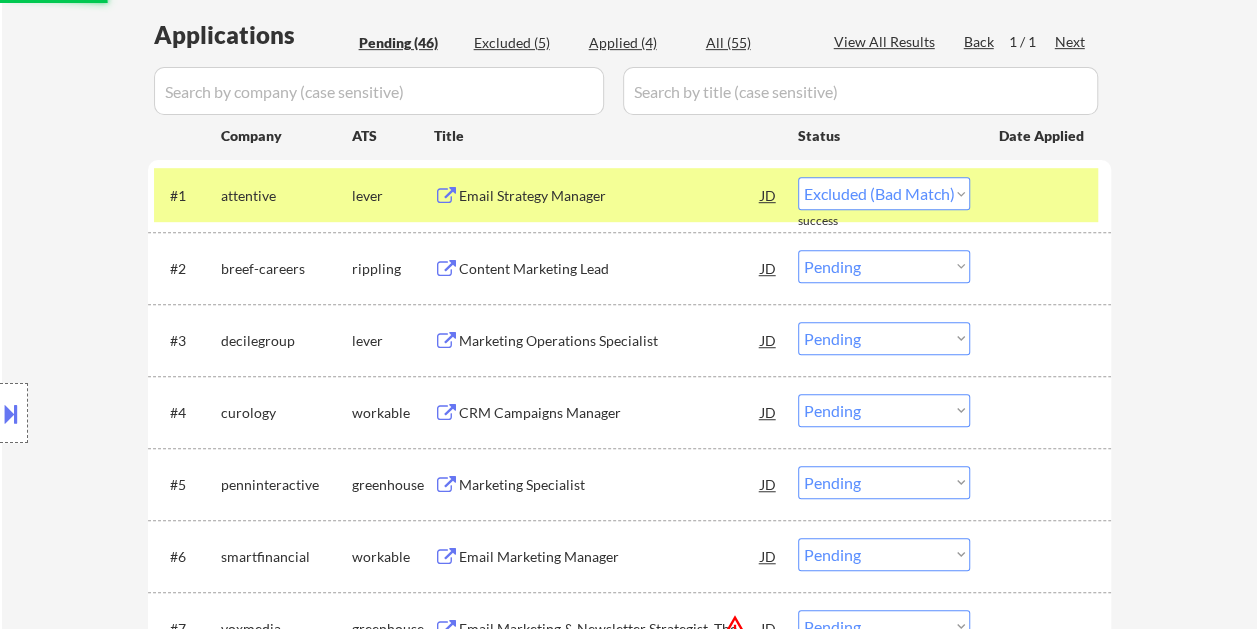 select on ""pending"" 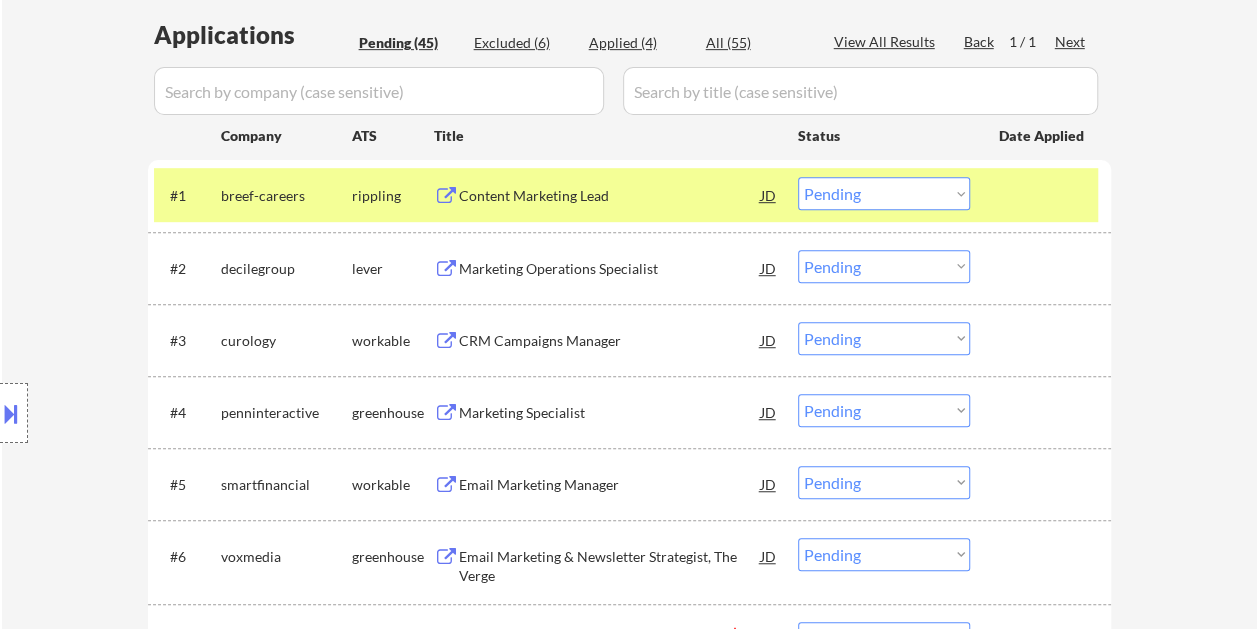 drag, startPoint x: 993, startPoint y: 180, endPoint x: 978, endPoint y: 228, distance: 50.289165 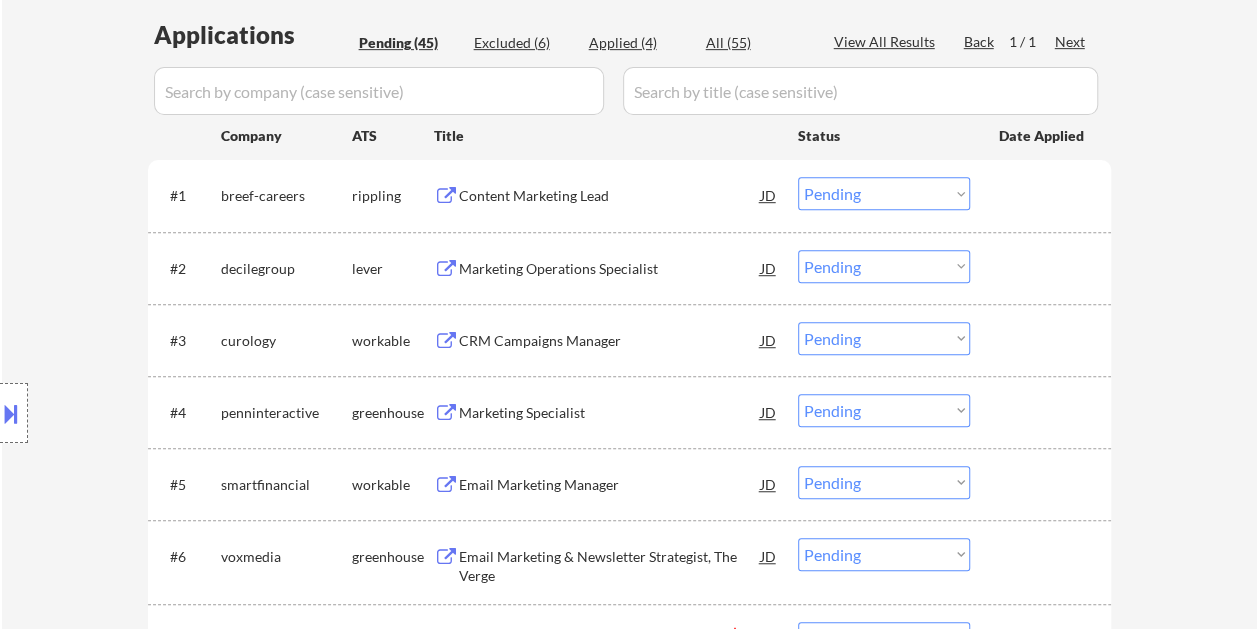 click at bounding box center [1043, 268] 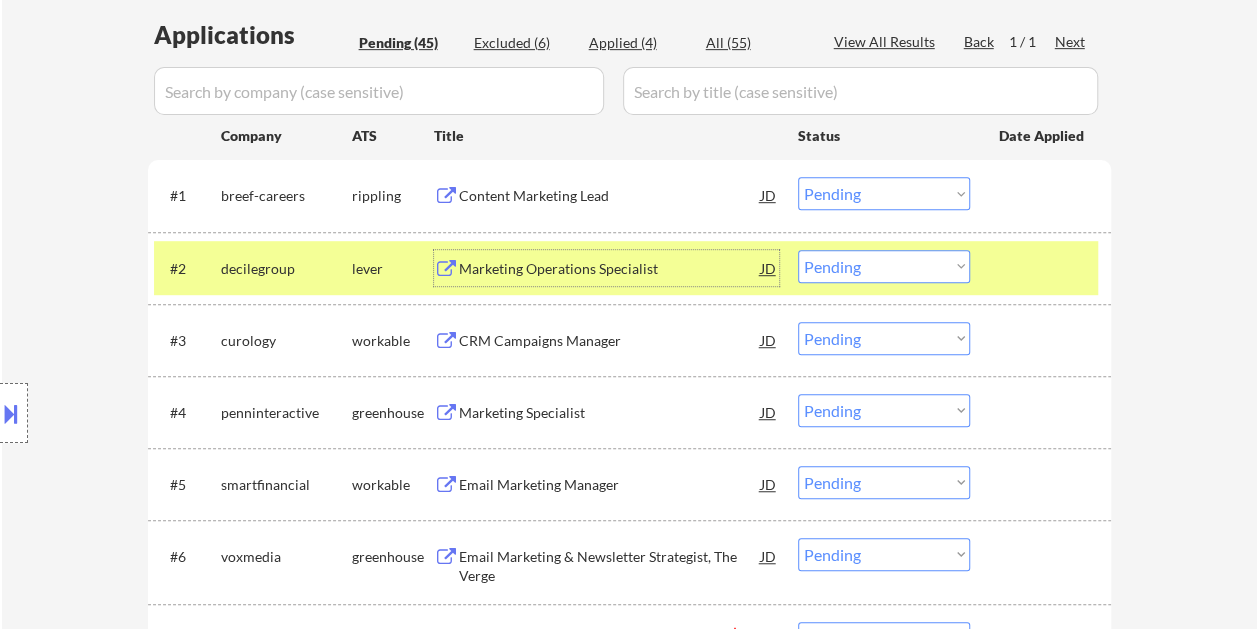 click on "Marketing Operations Specialist" at bounding box center (610, 269) 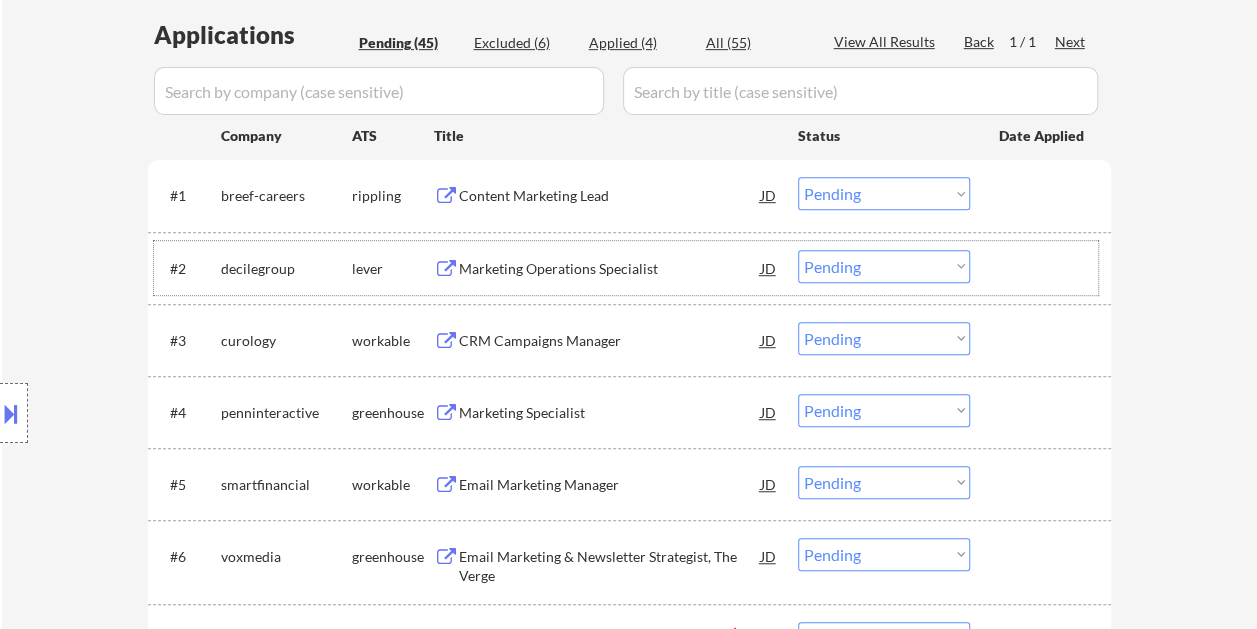 drag, startPoint x: 1023, startPoint y: 268, endPoint x: 946, endPoint y: 279, distance: 77.781746 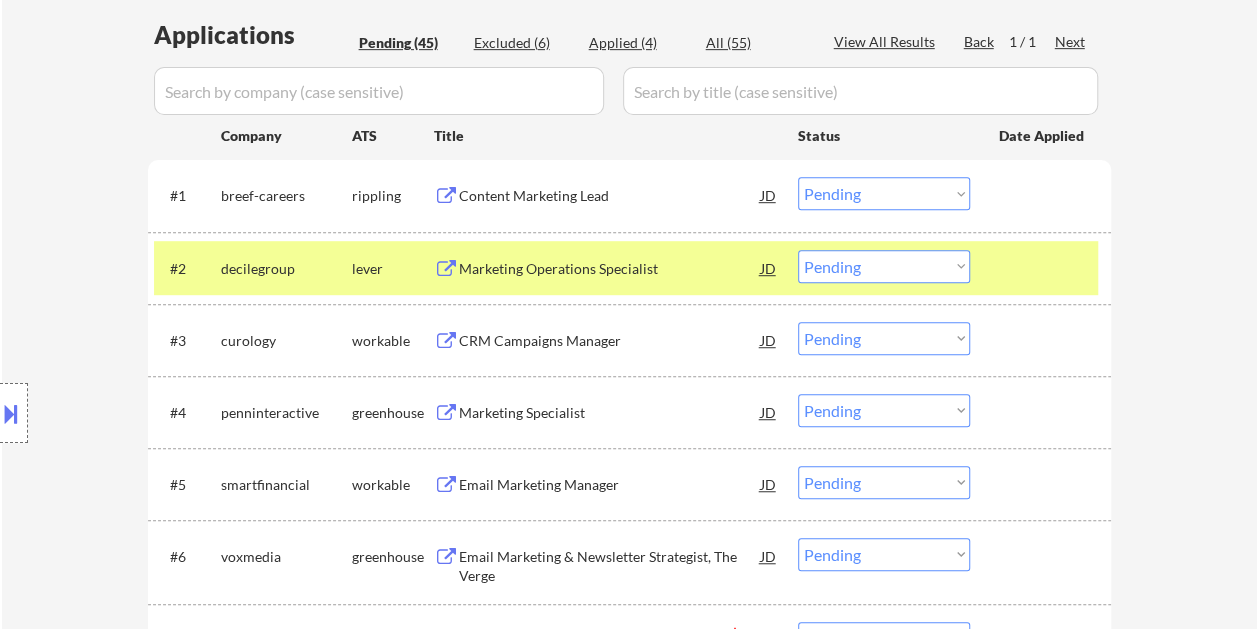 click on "Choose an option... Pending Applied Excluded (Questions) Excluded (Expired) Excluded (Location) Excluded (Bad Match) Excluded (Blocklist) Excluded (Salary) Excluded (Other)" at bounding box center [884, 266] 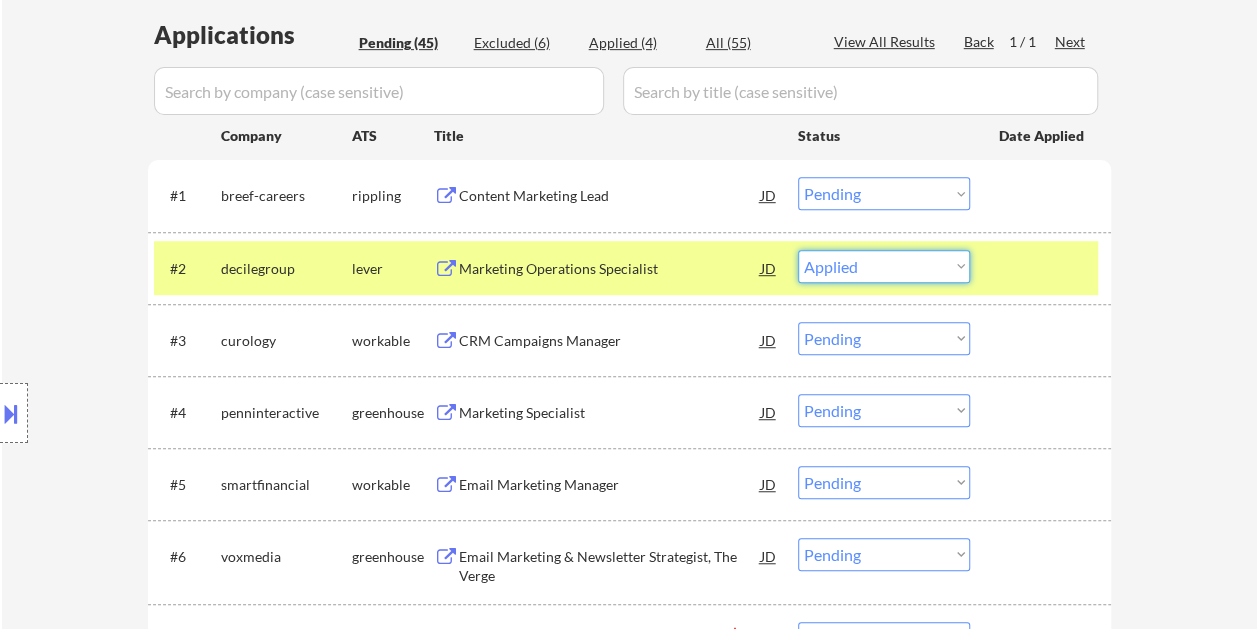 click on "Choose an option... Pending Applied Excluded (Questions) Excluded (Expired) Excluded (Location) Excluded (Bad Match) Excluded (Blocklist) Excluded (Salary) Excluded (Other)" at bounding box center (884, 266) 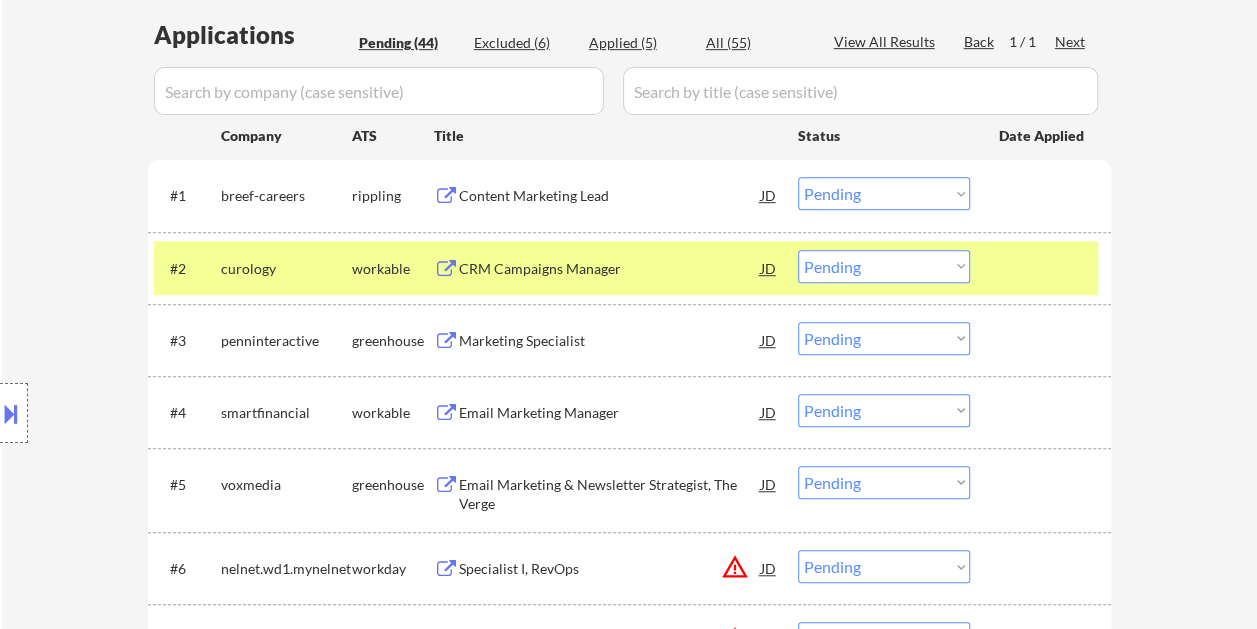 click on "CRM Campaigns Manager" at bounding box center (610, 269) 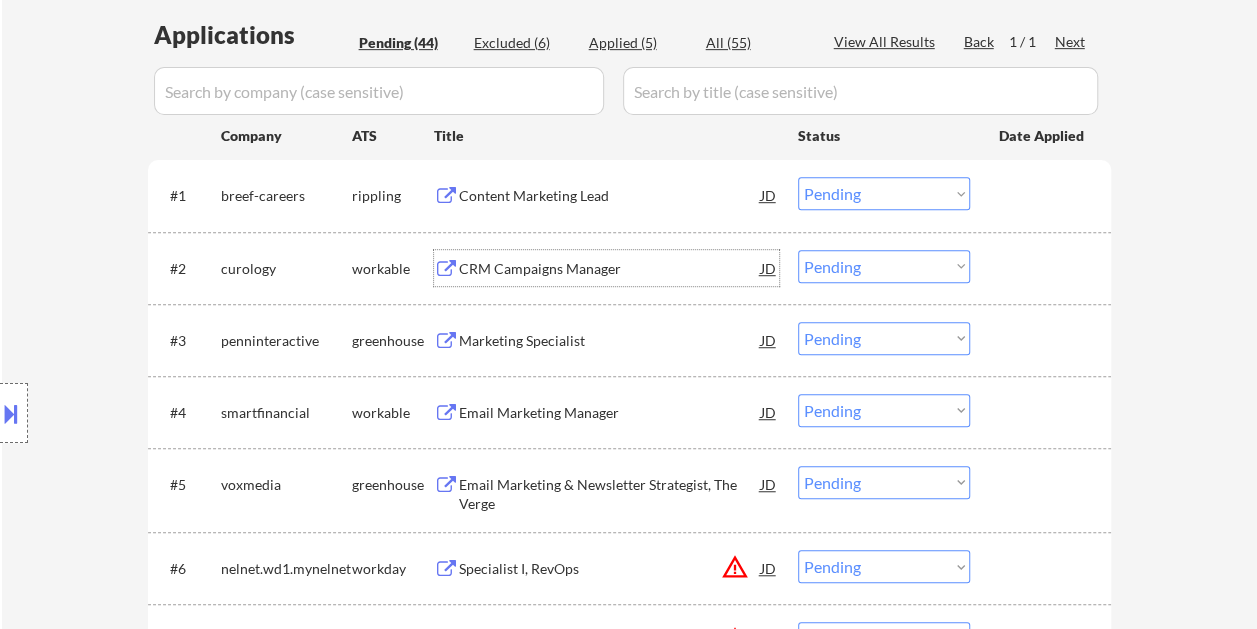 click at bounding box center [1043, 268] 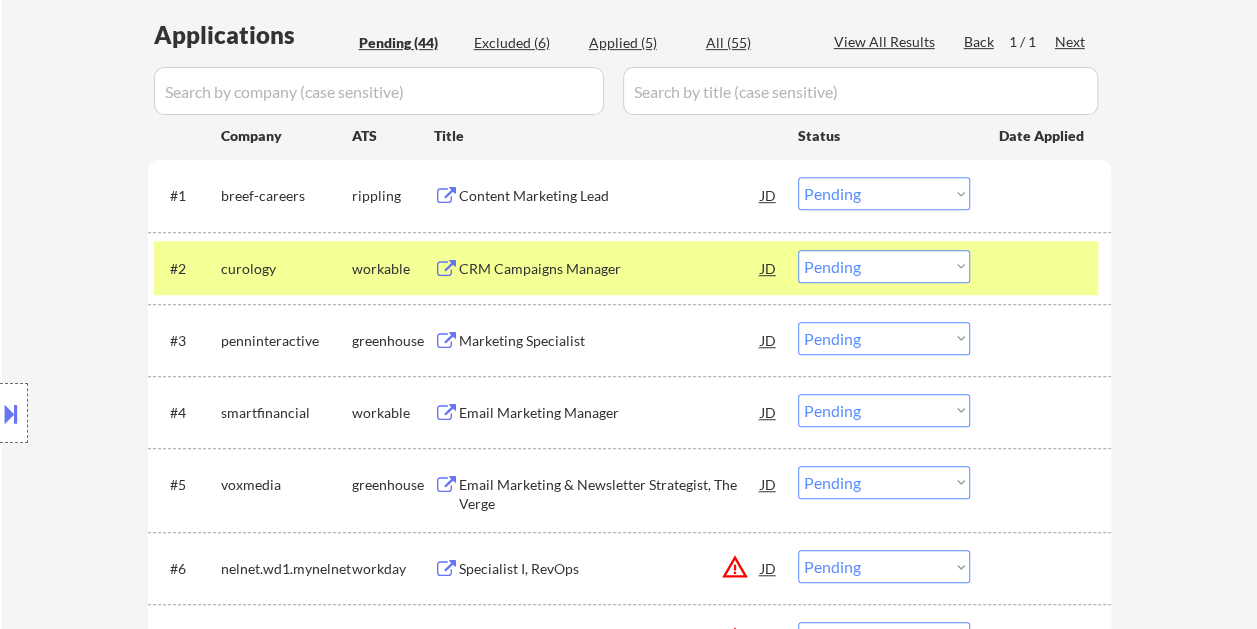 click on "Choose an option... Pending Applied Excluded (Questions) Excluded (Expired) Excluded (Location) Excluded (Bad Match) Excluded (Blocklist) Excluded (Salary) Excluded (Other)" at bounding box center (884, 266) 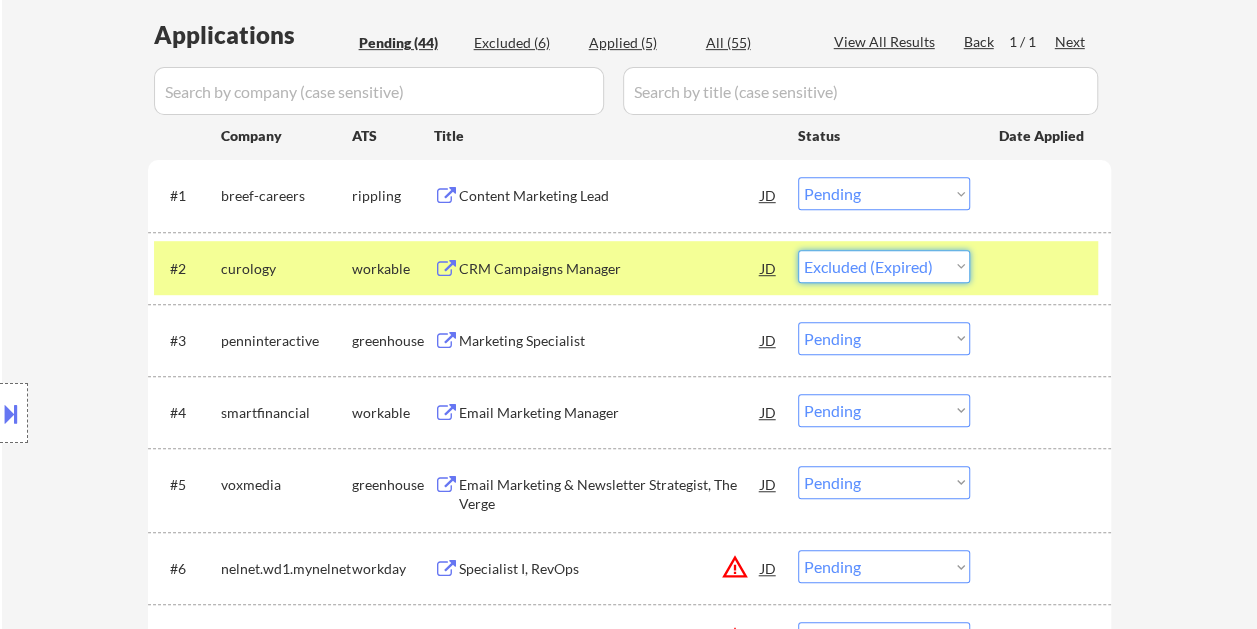 click on "Choose an option... Pending Applied Excluded (Questions) Excluded (Expired) Excluded (Location) Excluded (Bad Match) Excluded (Blocklist) Excluded (Salary) Excluded (Other)" at bounding box center (884, 266) 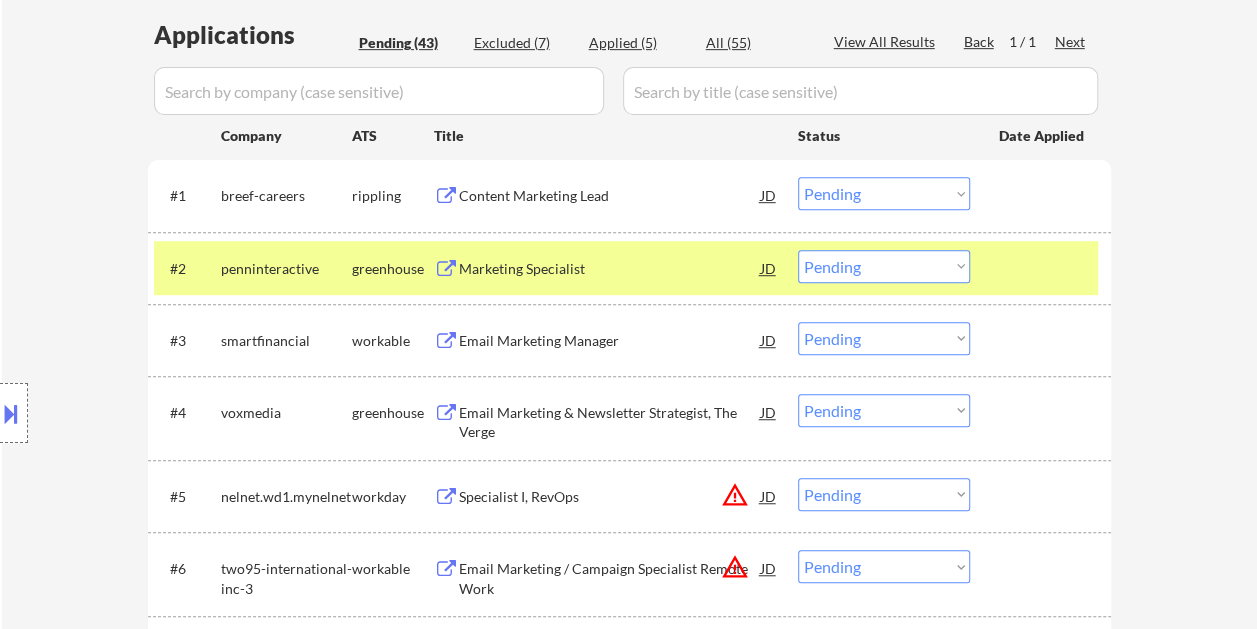 click on "← Return to /applysquad Mailslurp Inbox Job Search Builder Stalone Sylvestre User Email:  stalonesyl1@gmail.com Application Email:  stalonesyl1@gmail.com Mailslurp Email:  stalone.sylvestre@mailflux.com LinkedIn:   https://www.linkedin.com/in/stalone/
Phone:  8603330262 Current Location:  New London, Connecticut Applies:  0 sent / 200 bought Internal Notes You may manually source any jobs in Email Marketing for him except for levels Jr/Coordinator (those are too junior for him) Can work in country of residence?:  yes Squad Notes Minimum salary:  $90,000 Will need Visa to work in that country now/future?:   no Download Resume Add a Job Manually Jovie Applications Pending (43) Excluded (7) Applied (5) All (55) View All Results Back 1 / 1
Next Company ATS Title Status Date Applied #1 breef-careers rippling Content Marketing Lead JD warning_amber Choose an option... Pending Applied Excluded (Questions) Excluded (Expired) Excluded (Location) Excluded (Bad Match) Excluded (Blocklist) Excluded (Salary) success" at bounding box center [629, 1530] 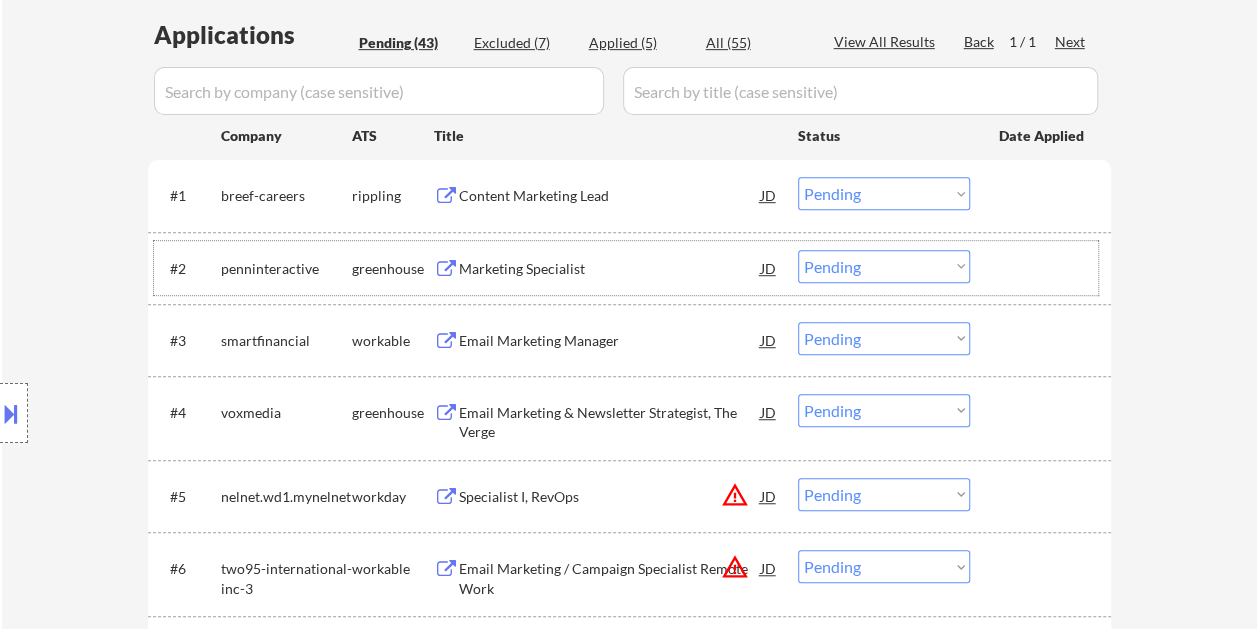 click on "#2 penninteractive greenhouse Marketing Specialist JD warning_amber Choose an option... Pending Applied Excluded (Questions) Excluded (Expired) Excluded (Location) Excluded (Bad Match) Excluded (Blocklist) Excluded (Salary) Excluded (Other)" at bounding box center (626, 268) 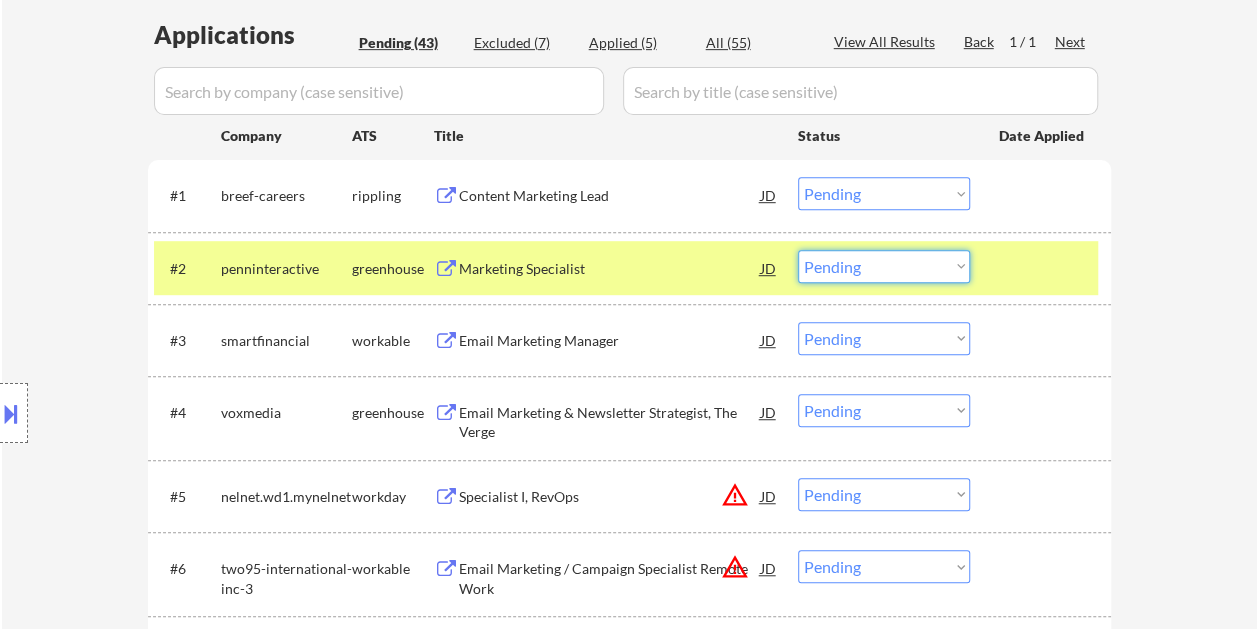 click on "Choose an option... Pending Applied Excluded (Questions) Excluded (Expired) Excluded (Location) Excluded (Bad Match) Excluded (Blocklist) Excluded (Salary) Excluded (Other)" at bounding box center (884, 266) 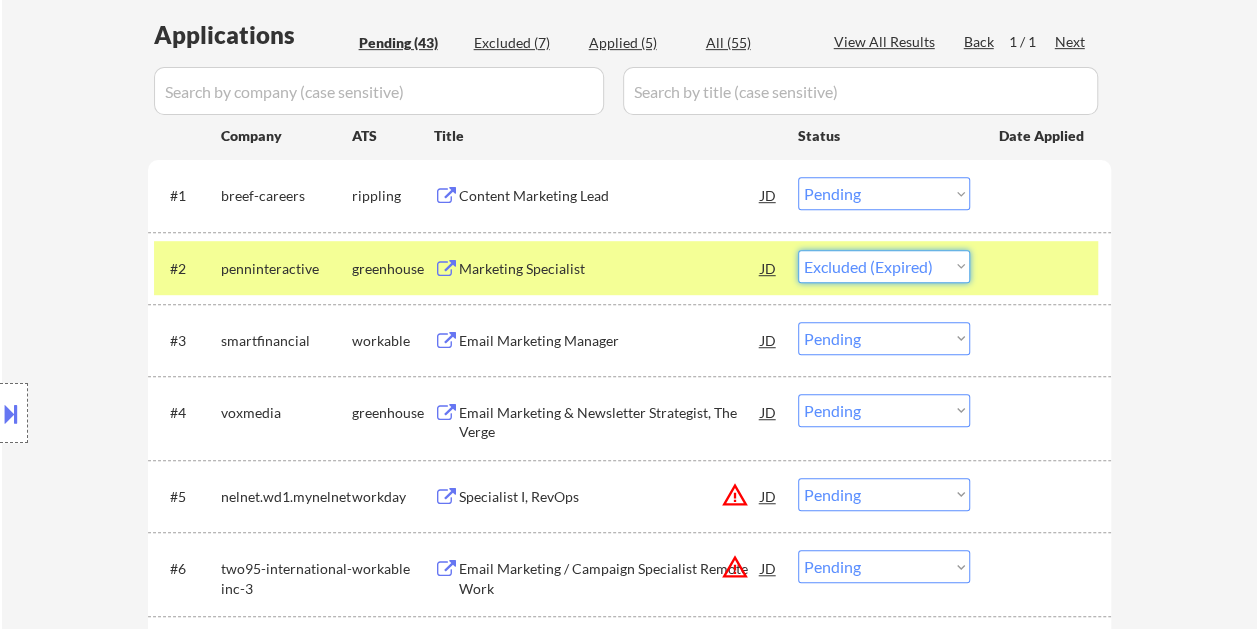 click on "Choose an option... Pending Applied Excluded (Questions) Excluded (Expired) Excluded (Location) Excluded (Bad Match) Excluded (Blocklist) Excluded (Salary) Excluded (Other)" at bounding box center [884, 266] 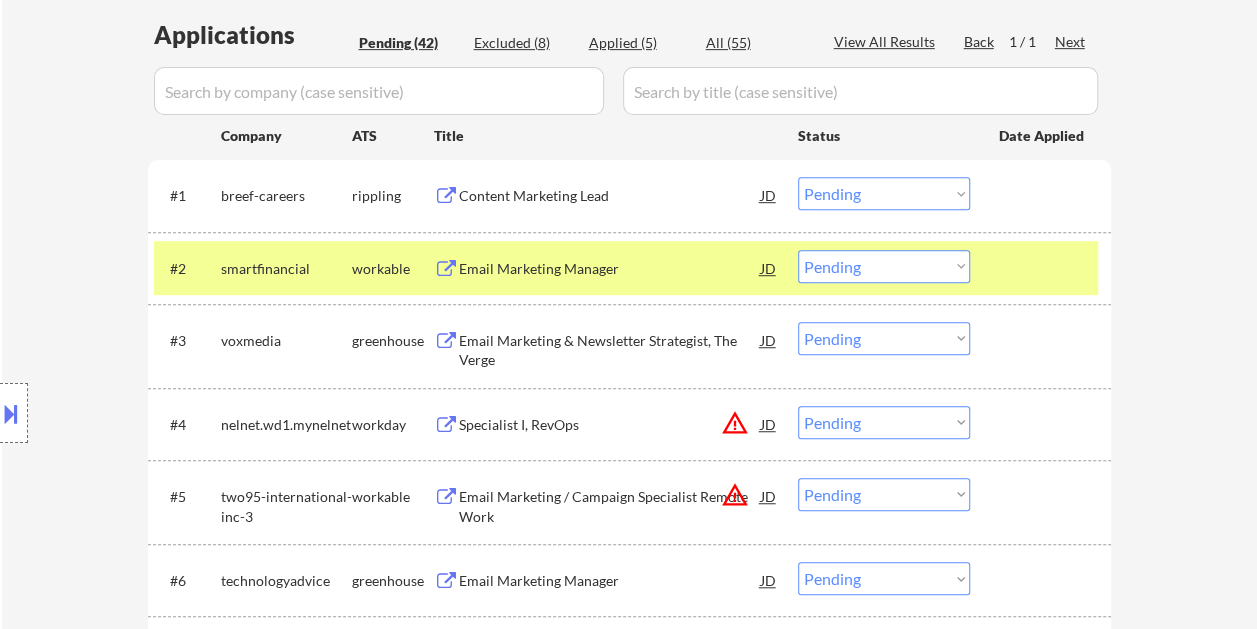 click on "Email Marketing Manager" at bounding box center [610, 269] 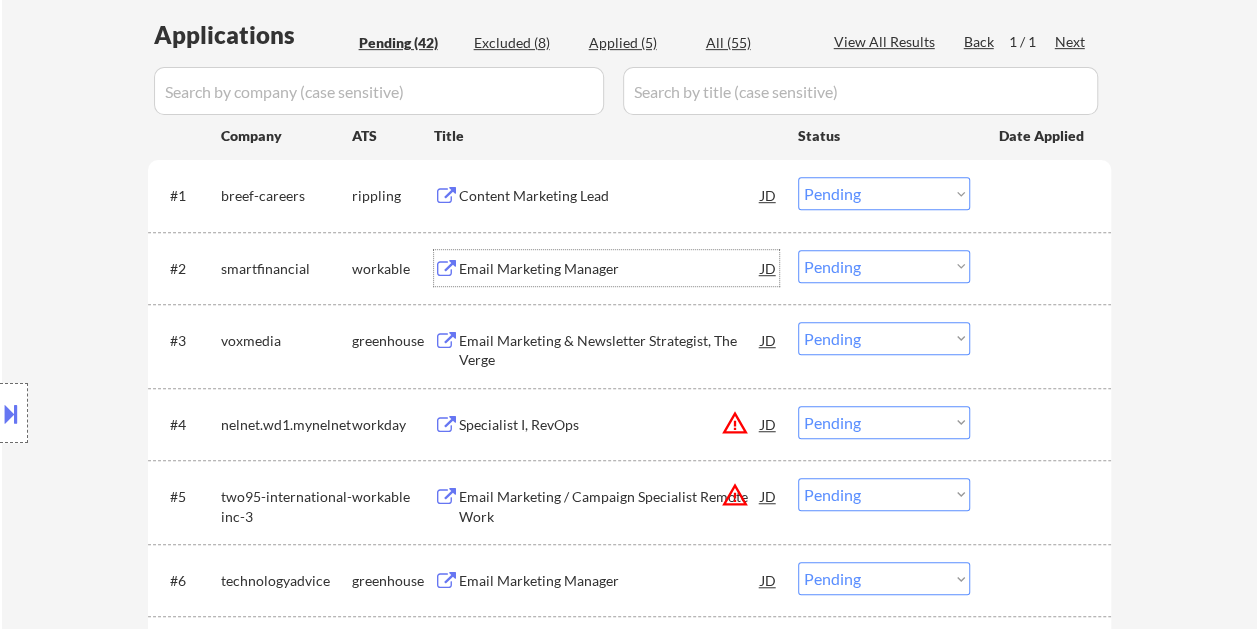 click at bounding box center (1043, 268) 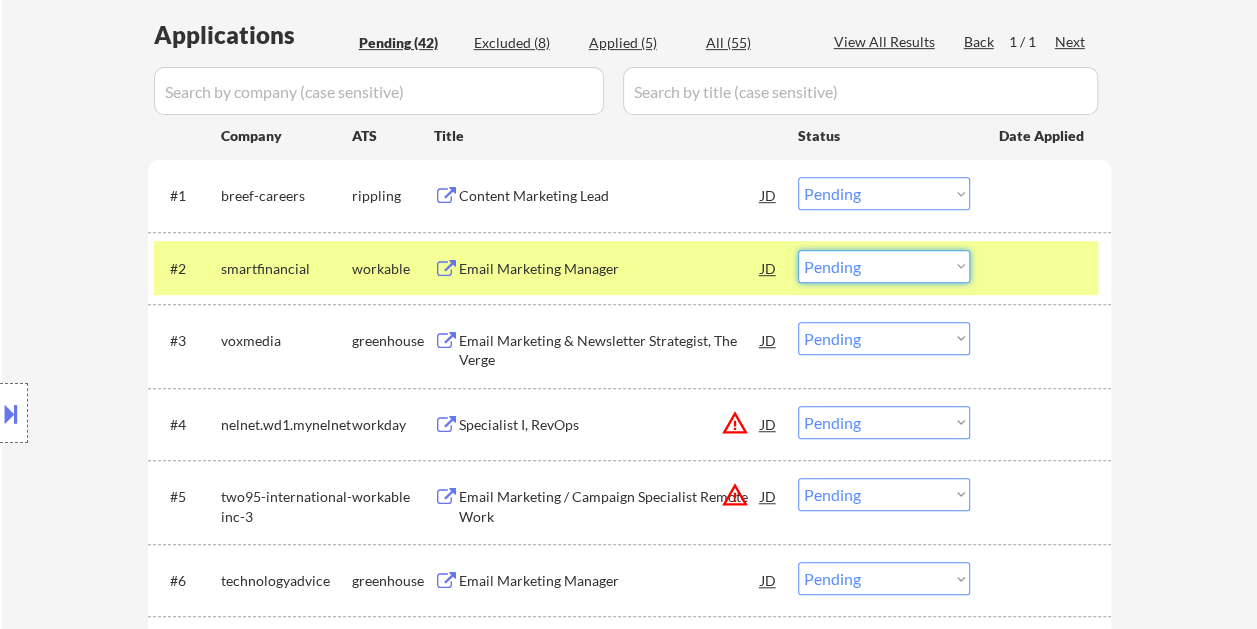 click on "Choose an option... Pending Applied Excluded (Questions) Excluded (Expired) Excluded (Location) Excluded (Bad Match) Excluded (Blocklist) Excluded (Salary) Excluded (Other)" at bounding box center (884, 266) 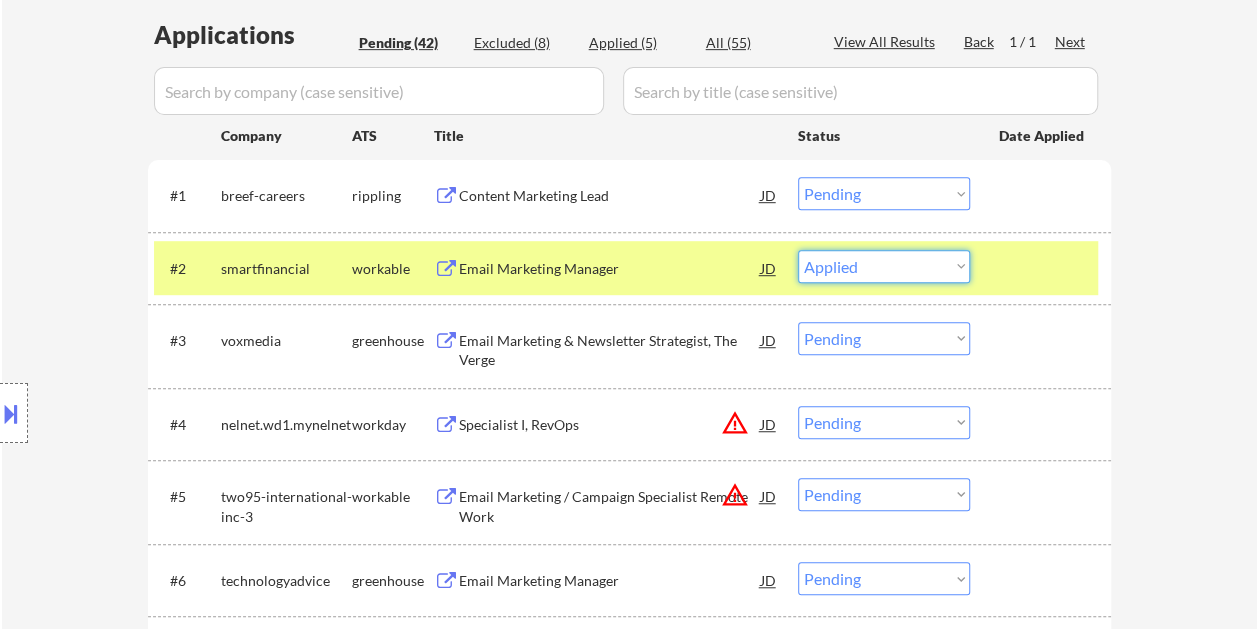 click on "Choose an option... Pending Applied Excluded (Questions) Excluded (Expired) Excluded (Location) Excluded (Bad Match) Excluded (Blocklist) Excluded (Salary) Excluded (Other)" at bounding box center (884, 266) 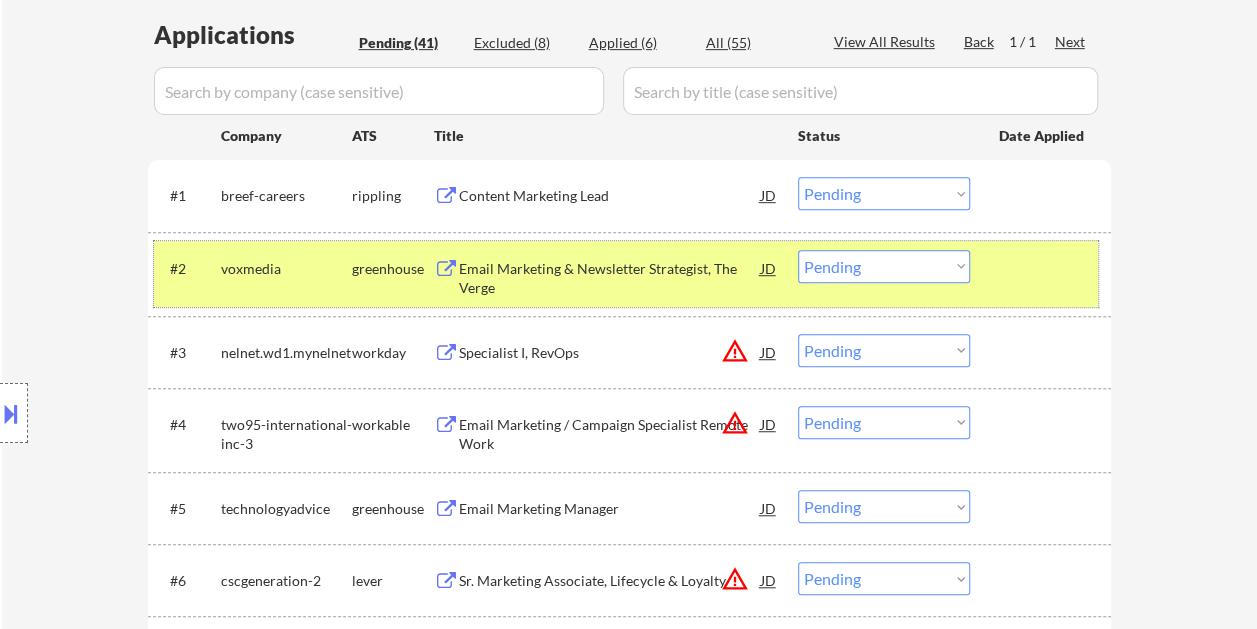 click at bounding box center [1043, 268] 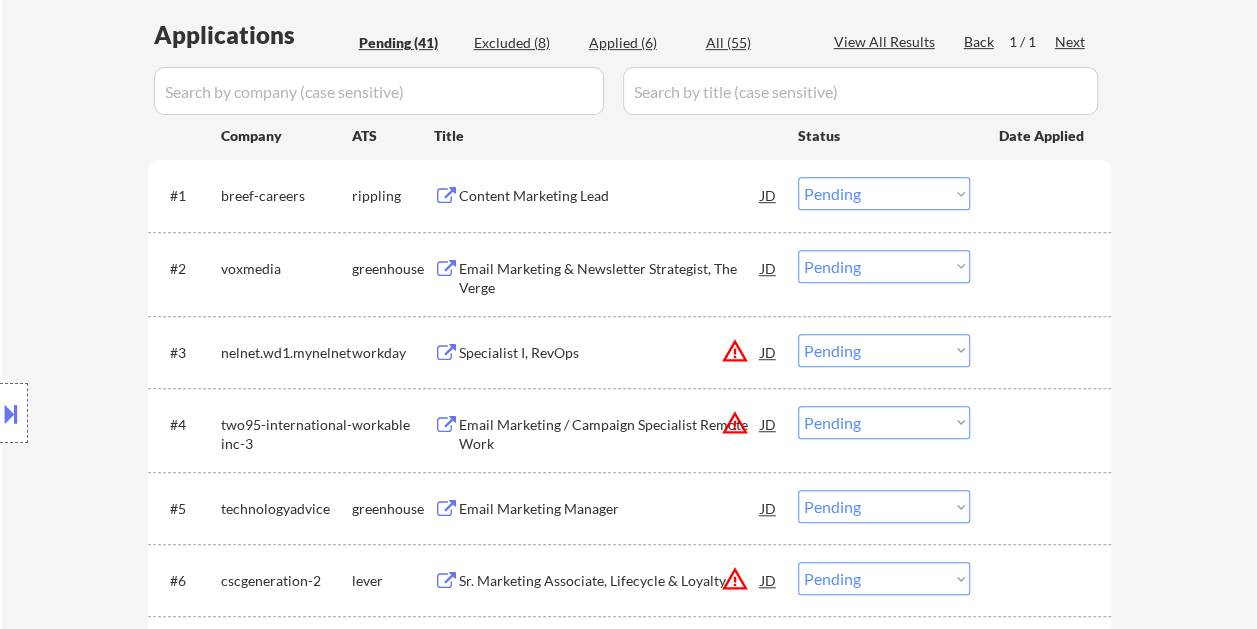 click at bounding box center [1043, 268] 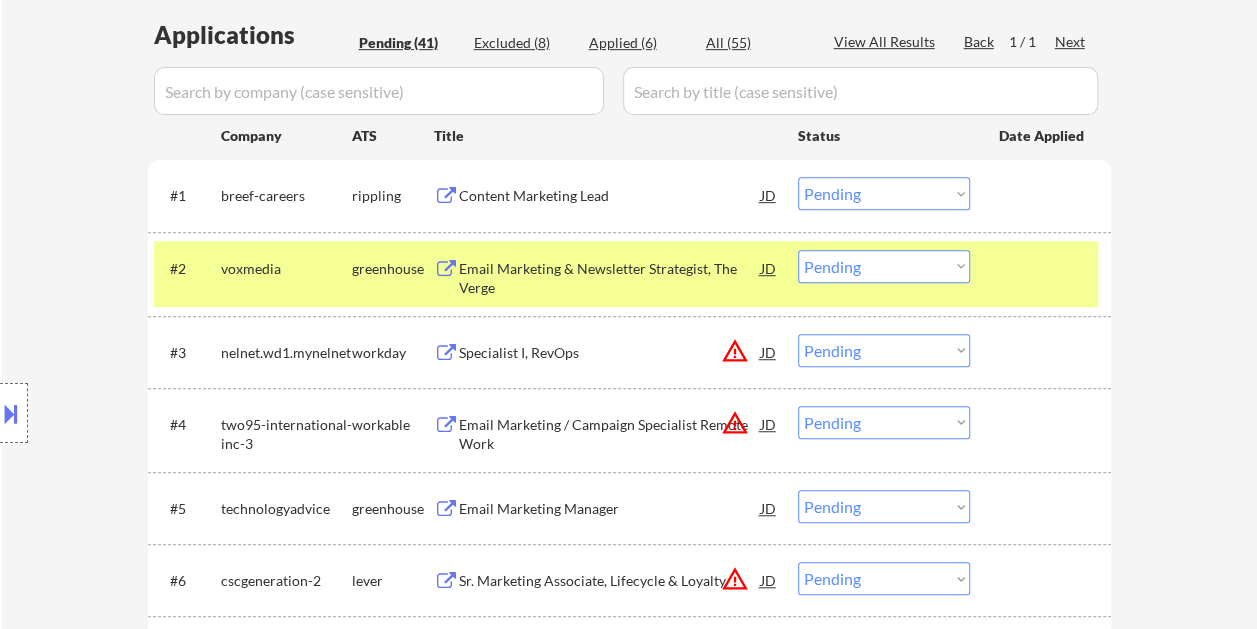 click on "Email Marketing & Newsletter Strategist, The Verge" at bounding box center [610, 274] 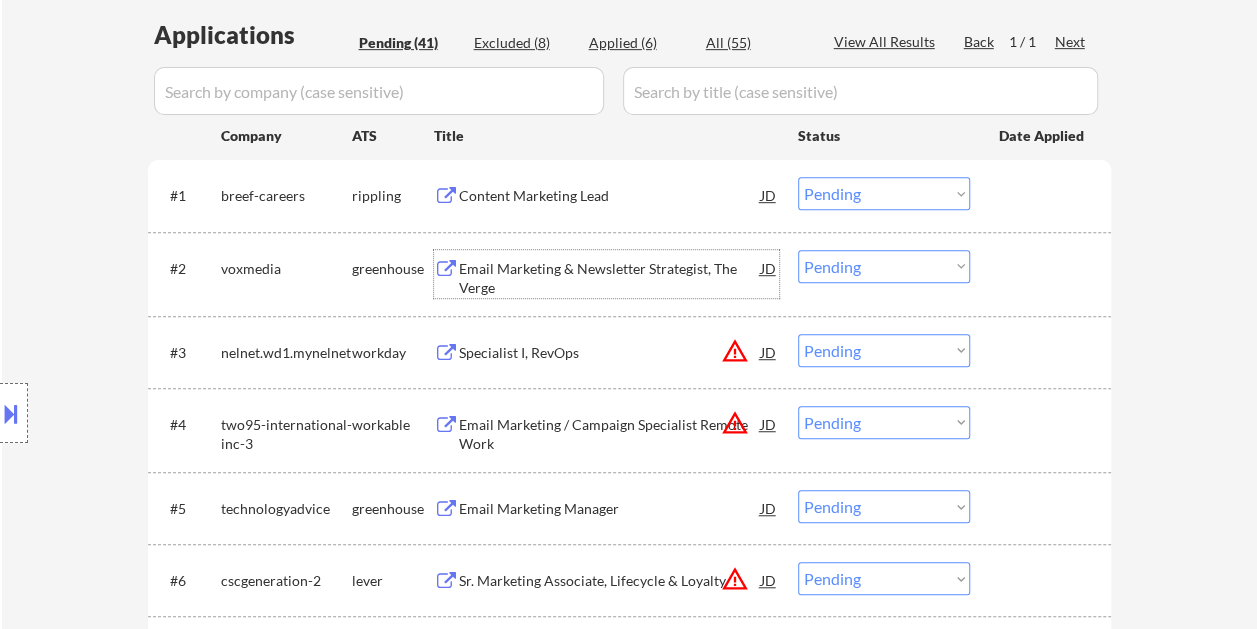 click at bounding box center (1043, 268) 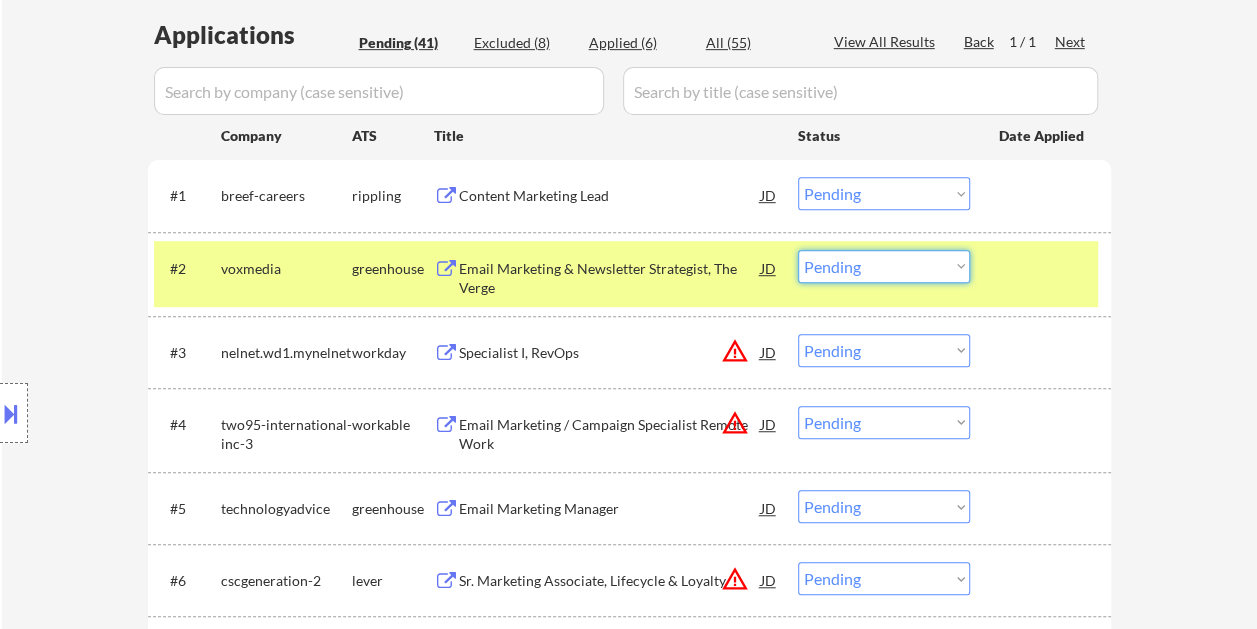 click on "Choose an option... Pending Applied Excluded (Questions) Excluded (Expired) Excluded (Location) Excluded (Bad Match) Excluded (Blocklist) Excluded (Salary) Excluded (Other)" at bounding box center [884, 266] 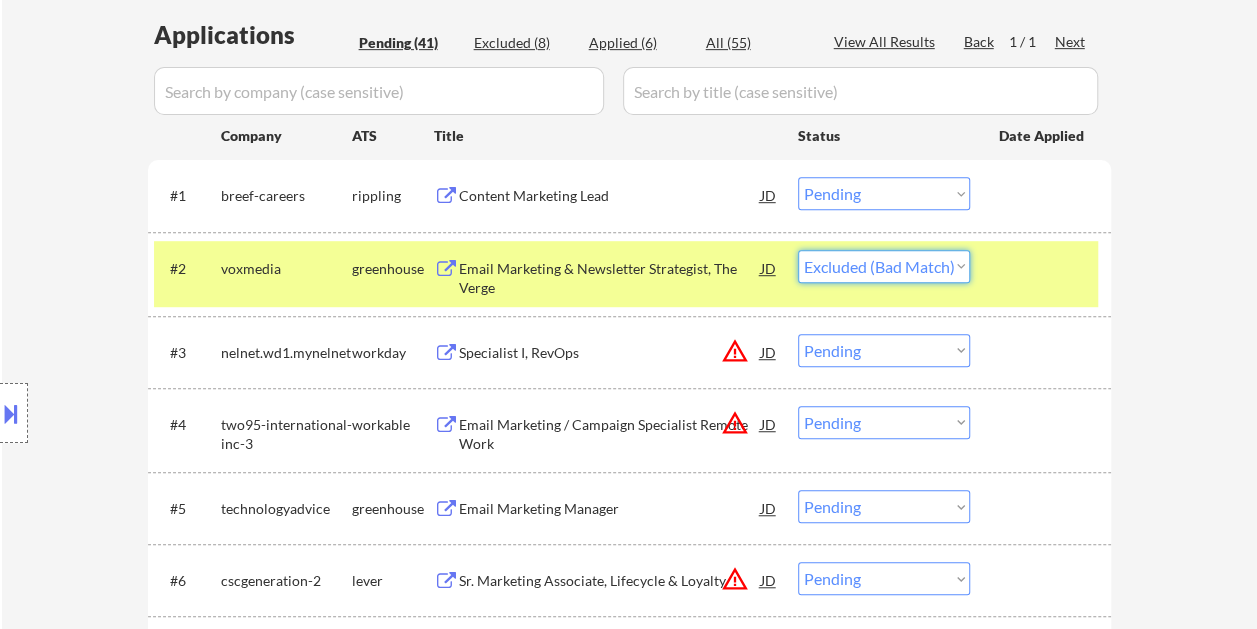 click on "Choose an option... Pending Applied Excluded (Questions) Excluded (Expired) Excluded (Location) Excluded (Bad Match) Excluded (Blocklist) Excluded (Salary) Excluded (Other)" at bounding box center [884, 266] 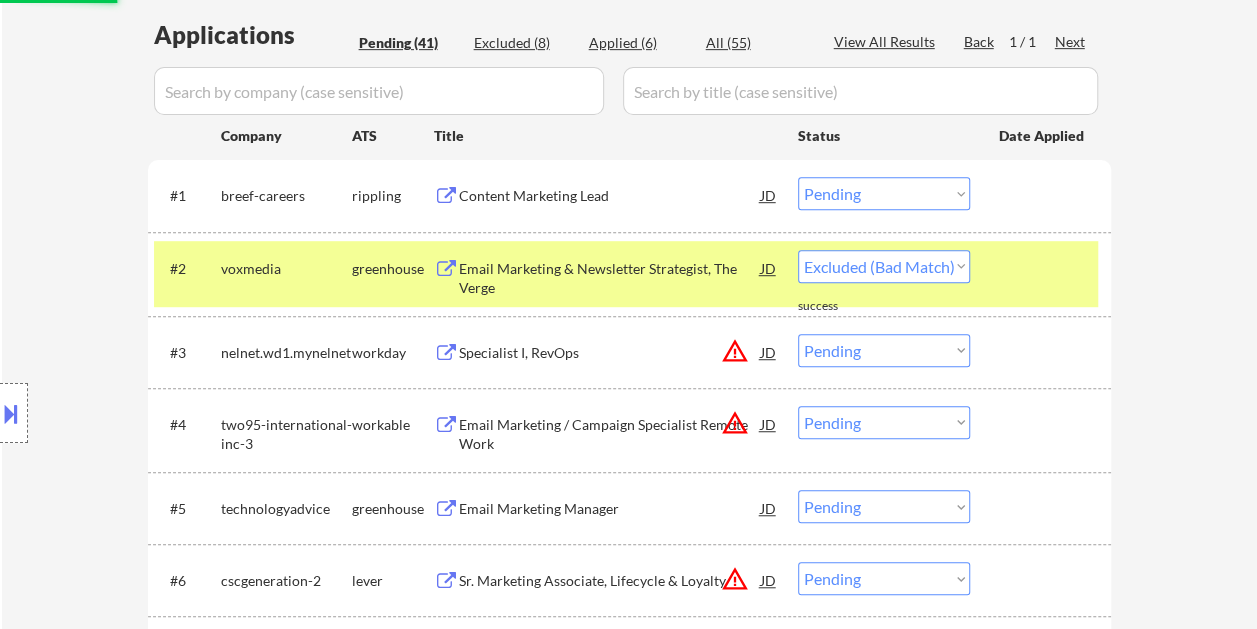 select on ""pending"" 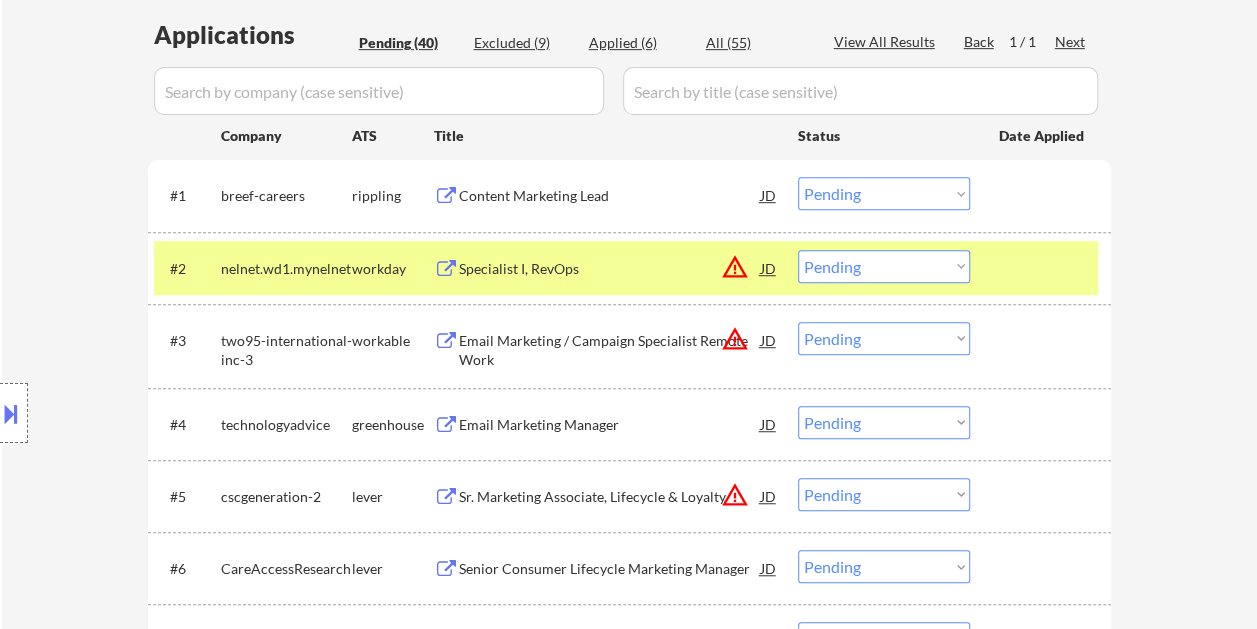click at bounding box center (1043, 268) 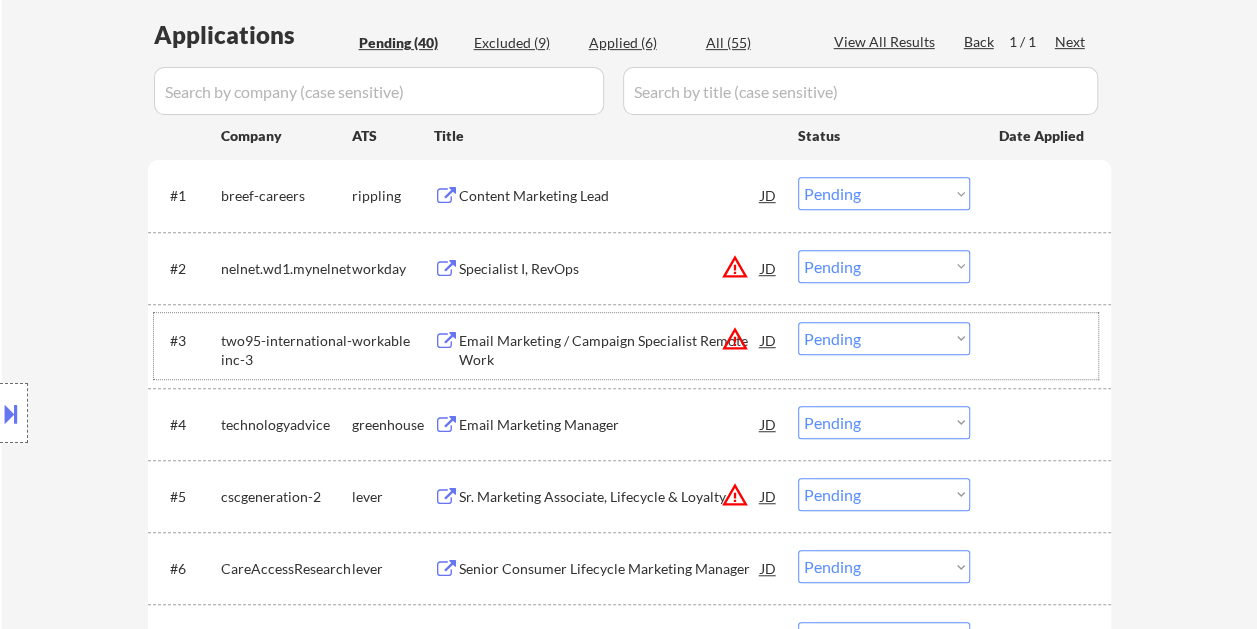 click at bounding box center [1043, 340] 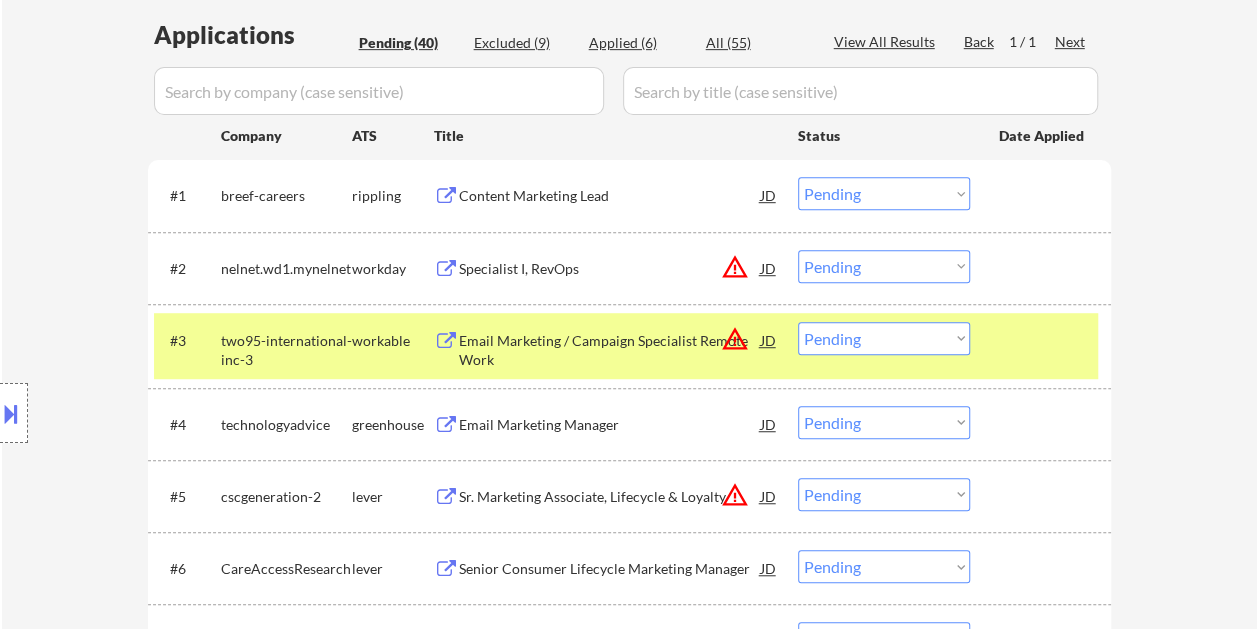 click on "Email Marketing / Campaign Specialist Remote Work" at bounding box center [610, 350] 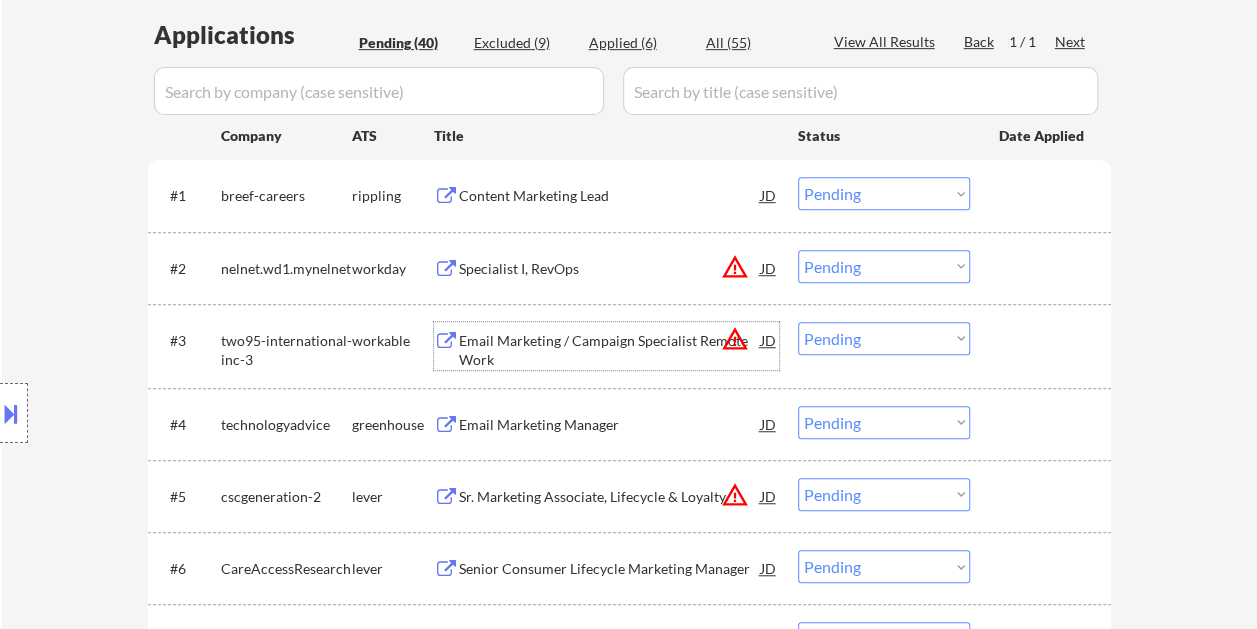 click at bounding box center [1043, 340] 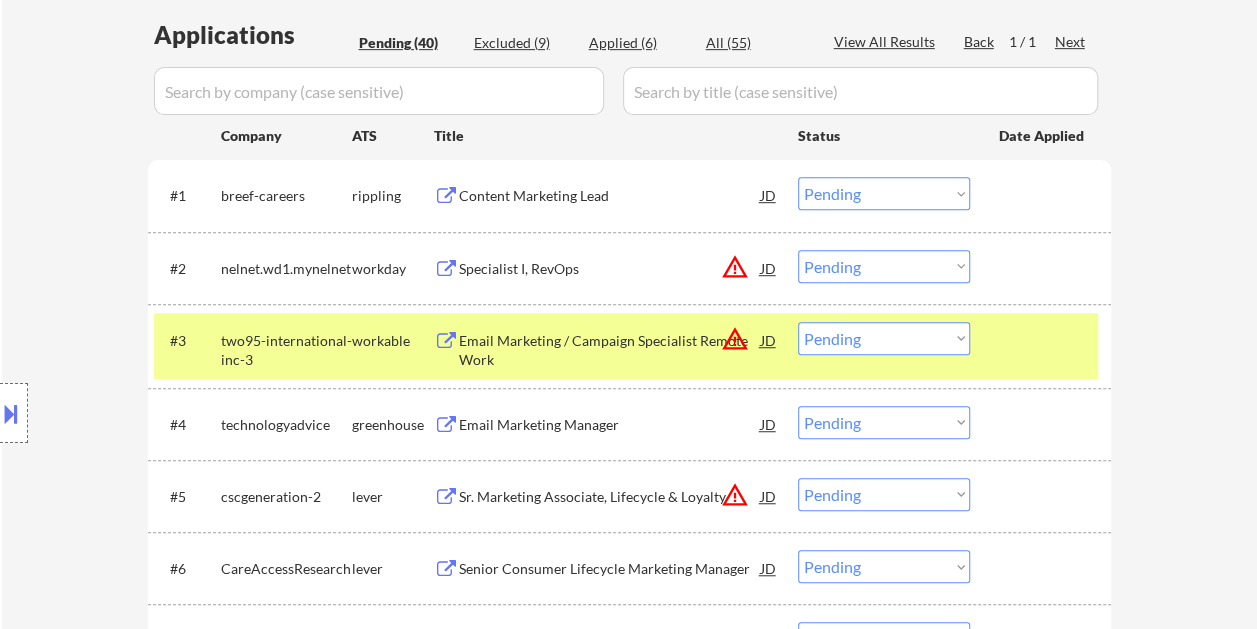 click on "Choose an option... Pending Applied Excluded (Questions) Excluded (Expired) Excluded (Location) Excluded (Bad Match) Excluded (Blocklist) Excluded (Salary) Excluded (Other)" at bounding box center [884, 338] 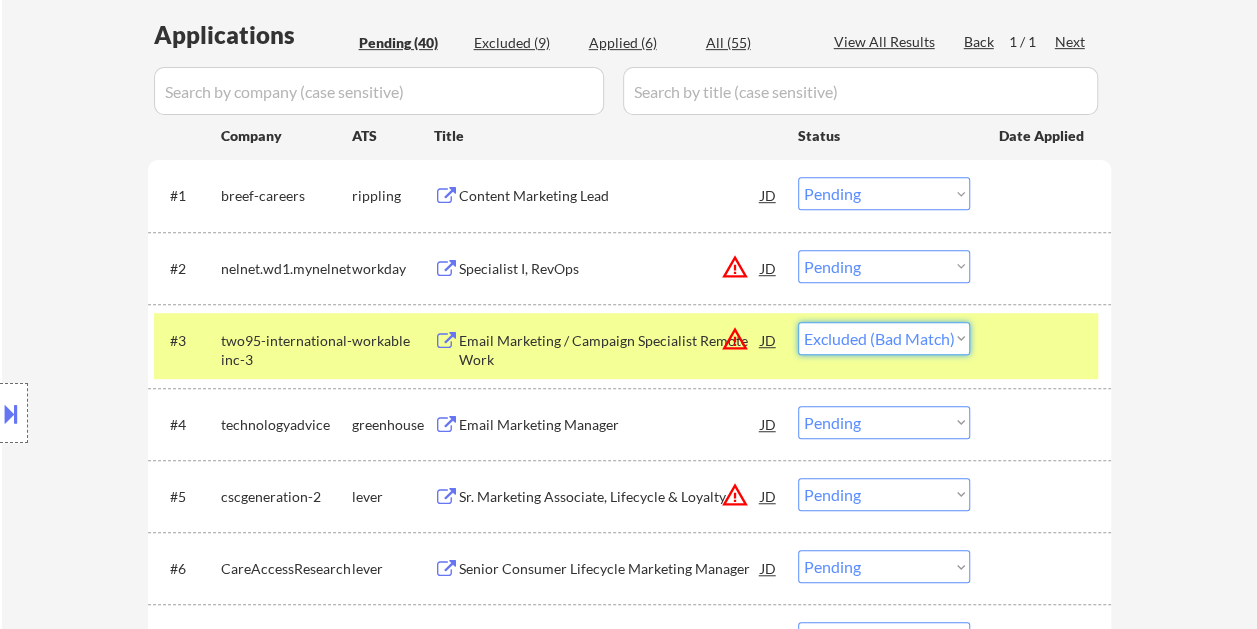 click on "Choose an option... Pending Applied Excluded (Questions) Excluded (Expired) Excluded (Location) Excluded (Bad Match) Excluded (Blocklist) Excluded (Salary) Excluded (Other)" at bounding box center [884, 338] 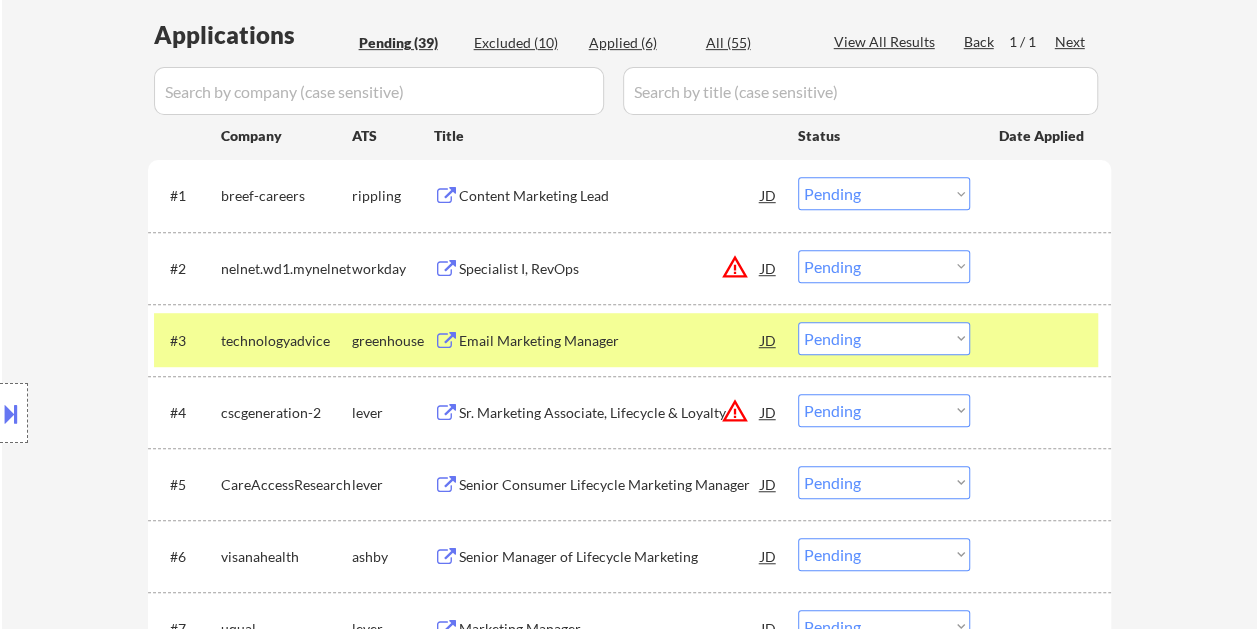 click at bounding box center [1043, 340] 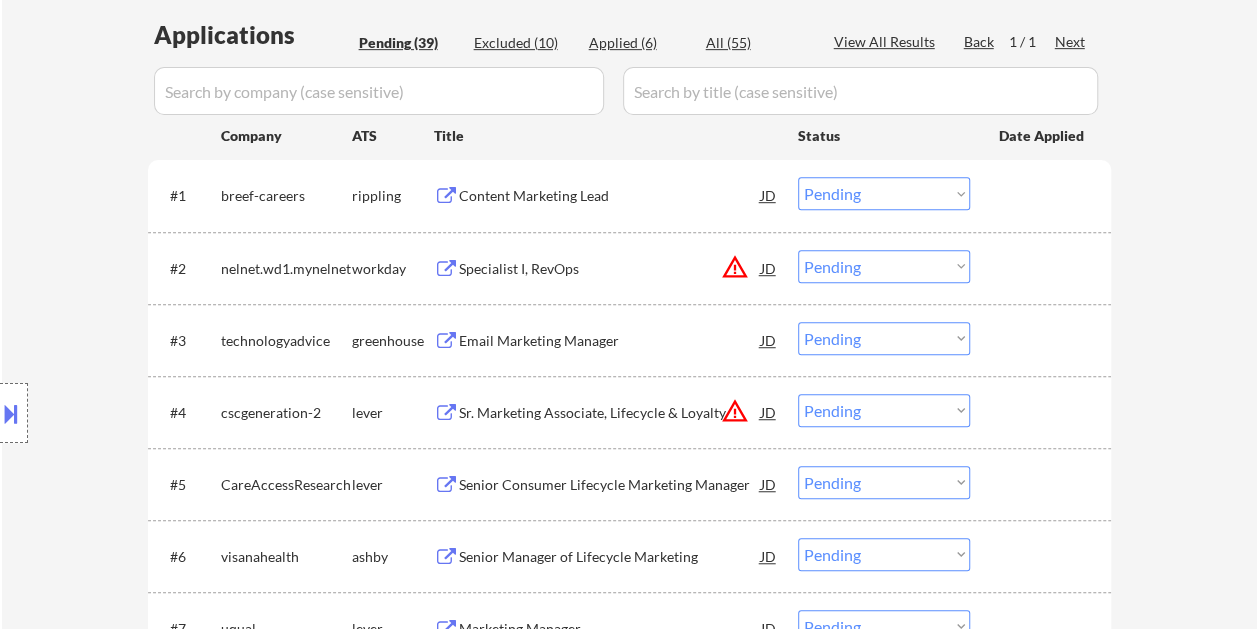 click at bounding box center [1043, 340] 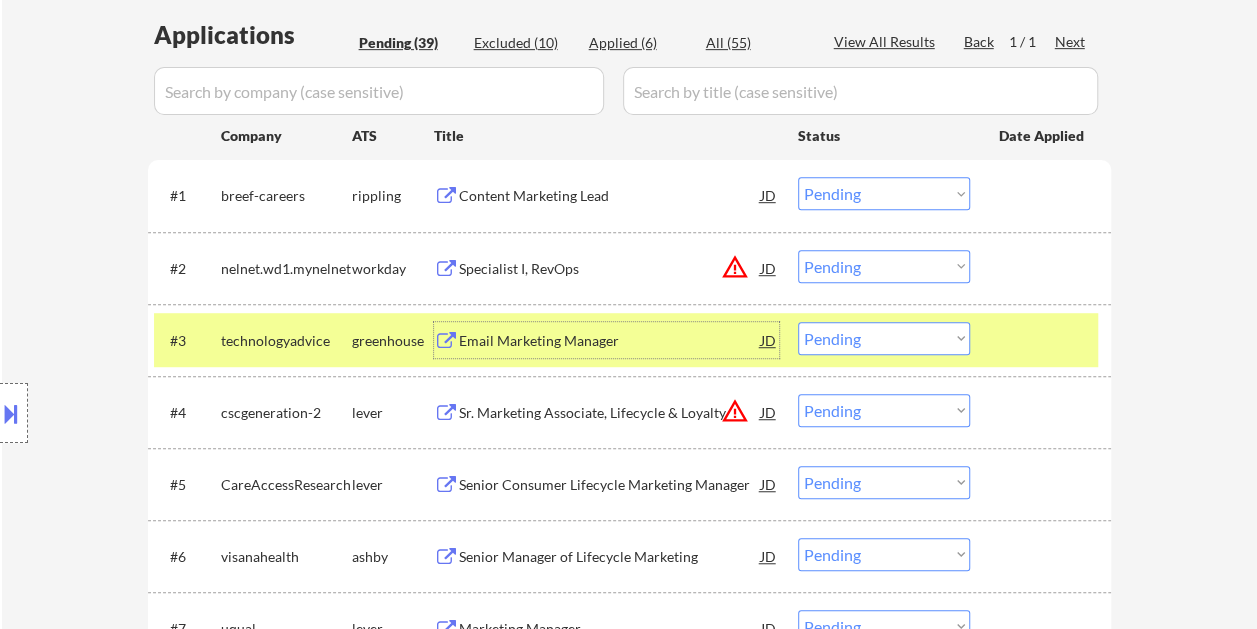 click on "Email Marketing Manager" at bounding box center (610, 341) 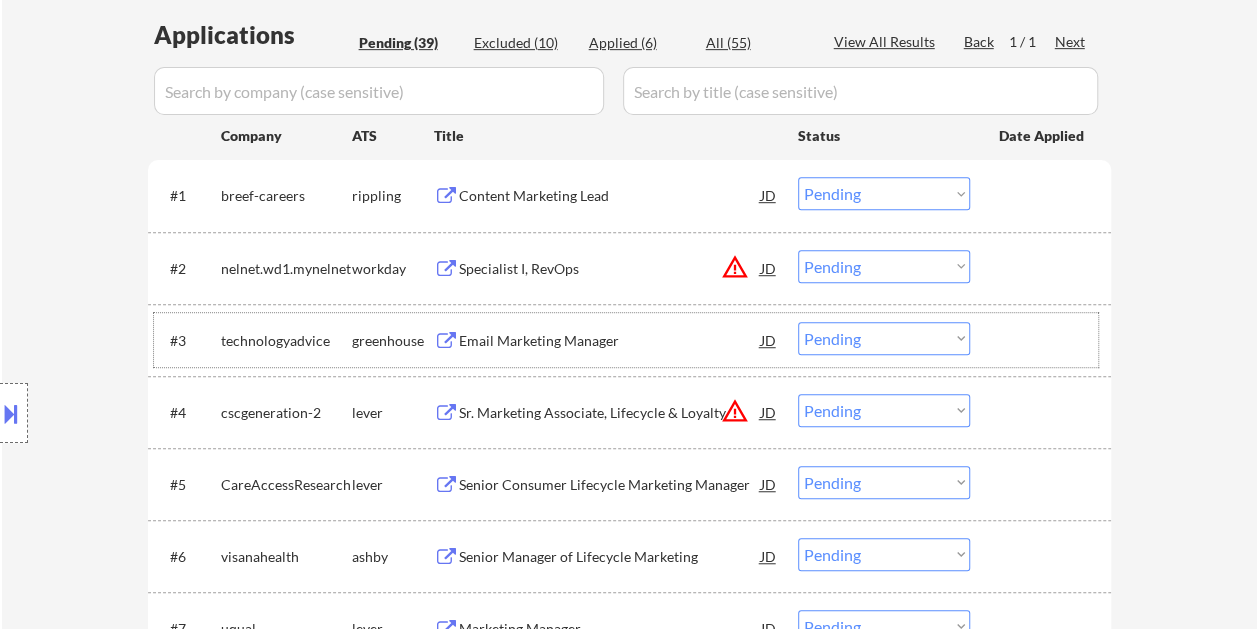 click at bounding box center (1043, 340) 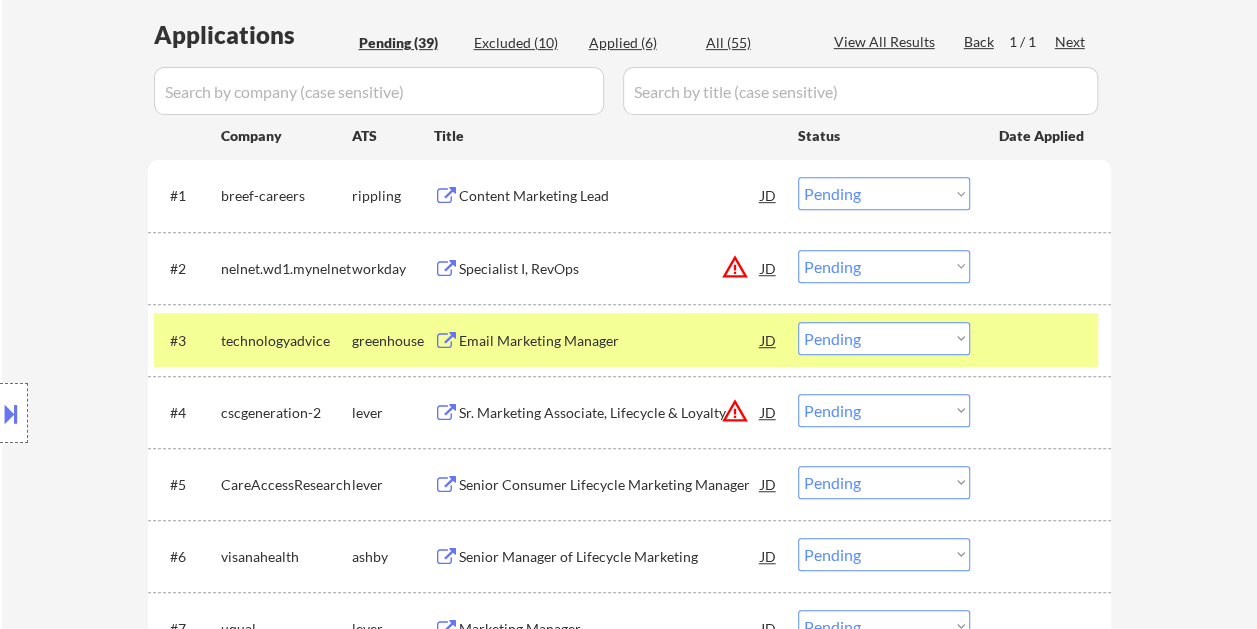 click on "Choose an option... Pending Applied Excluded (Questions) Excluded (Expired) Excluded (Location) Excluded (Bad Match) Excluded (Blocklist) Excluded (Salary) Excluded (Other)" at bounding box center (884, 338) 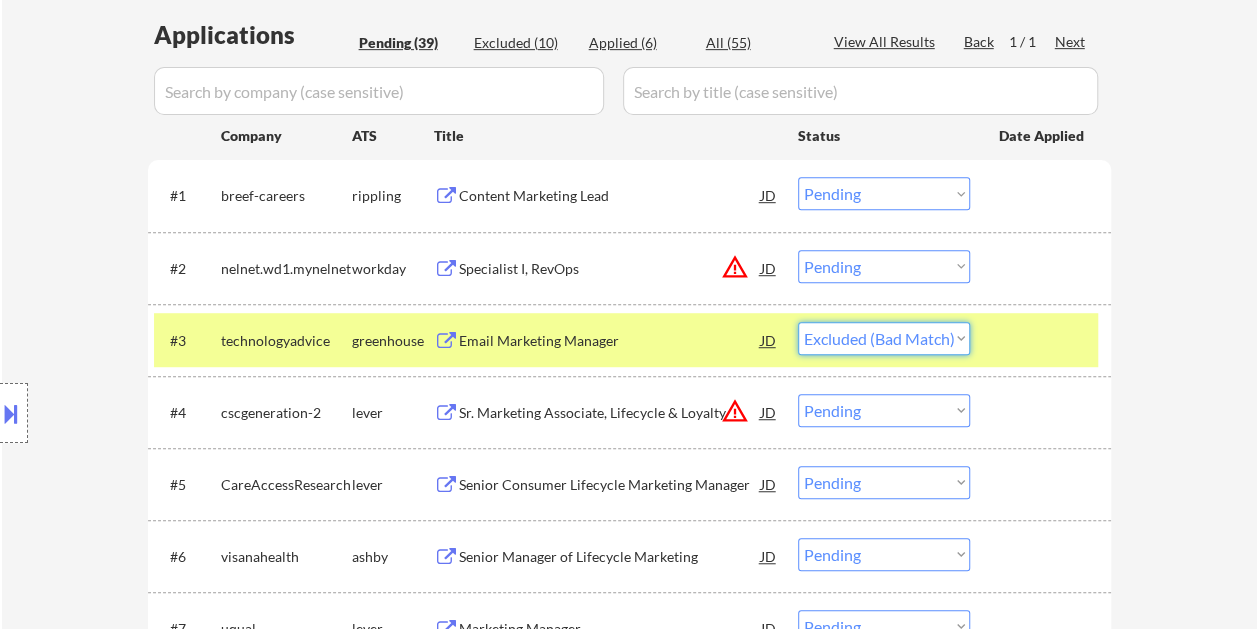 click on "Choose an option... Pending Applied Excluded (Questions) Excluded (Expired) Excluded (Location) Excluded (Bad Match) Excluded (Blocklist) Excluded (Salary) Excluded (Other)" at bounding box center [884, 338] 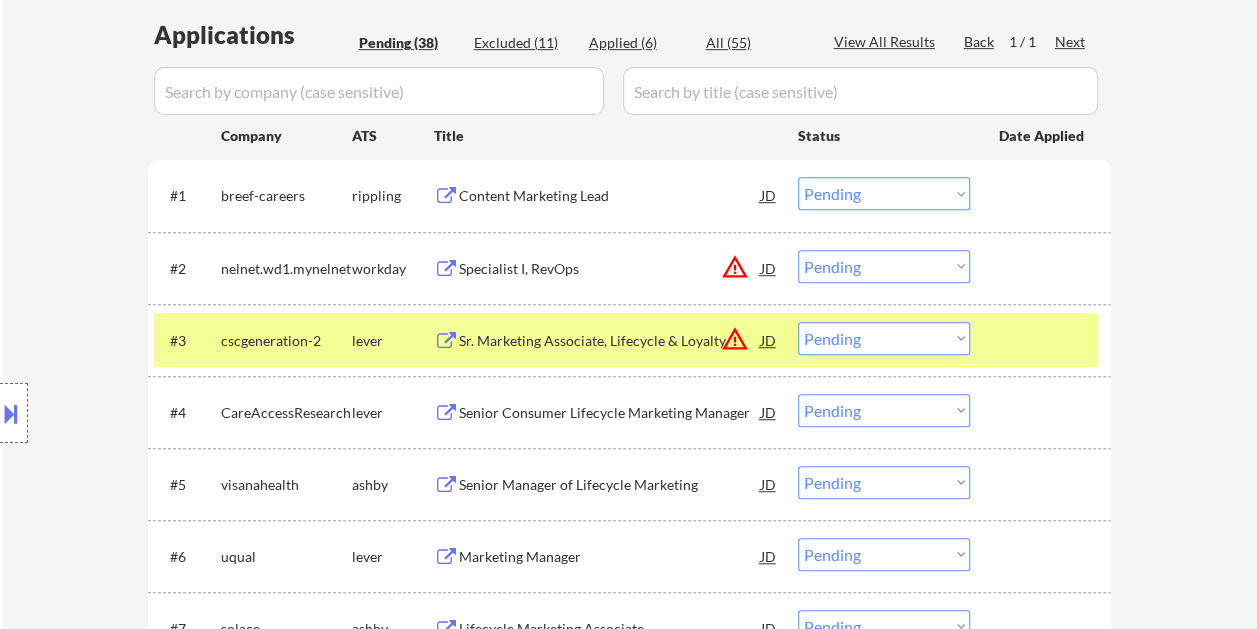 click at bounding box center (1043, 340) 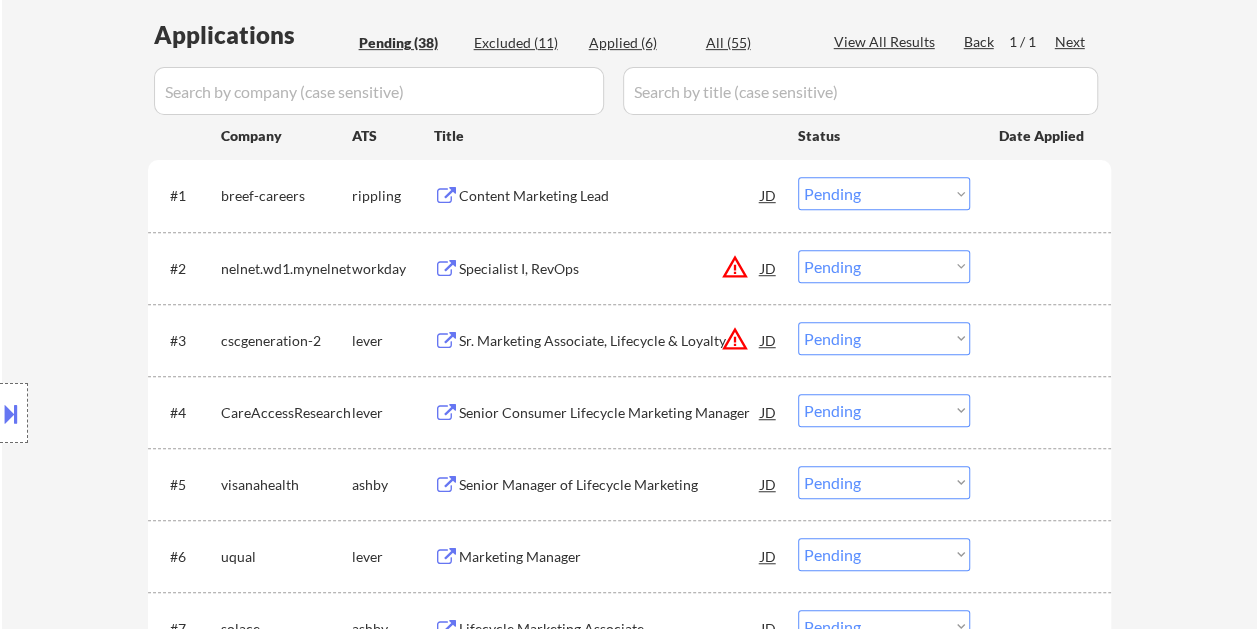 drag, startPoint x: 1017, startPoint y: 335, endPoint x: 844, endPoint y: 338, distance: 173.02602 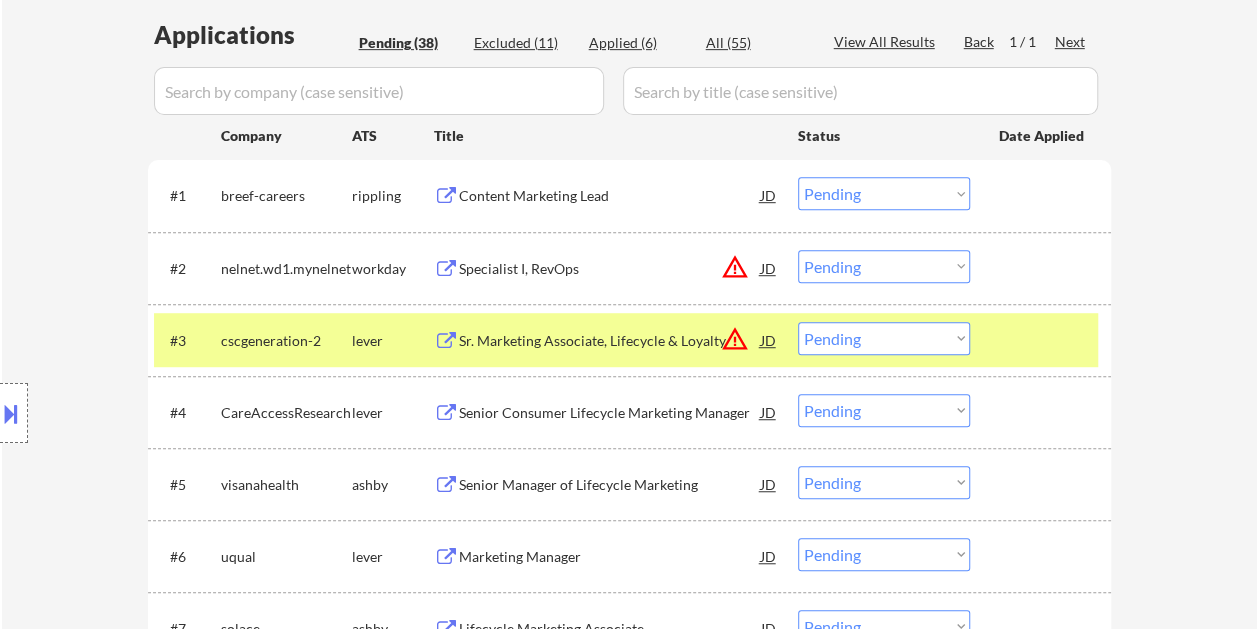 click on "Sr. Marketing Associate, Lifecycle & Loyalty" at bounding box center [610, 341] 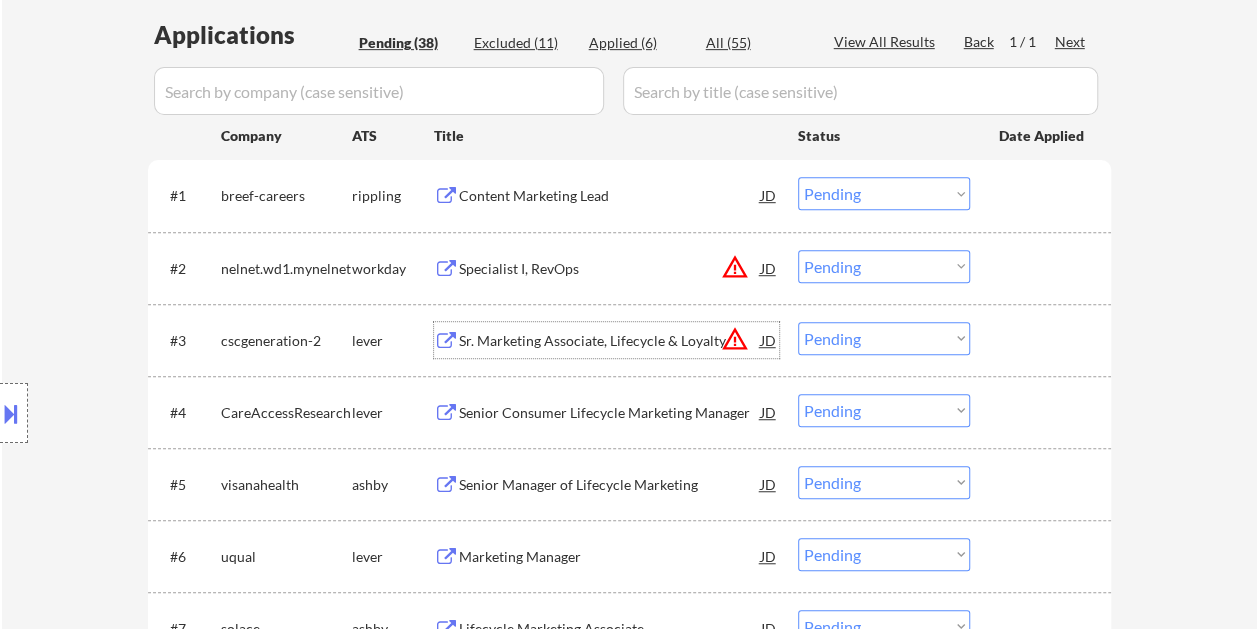 click at bounding box center (1043, 340) 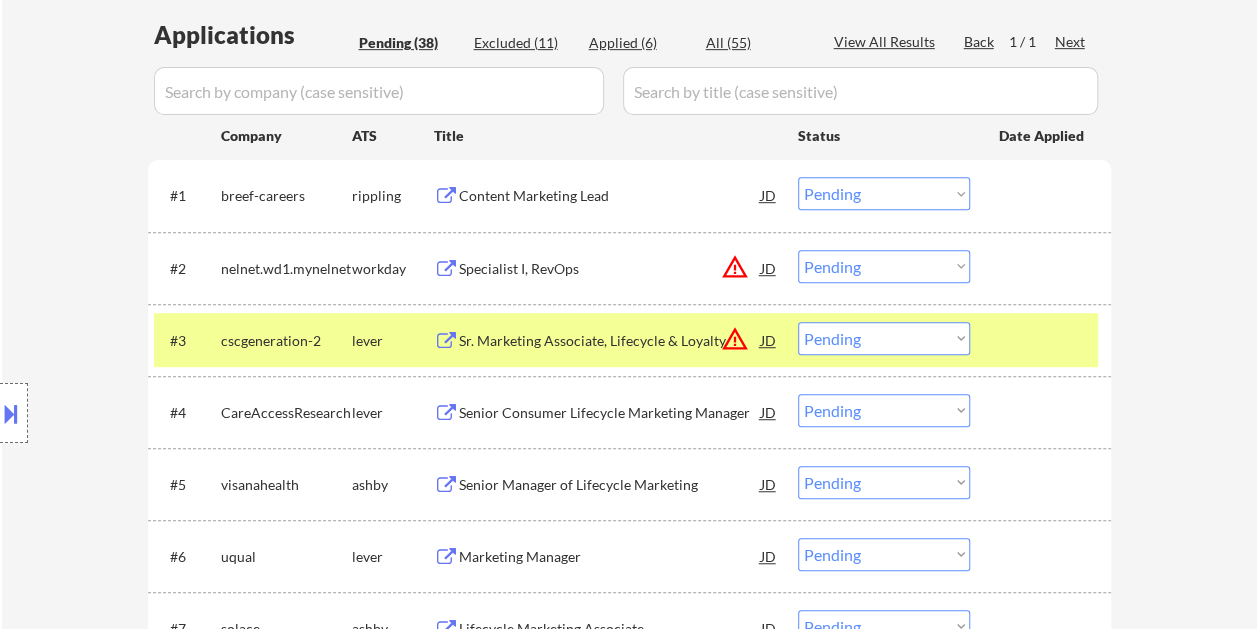 click on "Choose an option... Pending Applied Excluded (Questions) Excluded (Expired) Excluded (Location) Excluded (Bad Match) Excluded (Blocklist) Excluded (Salary) Excluded (Other)" at bounding box center (884, 338) 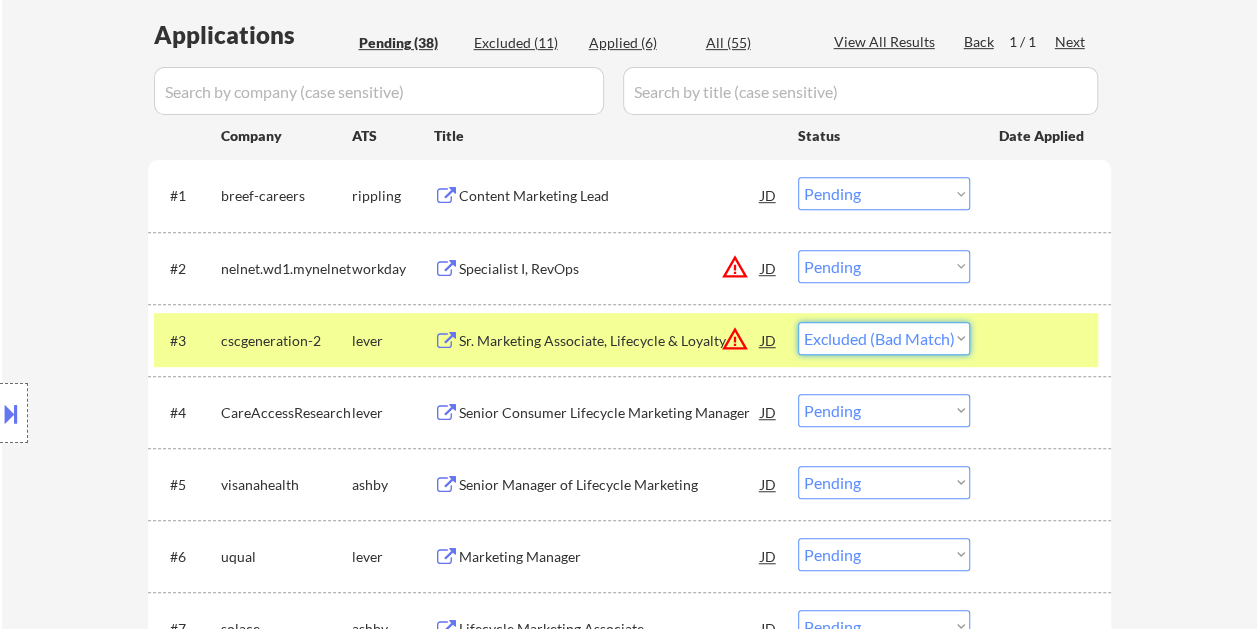click on "Choose an option... Pending Applied Excluded (Questions) Excluded (Expired) Excluded (Location) Excluded (Bad Match) Excluded (Blocklist) Excluded (Salary) Excluded (Other)" at bounding box center (884, 338) 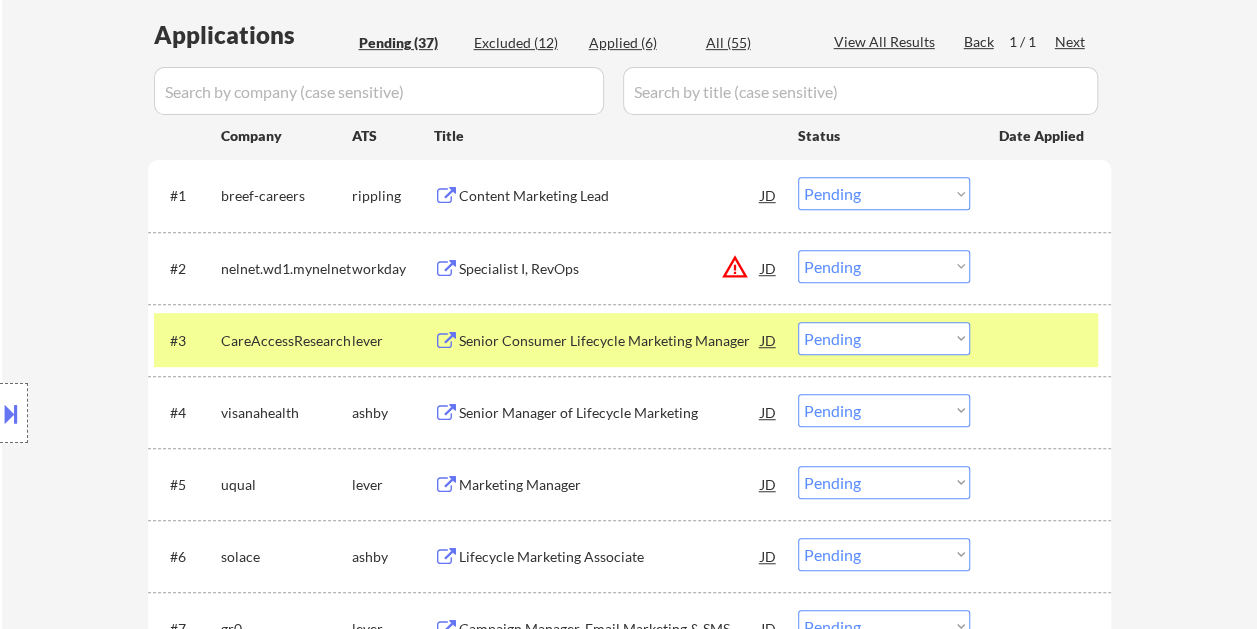 click at bounding box center (1043, 340) 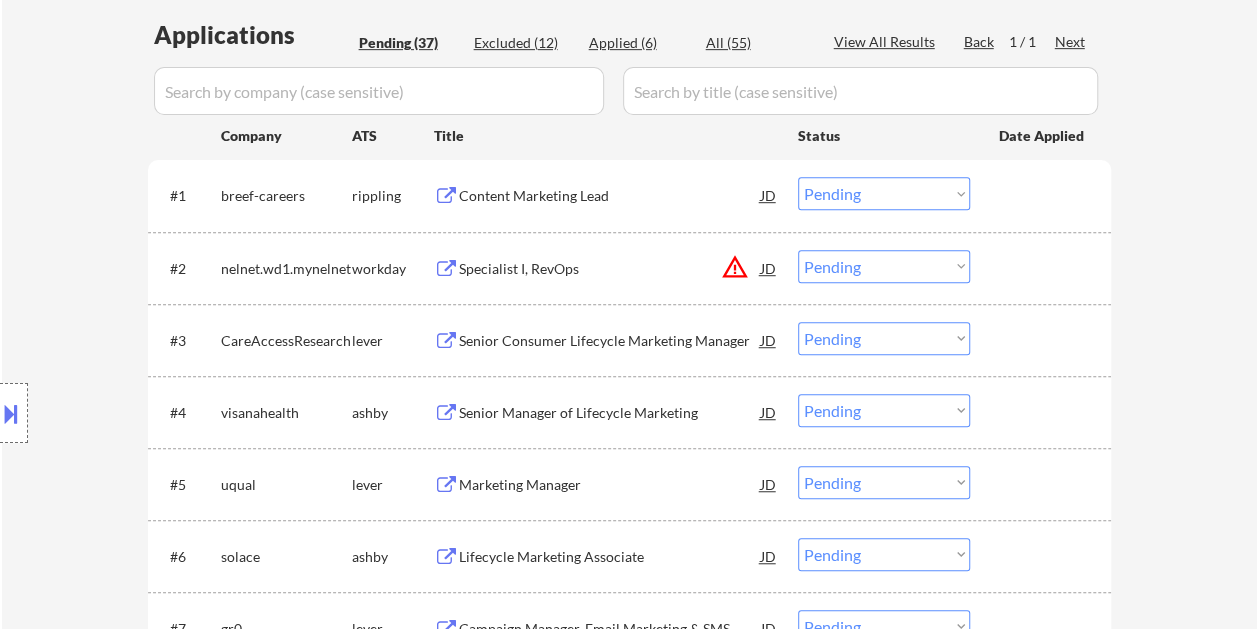 click at bounding box center (1043, 340) 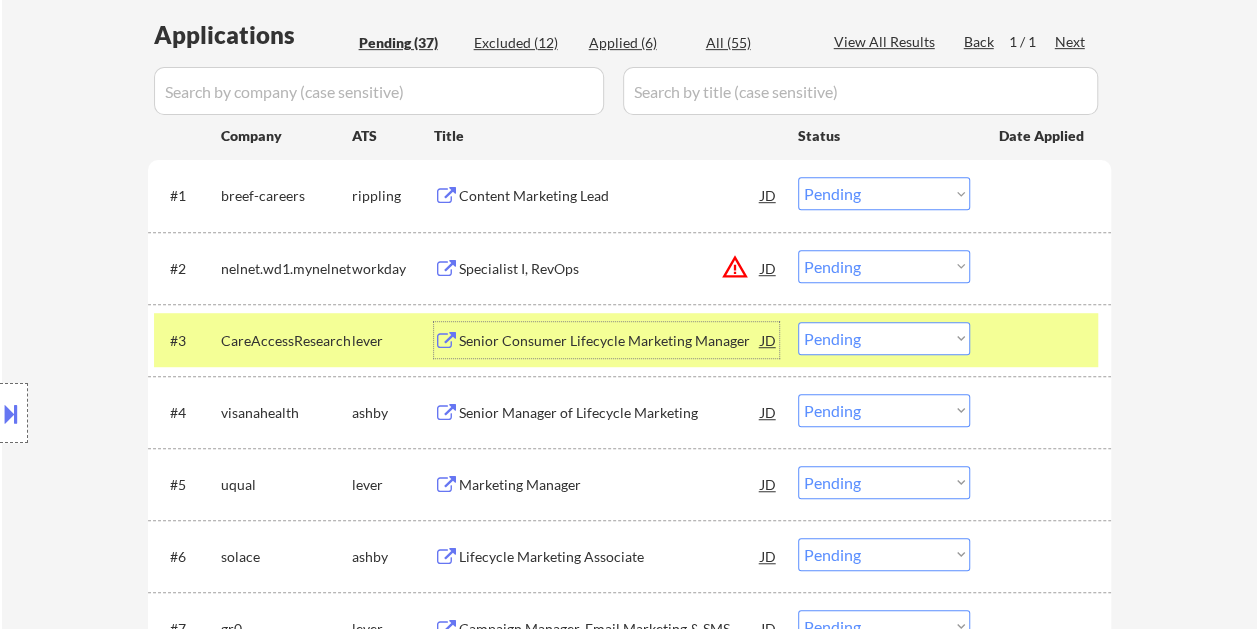 click on "Senior Consumer Lifecycle Marketing Manager" at bounding box center (610, 341) 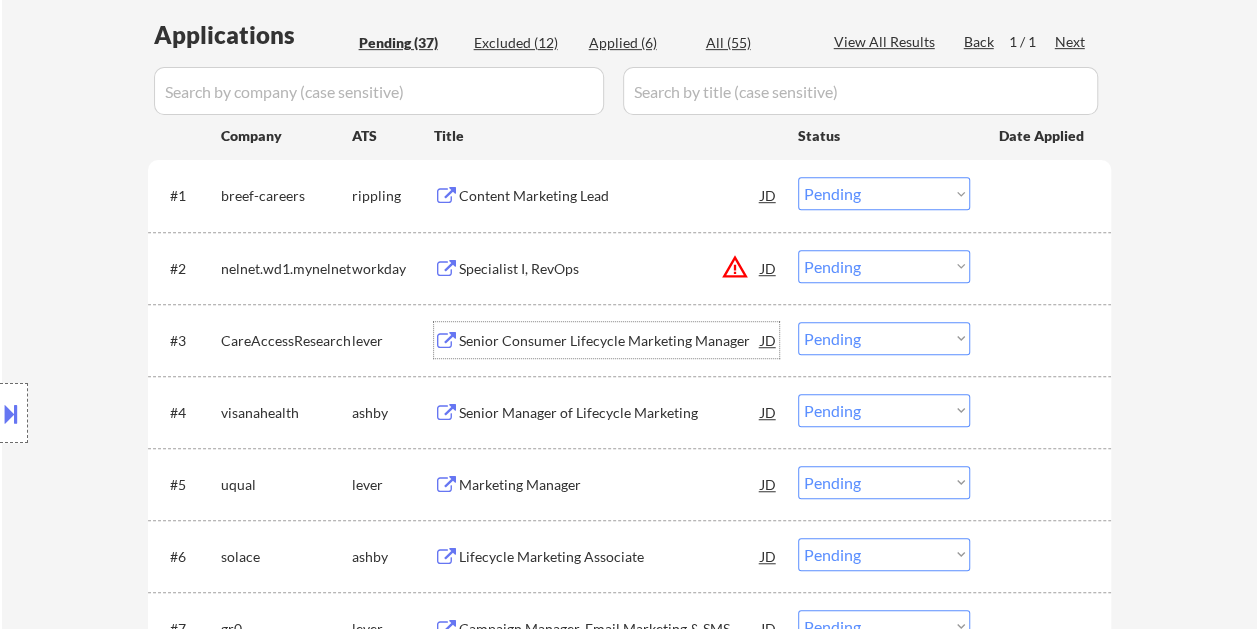 drag, startPoint x: 1005, startPoint y: 358, endPoint x: 967, endPoint y: 357, distance: 38.013157 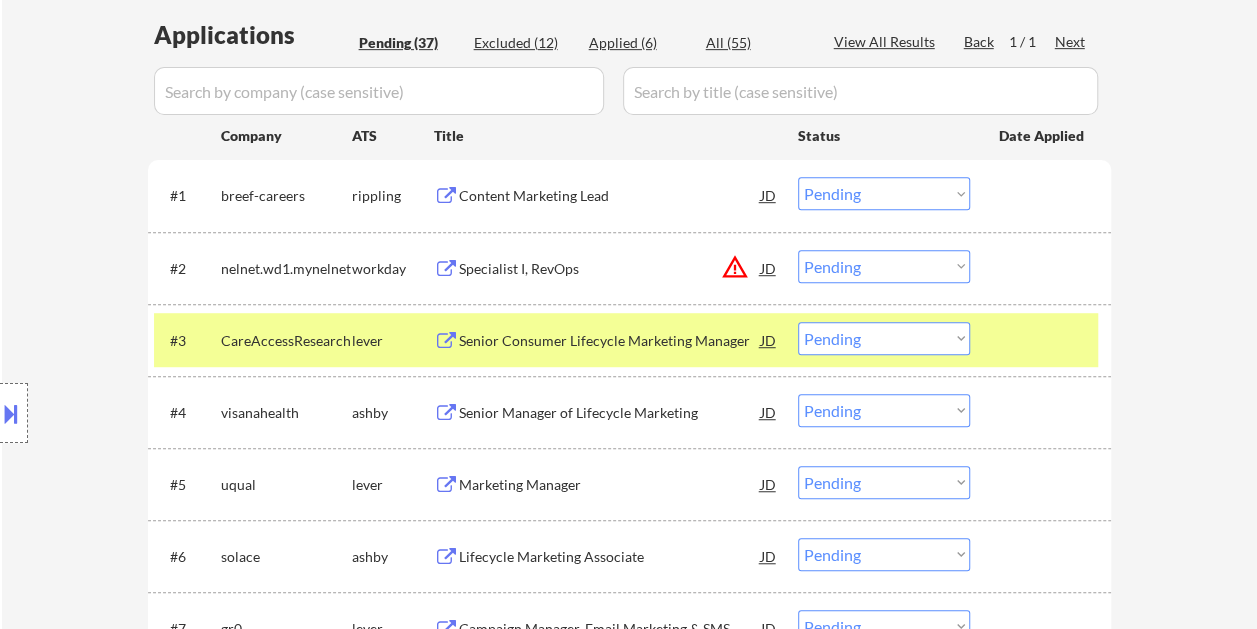 click on "Choose an option... Pending Applied Excluded (Questions) Excluded (Expired) Excluded (Location) Excluded (Bad Match) Excluded (Blocklist) Excluded (Salary) Excluded (Other)" at bounding box center (884, 338) 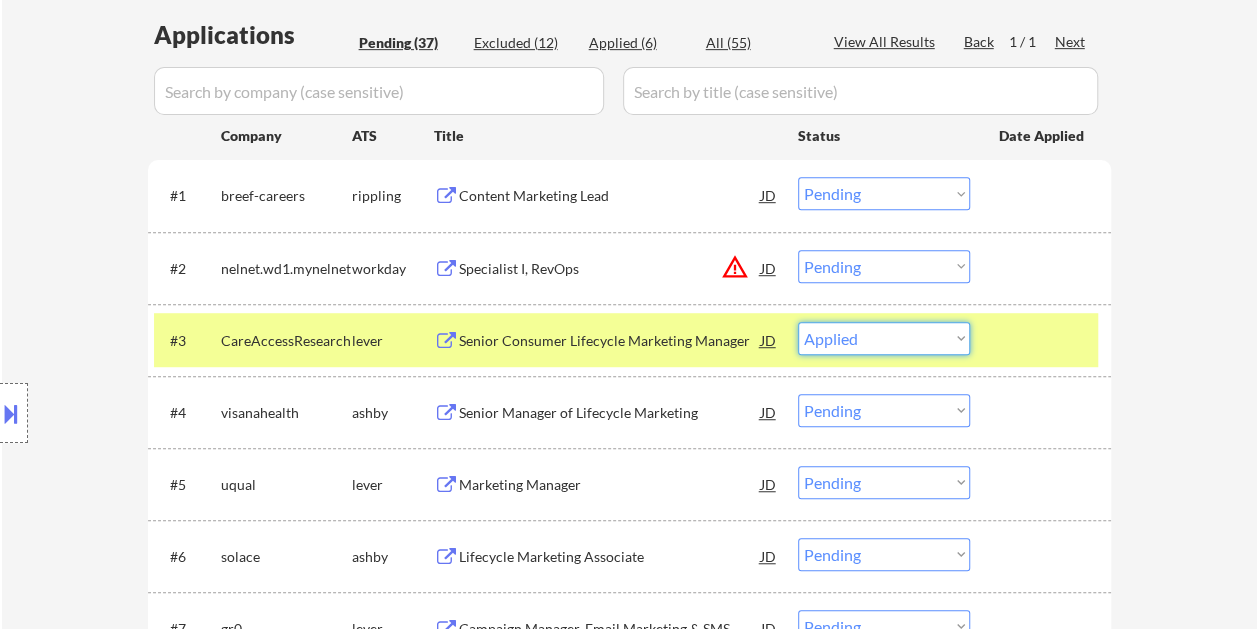 click on "Choose an option... Pending Applied Excluded (Questions) Excluded (Expired) Excluded (Location) Excluded (Bad Match) Excluded (Blocklist) Excluded (Salary) Excluded (Other)" at bounding box center [884, 338] 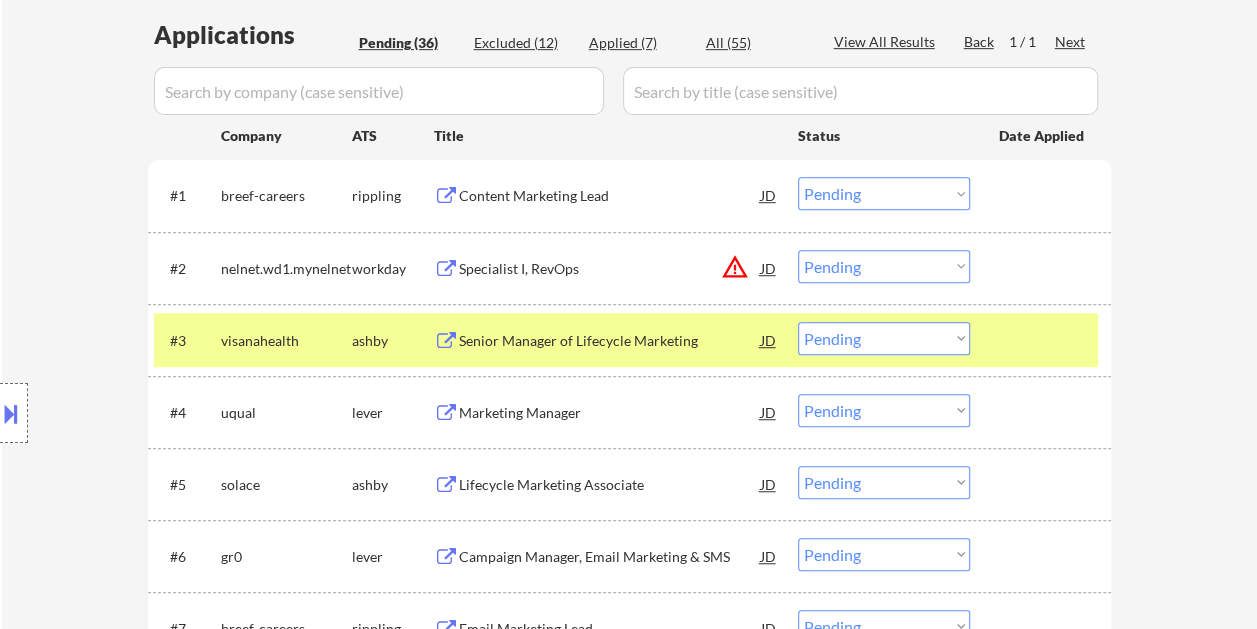 click at bounding box center [1043, 340] 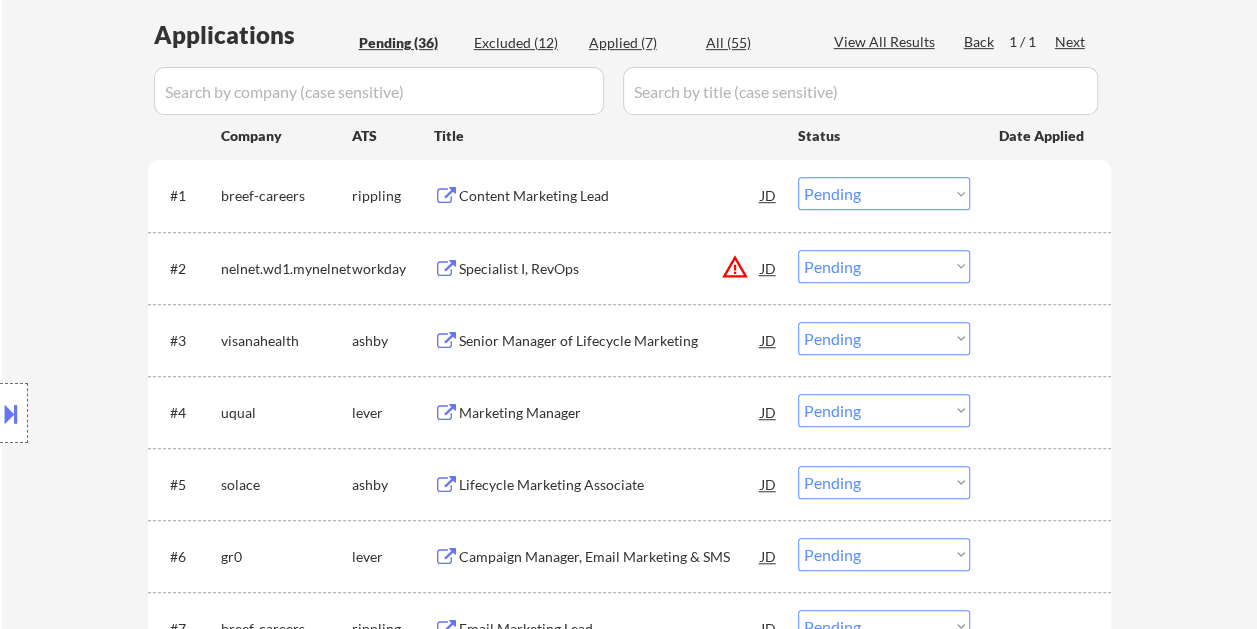 click at bounding box center (1043, 340) 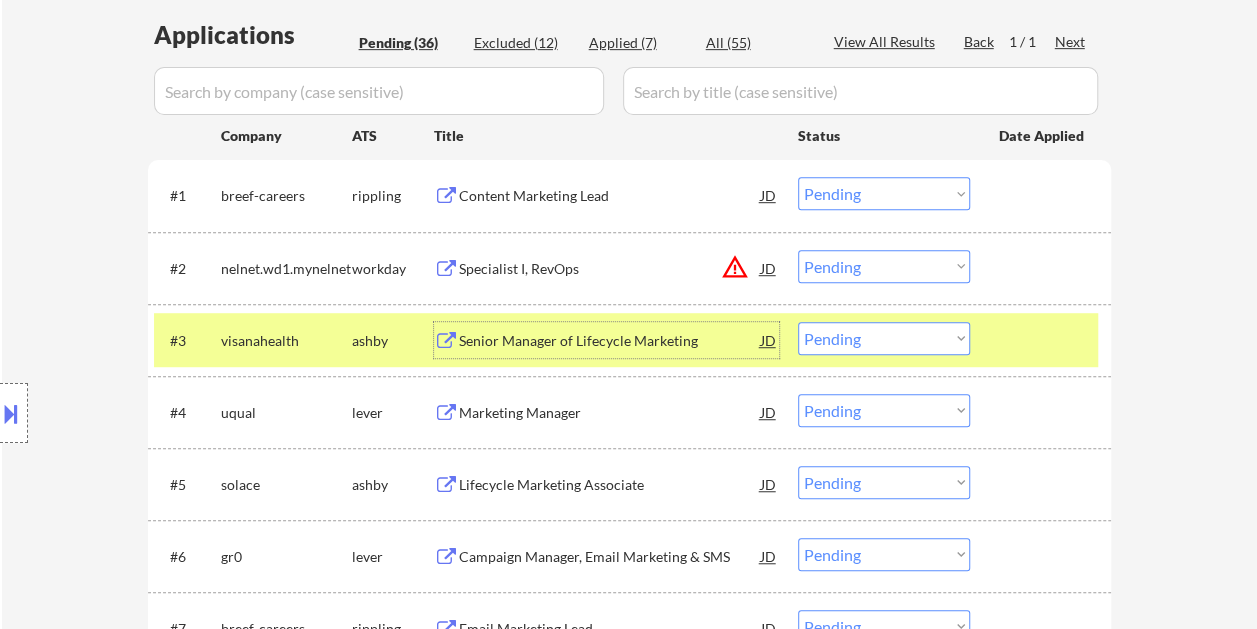 click on "Senior Manager of Lifecycle Marketing" at bounding box center (610, 341) 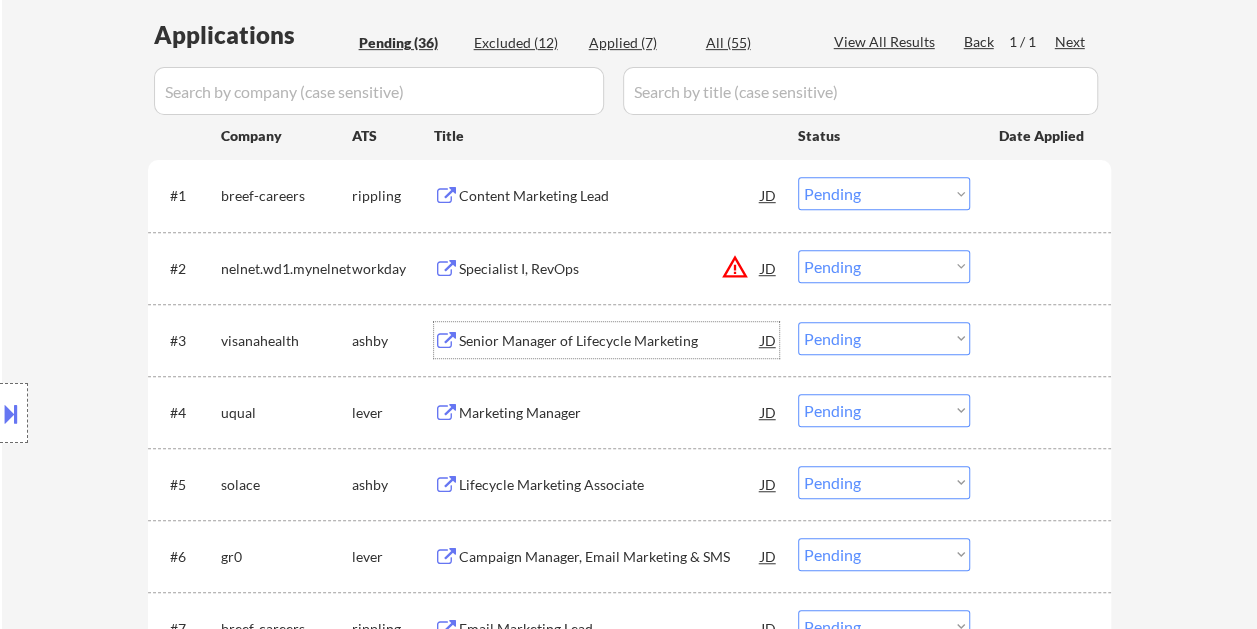 click at bounding box center [1043, 340] 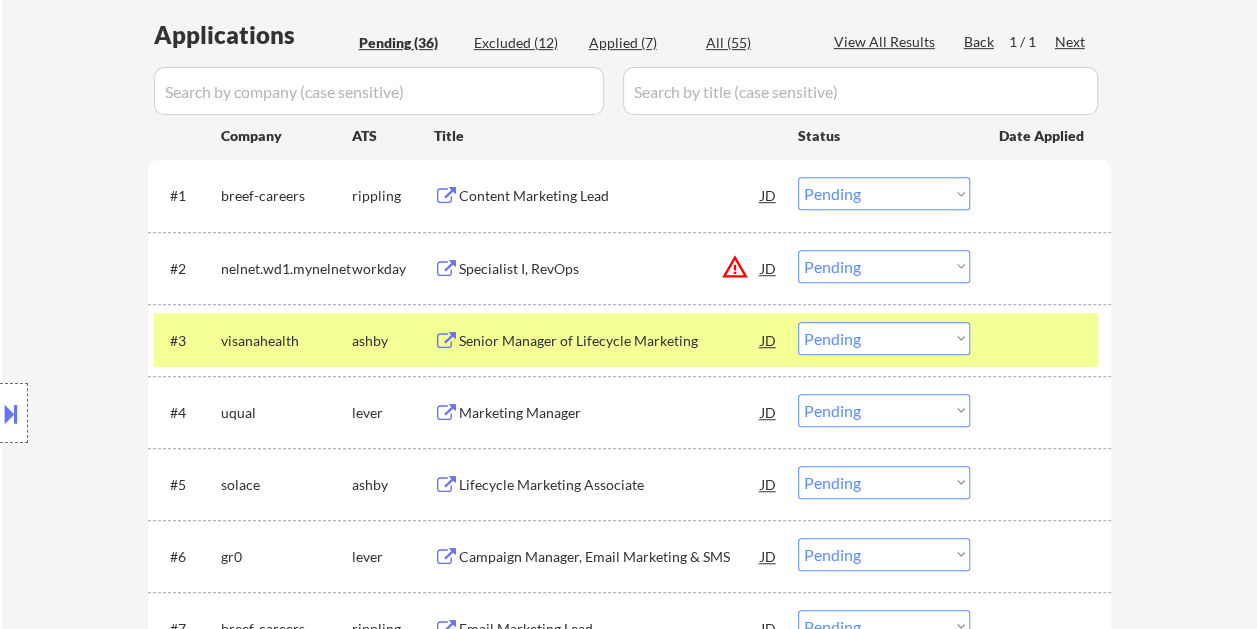 click on "Choose an option... Pending Applied Excluded (Questions) Excluded (Expired) Excluded (Location) Excluded (Bad Match) Excluded (Blocklist) Excluded (Salary) Excluded (Other)" at bounding box center (884, 338) 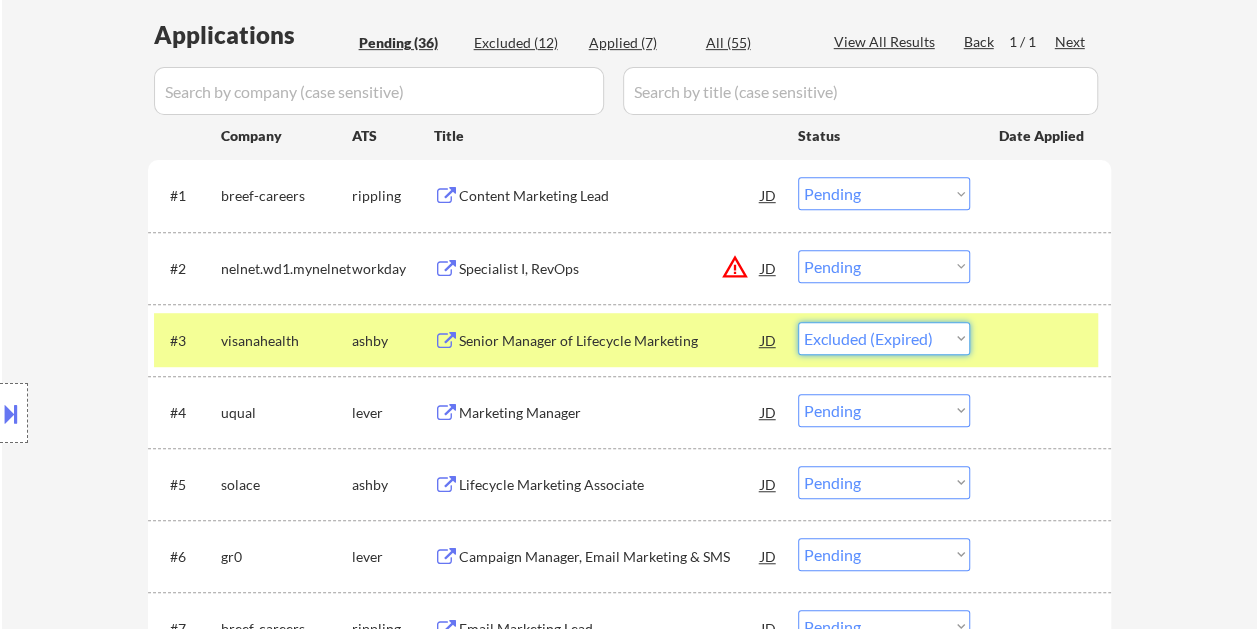 click on "Choose an option... Pending Applied Excluded (Questions) Excluded (Expired) Excluded (Location) Excluded (Bad Match) Excluded (Blocklist) Excluded (Salary) Excluded (Other)" at bounding box center [884, 338] 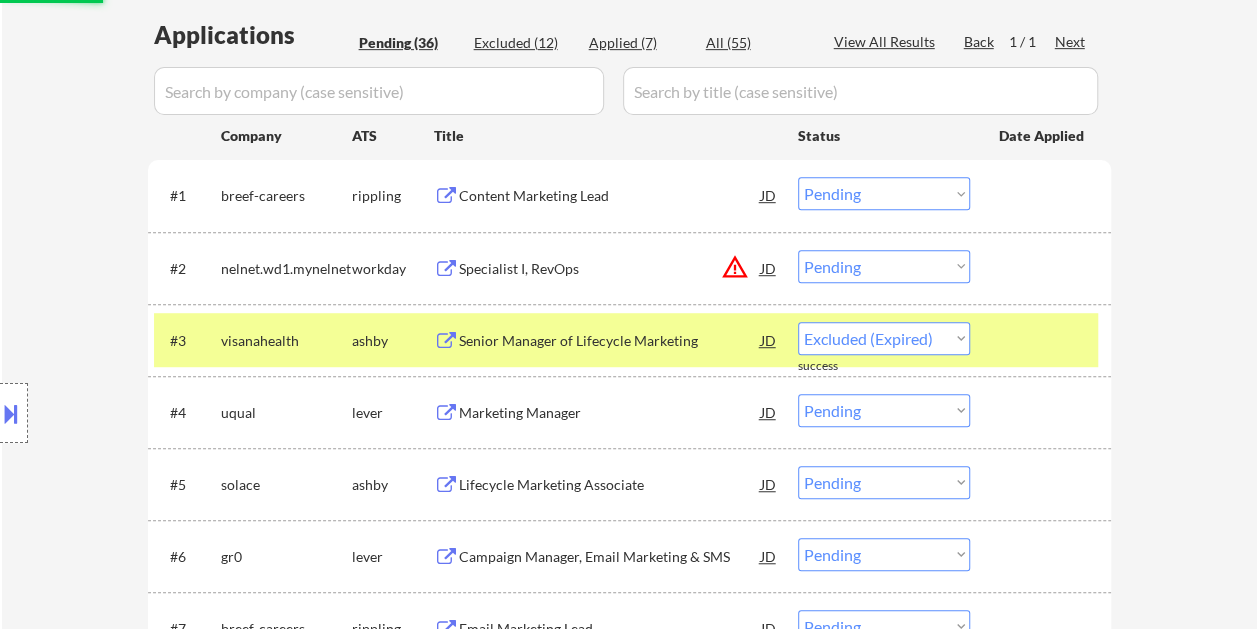select on ""pending"" 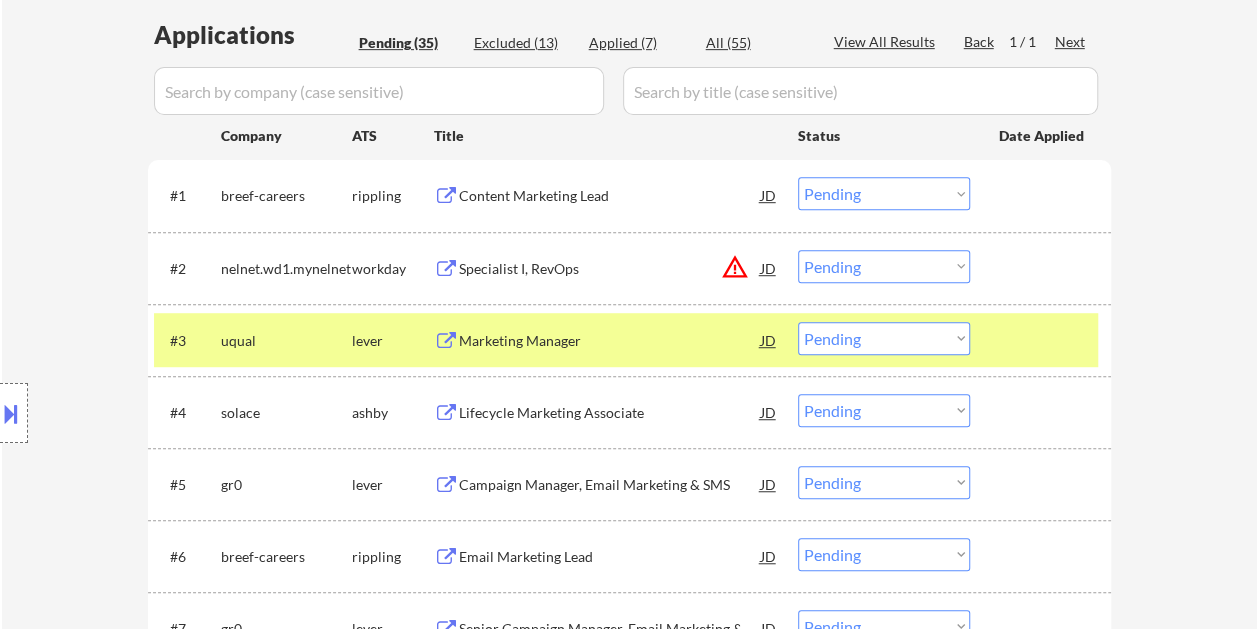click on "Marketing Manager" at bounding box center [610, 341] 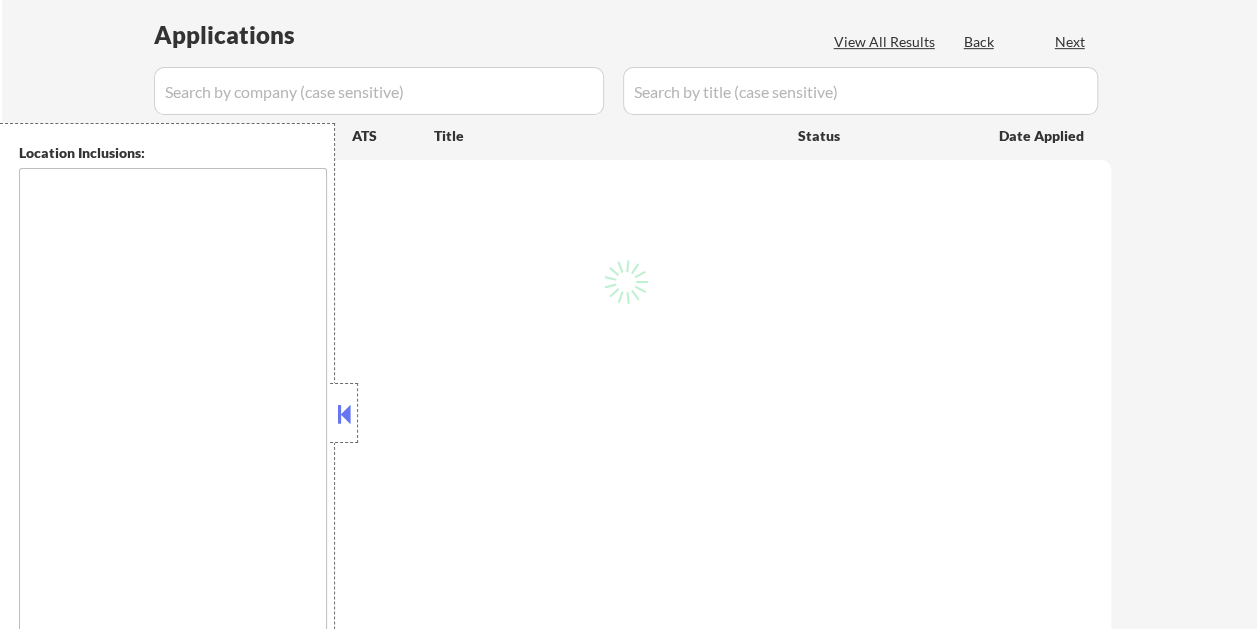 scroll, scrollTop: 500, scrollLeft: 0, axis: vertical 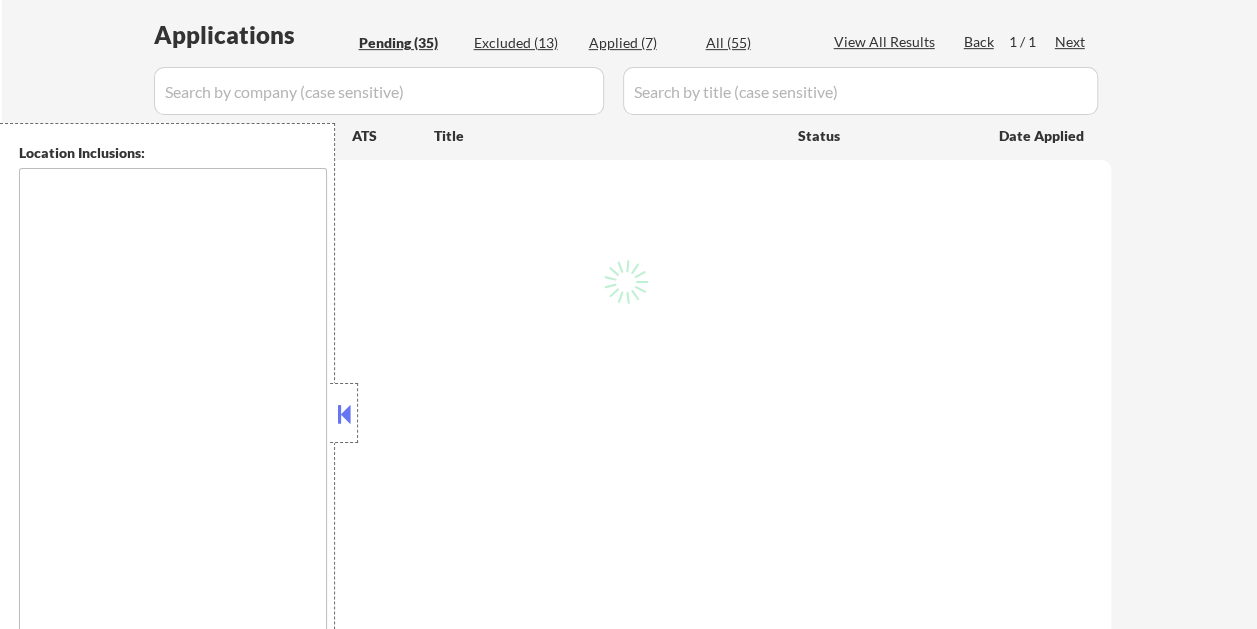 click at bounding box center [344, 414] 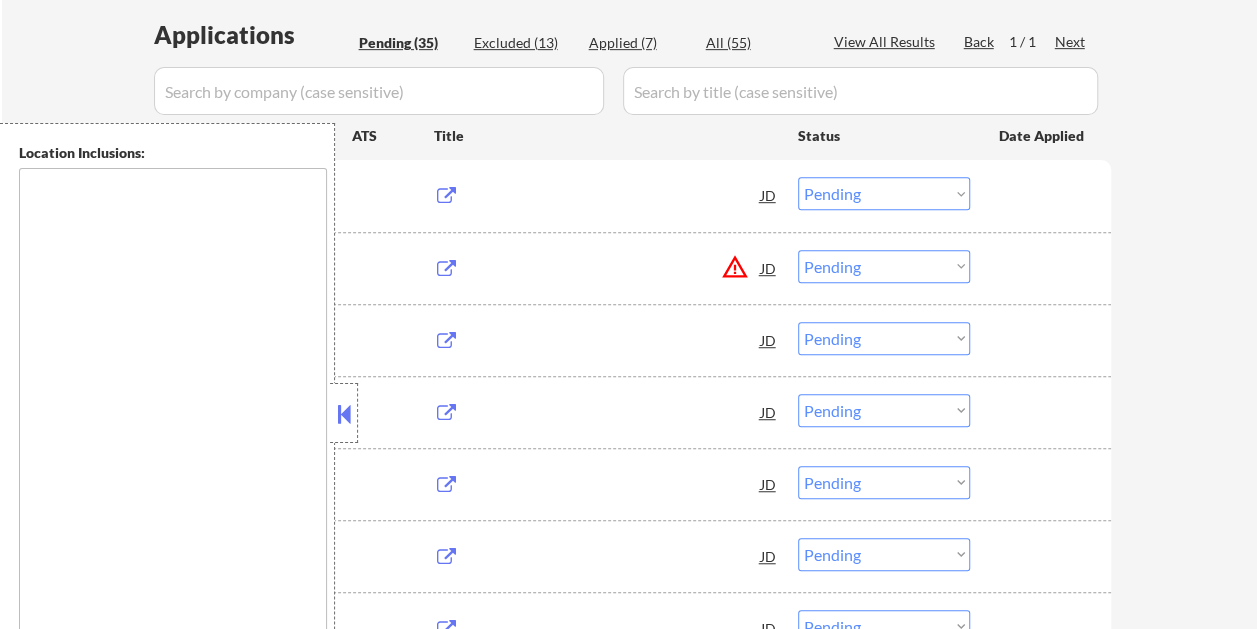 click at bounding box center (344, 414) 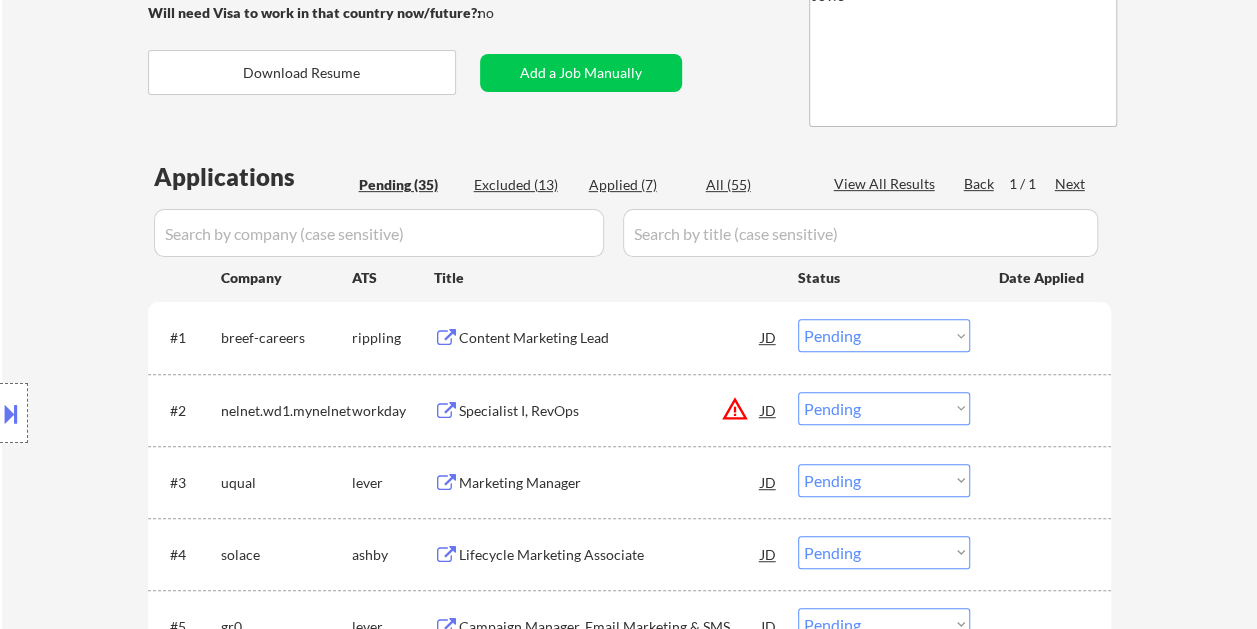 scroll, scrollTop: 400, scrollLeft: 0, axis: vertical 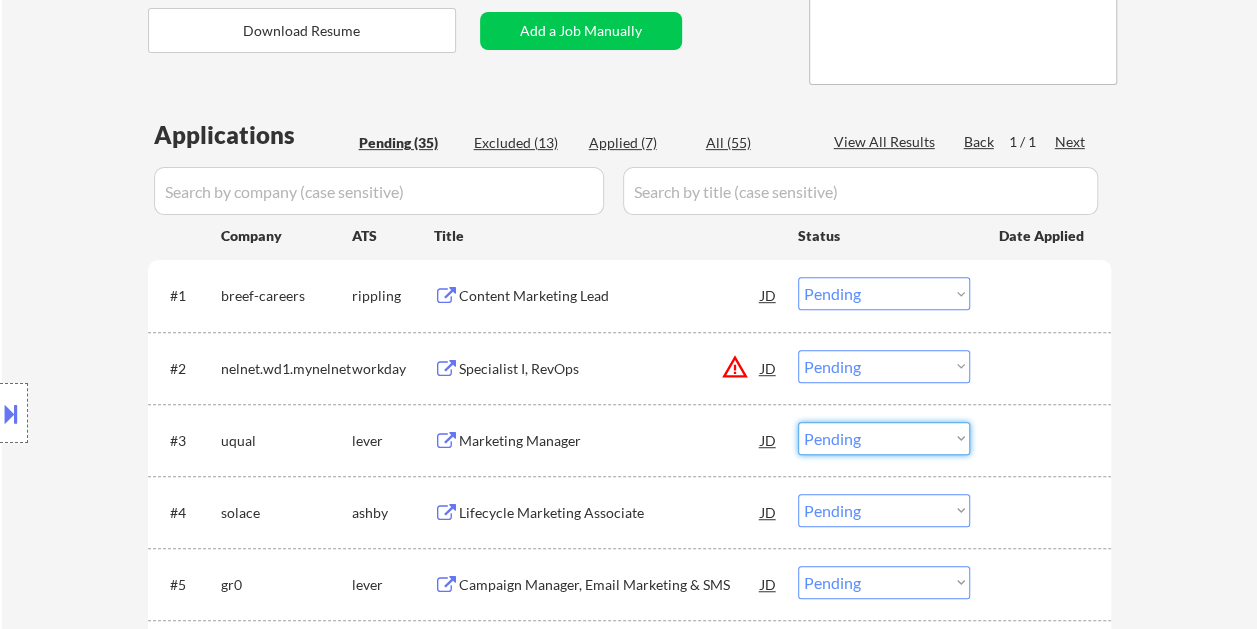click on "Choose an option... Pending Applied Excluded (Questions) Excluded (Expired) Excluded (Location) Excluded (Bad Match) Excluded (Blocklist) Excluded (Salary) Excluded (Other)" at bounding box center (884, 438) 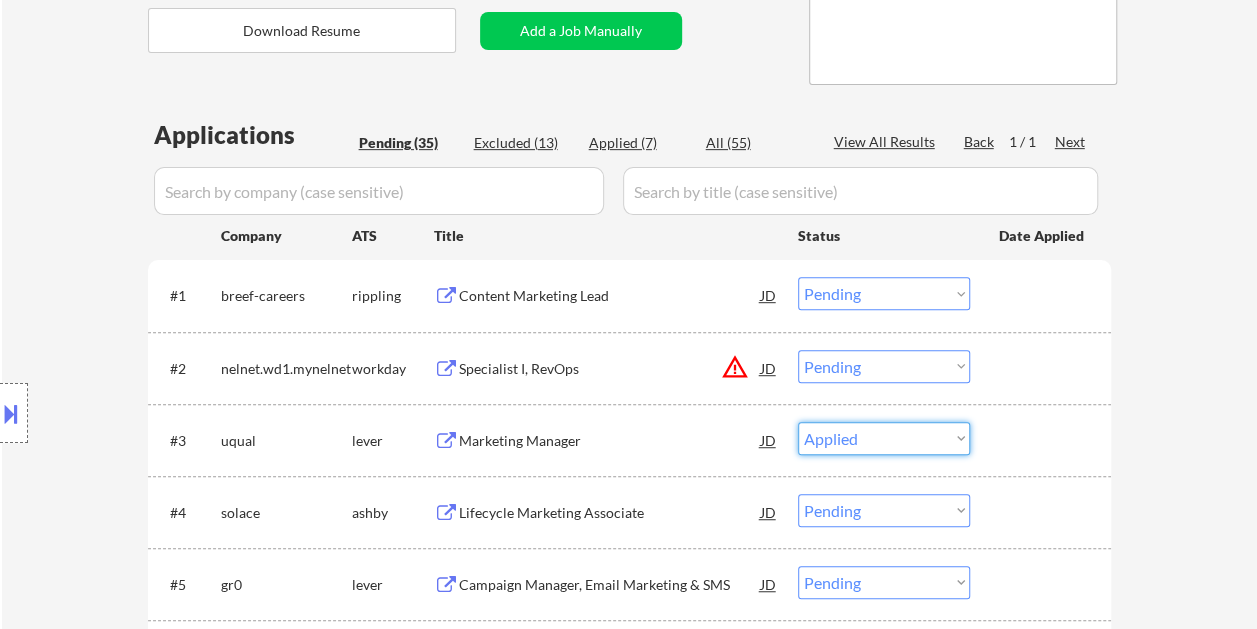 click on "Choose an option... Pending Applied Excluded (Questions) Excluded (Expired) Excluded (Location) Excluded (Bad Match) Excluded (Blocklist) Excluded (Salary) Excluded (Other)" at bounding box center (884, 438) 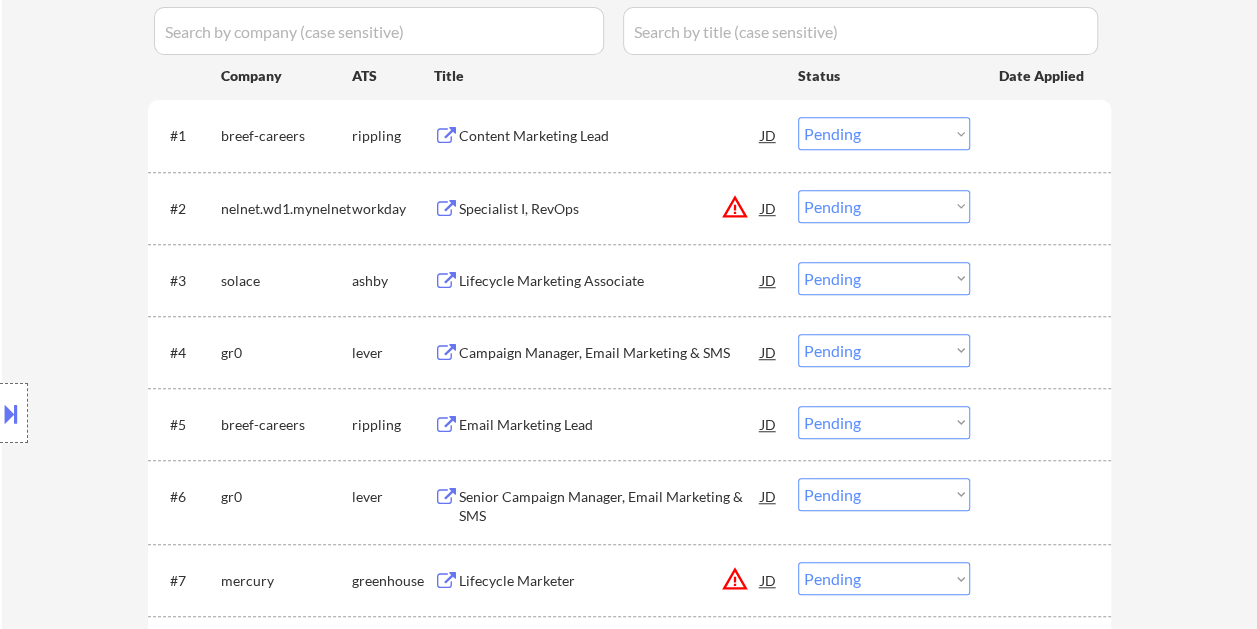scroll, scrollTop: 600, scrollLeft: 0, axis: vertical 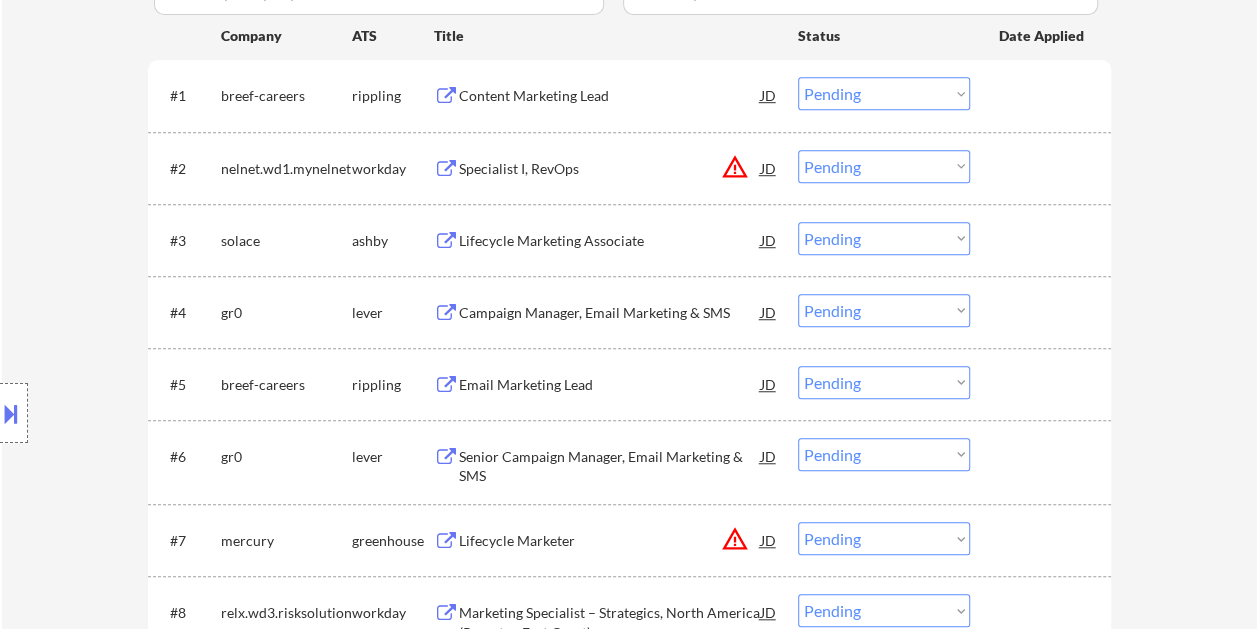 drag, startPoint x: 1010, startPoint y: 252, endPoint x: 827, endPoint y: 258, distance: 183.09833 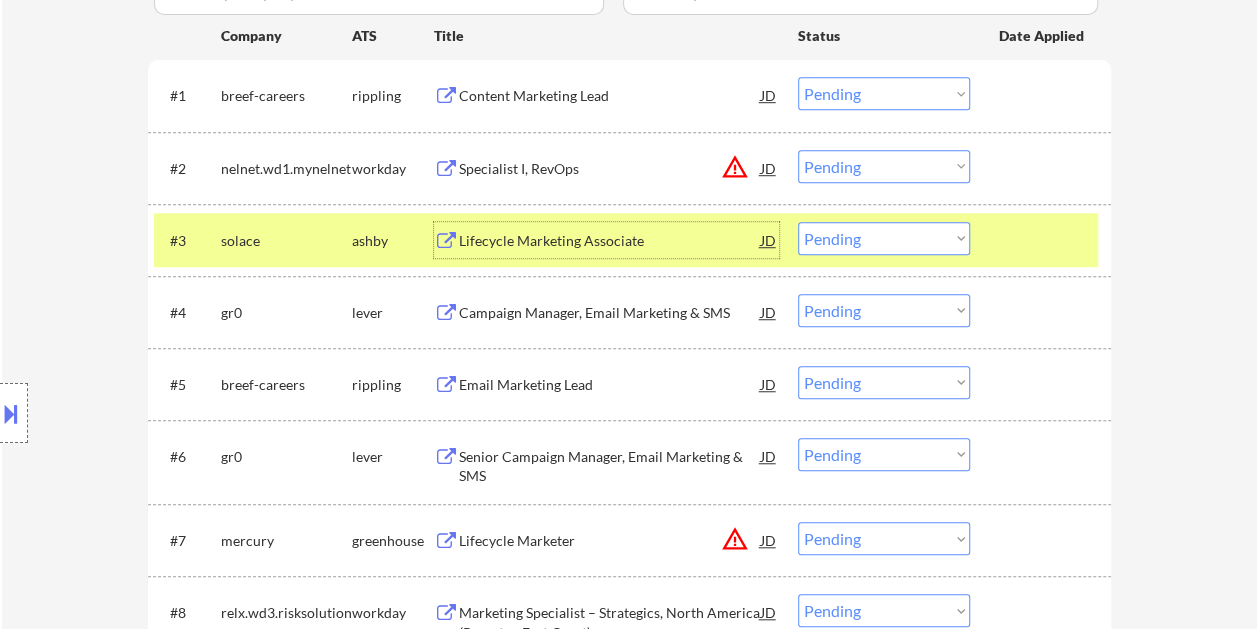 click on "Lifecycle Marketing Associate" at bounding box center [610, 241] 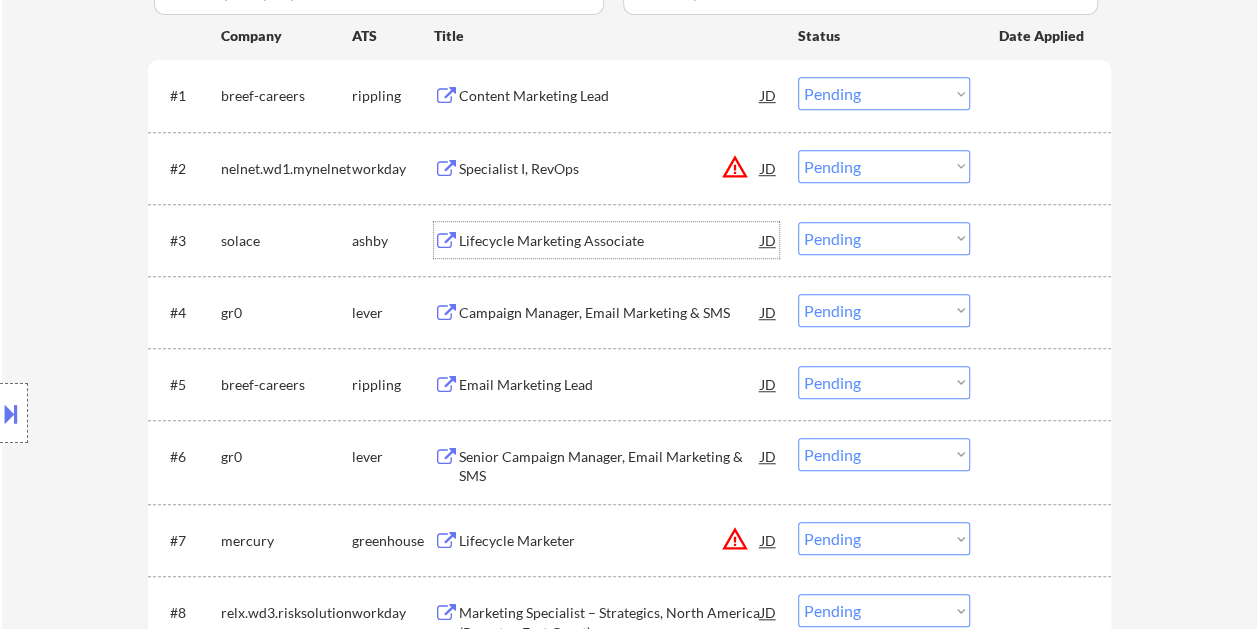 drag, startPoint x: 1044, startPoint y: 242, endPoint x: 1001, endPoint y: 241, distance: 43.011627 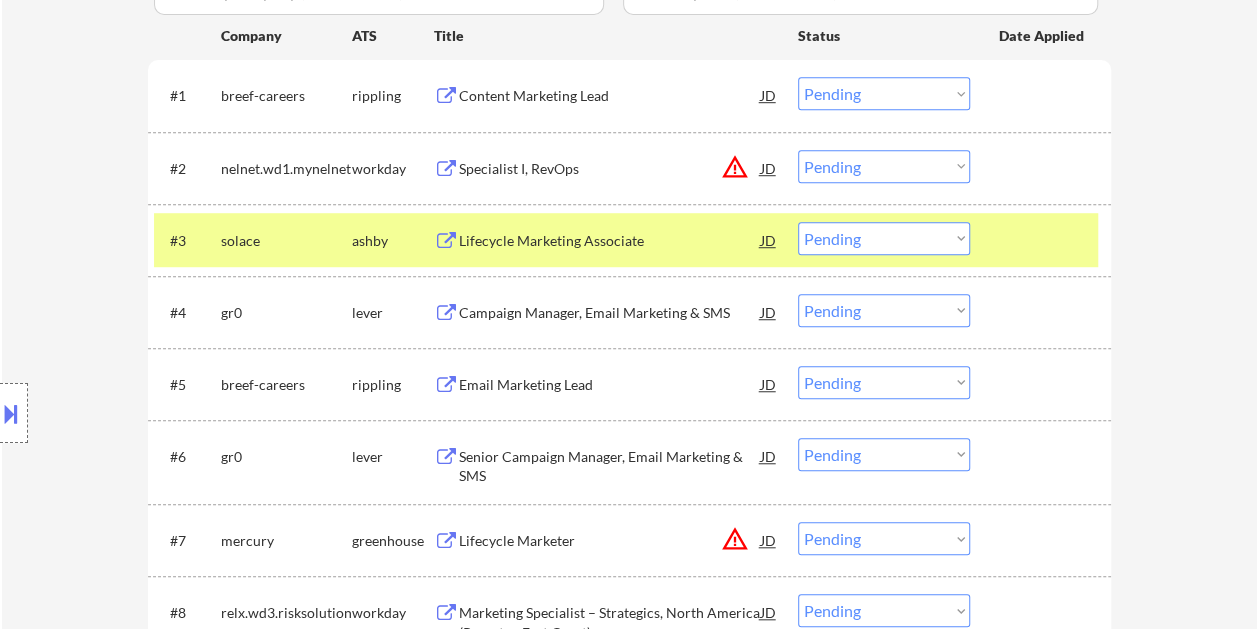 click on "Choose an option... Pending Applied Excluded (Questions) Excluded (Expired) Excluded (Location) Excluded (Bad Match) Excluded (Blocklist) Excluded (Salary) Excluded (Other)" at bounding box center [884, 238] 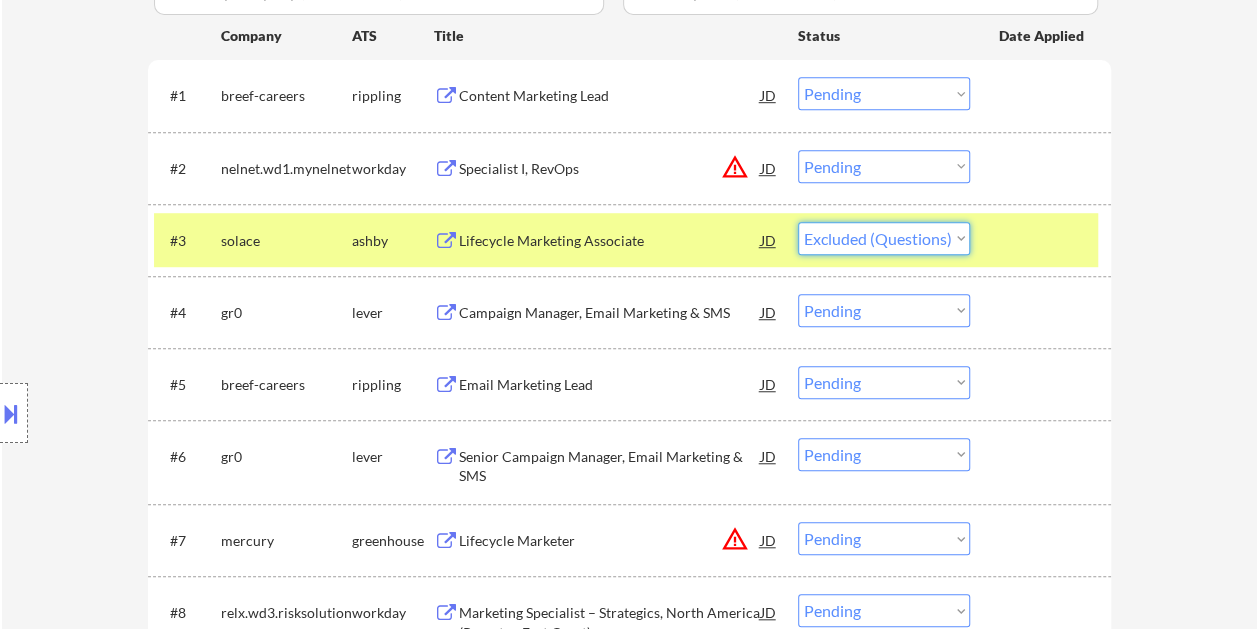 click on "Choose an option... Pending Applied Excluded (Questions) Excluded (Expired) Excluded (Location) Excluded (Bad Match) Excluded (Blocklist) Excluded (Salary) Excluded (Other)" at bounding box center [884, 238] 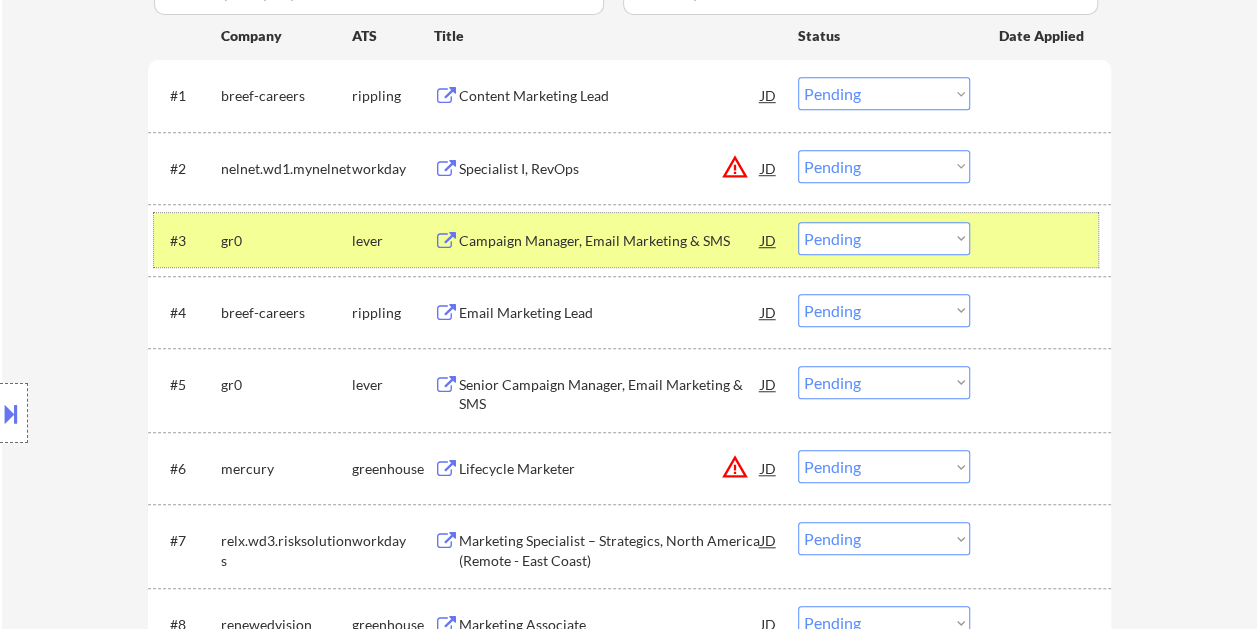 click on "#3 gr0 lever Campaign Manager, Email Marketing & SMS JD Choose an option... Pending Applied Excluded (Questions) Excluded (Expired) Excluded (Location) Excluded (Bad Match) Excluded (Blocklist) Excluded (Salary) Excluded (Other)" at bounding box center (626, 240) 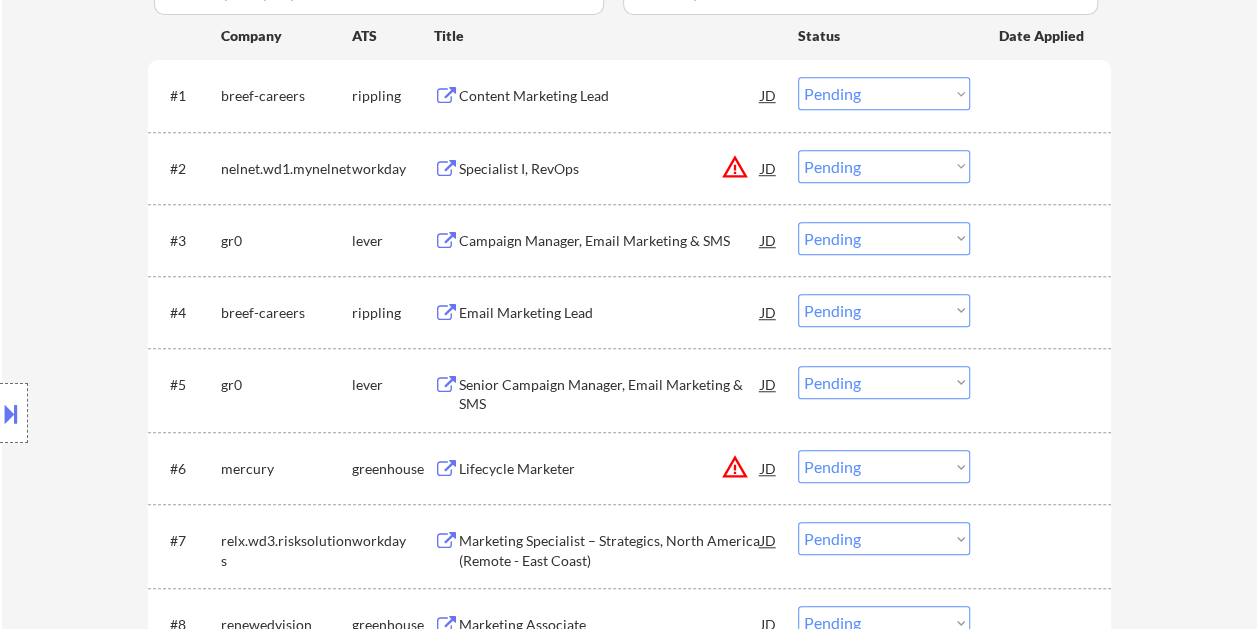 click at bounding box center [1043, 240] 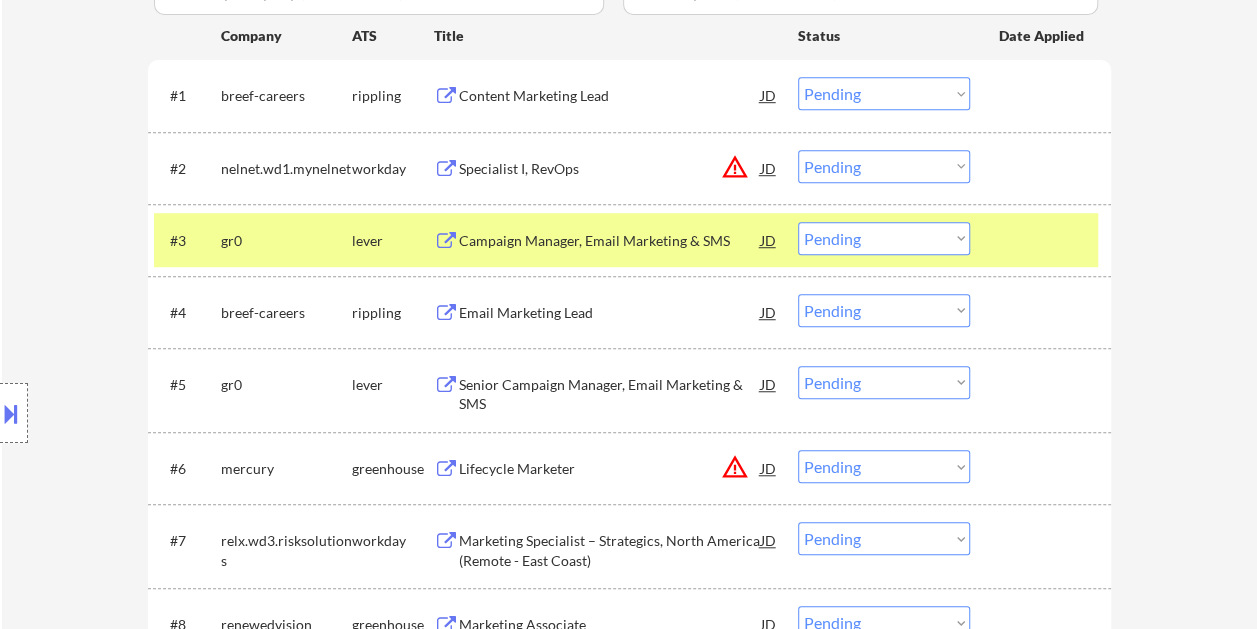 click on "Campaign Manager, Email Marketing & SMS" at bounding box center (610, 241) 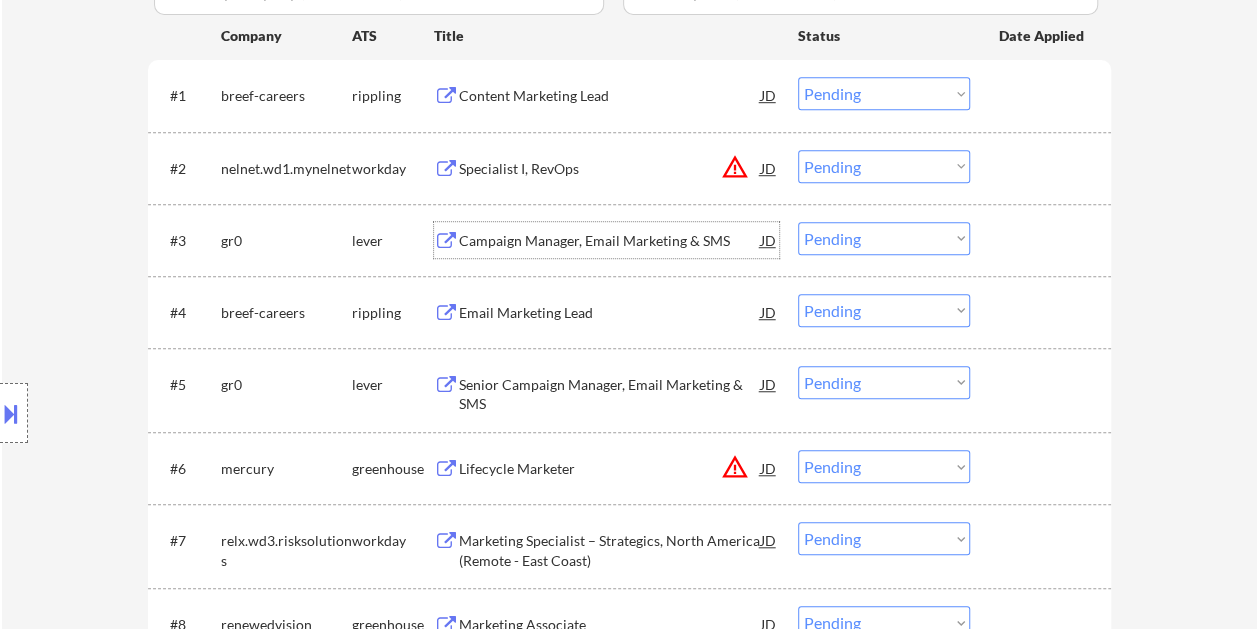 click at bounding box center [1043, 240] 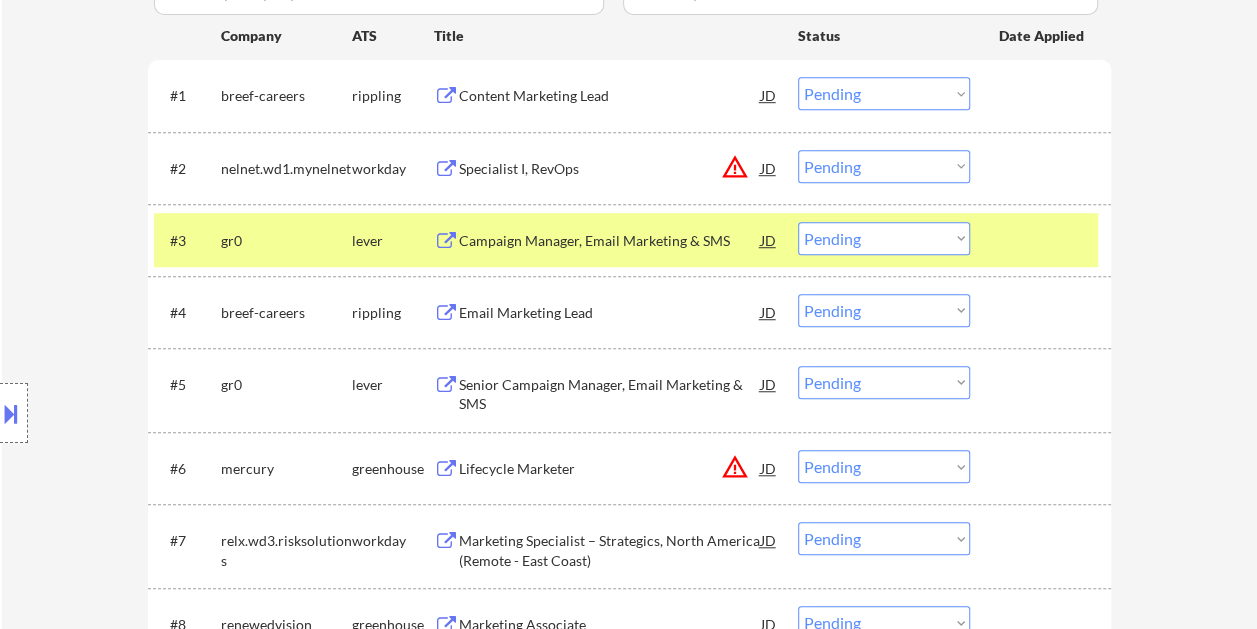 click on "Choose an option... Pending Applied Excluded (Questions) Excluded (Expired) Excluded (Location) Excluded (Bad Match) Excluded (Blocklist) Excluded (Salary) Excluded (Other)" at bounding box center [884, 238] 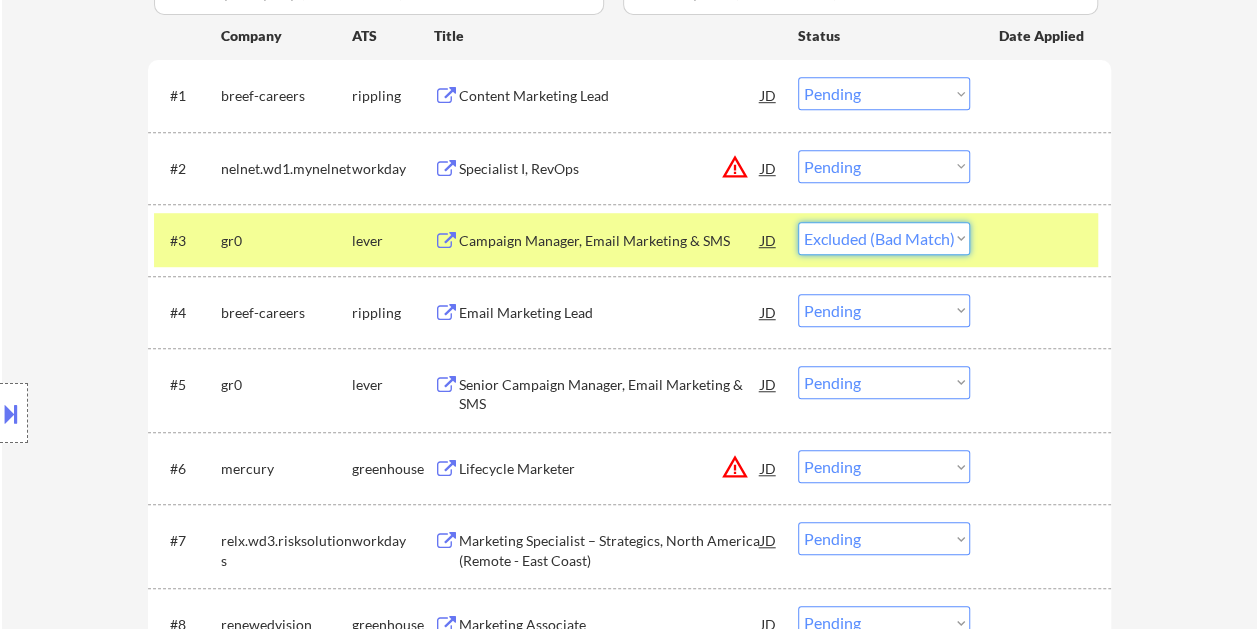 click on "Choose an option... Pending Applied Excluded (Questions) Excluded (Expired) Excluded (Location) Excluded (Bad Match) Excluded (Blocklist) Excluded (Salary) Excluded (Other)" at bounding box center (884, 238) 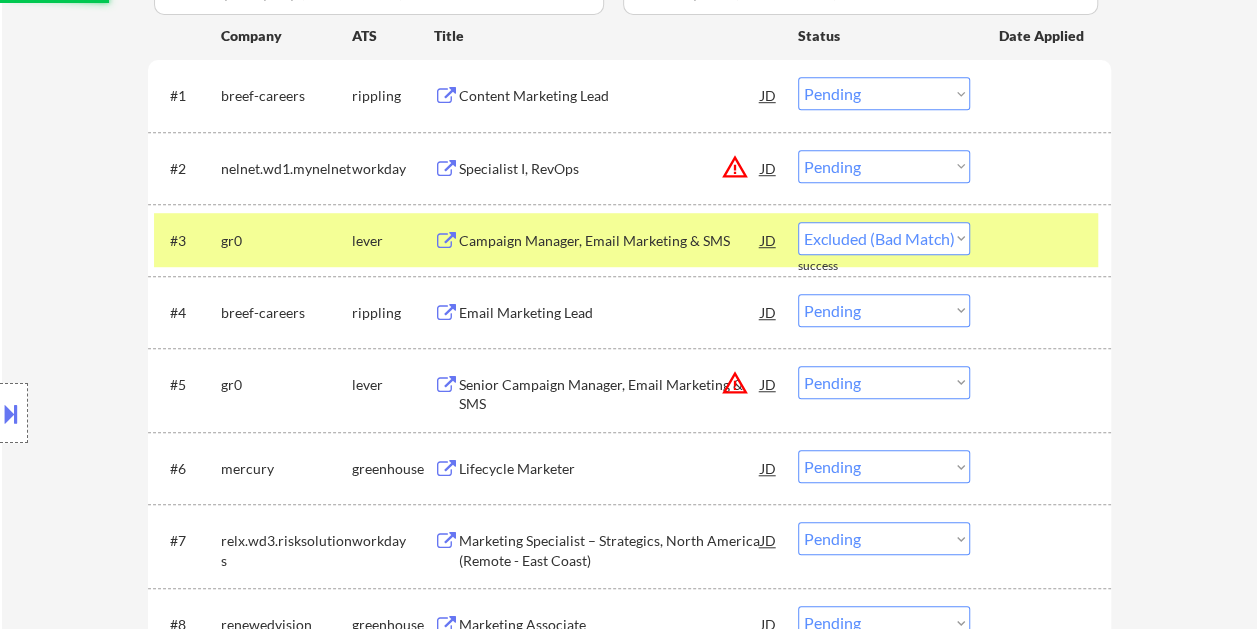 select on ""pending"" 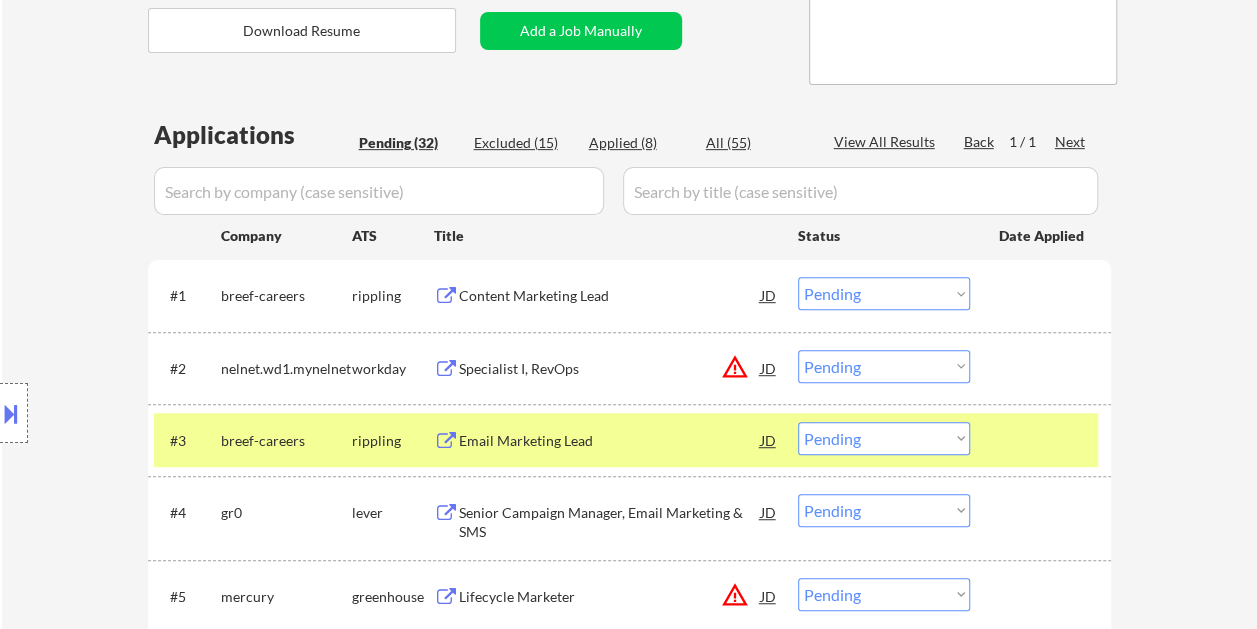 scroll, scrollTop: 500, scrollLeft: 0, axis: vertical 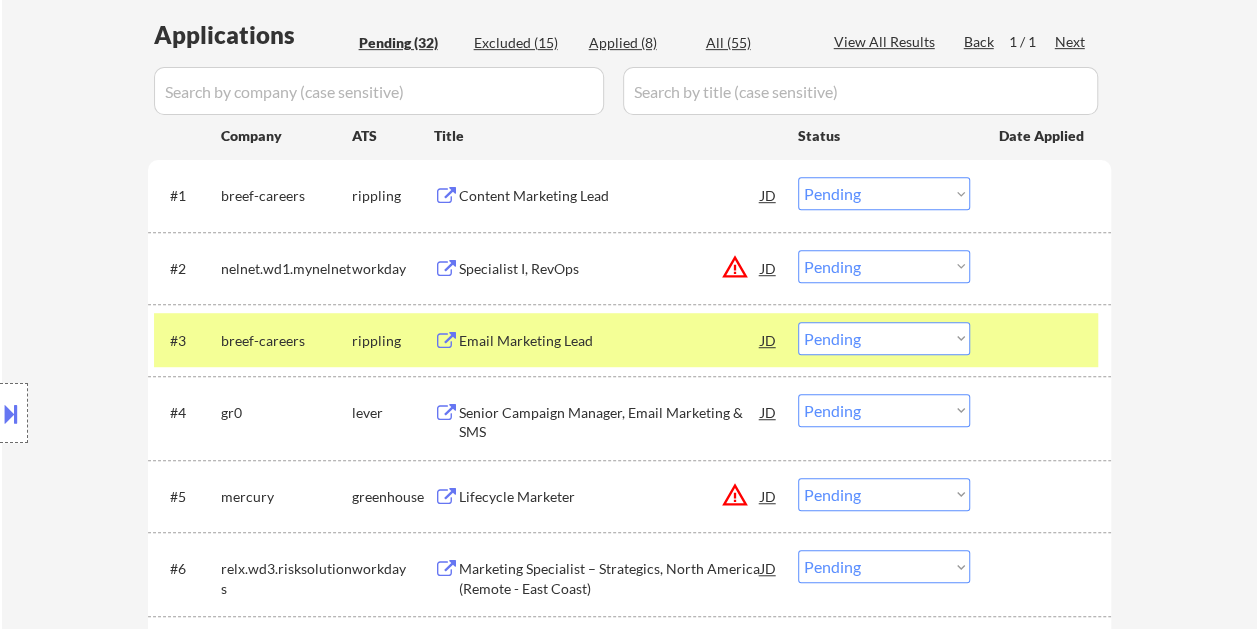 drag, startPoint x: 1028, startPoint y: 328, endPoint x: 1017, endPoint y: 328, distance: 11 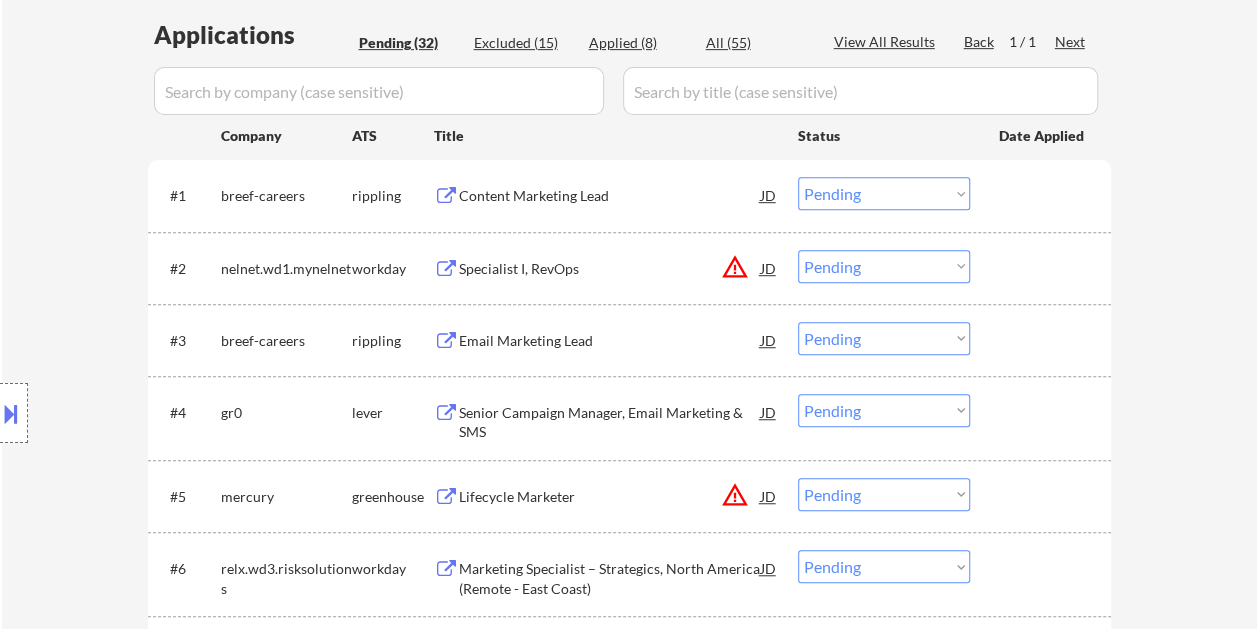 click on "Choose an option... Pending Applied Excluded (Questions) Excluded (Expired) Excluded (Location) Excluded (Bad Match) Excluded (Blocklist) Excluded (Salary) Excluded (Other)" at bounding box center [884, 410] 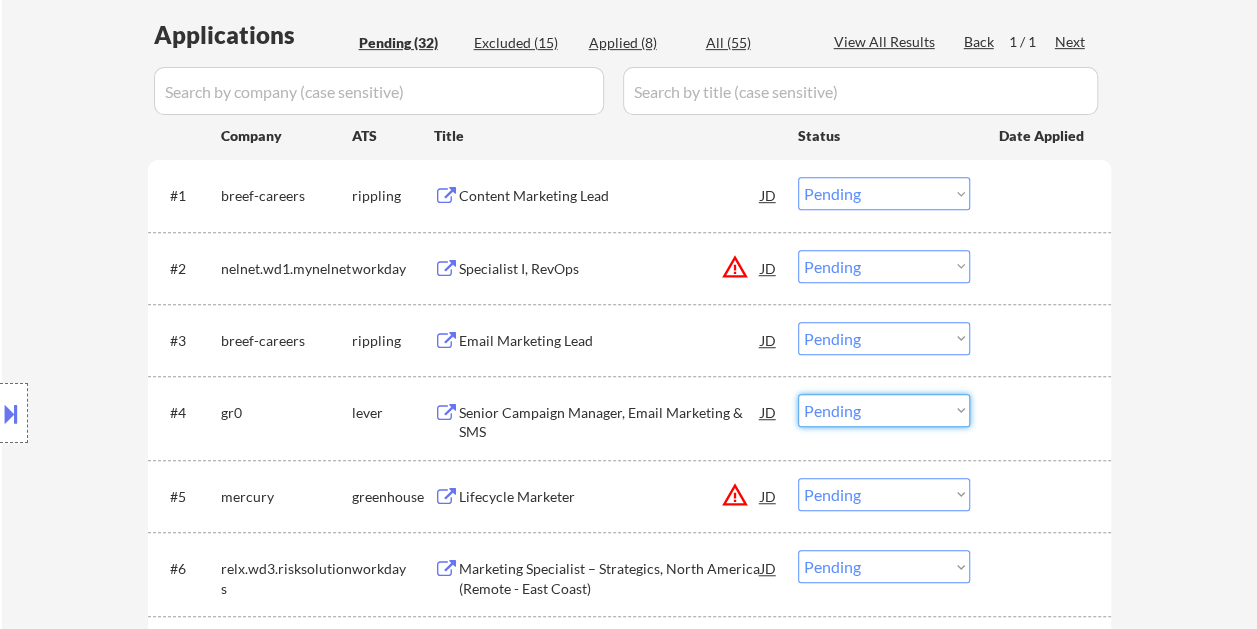 click on "#4 gr0 lever Senior Campaign Manager, Email Marketing & SMS JD Choose an option... Pending Applied Excluded (Questions) Excluded (Expired) Excluded (Location) Excluded (Bad Match) Excluded (Blocklist) Excluded (Salary) Excluded (Other)" at bounding box center (626, 418) 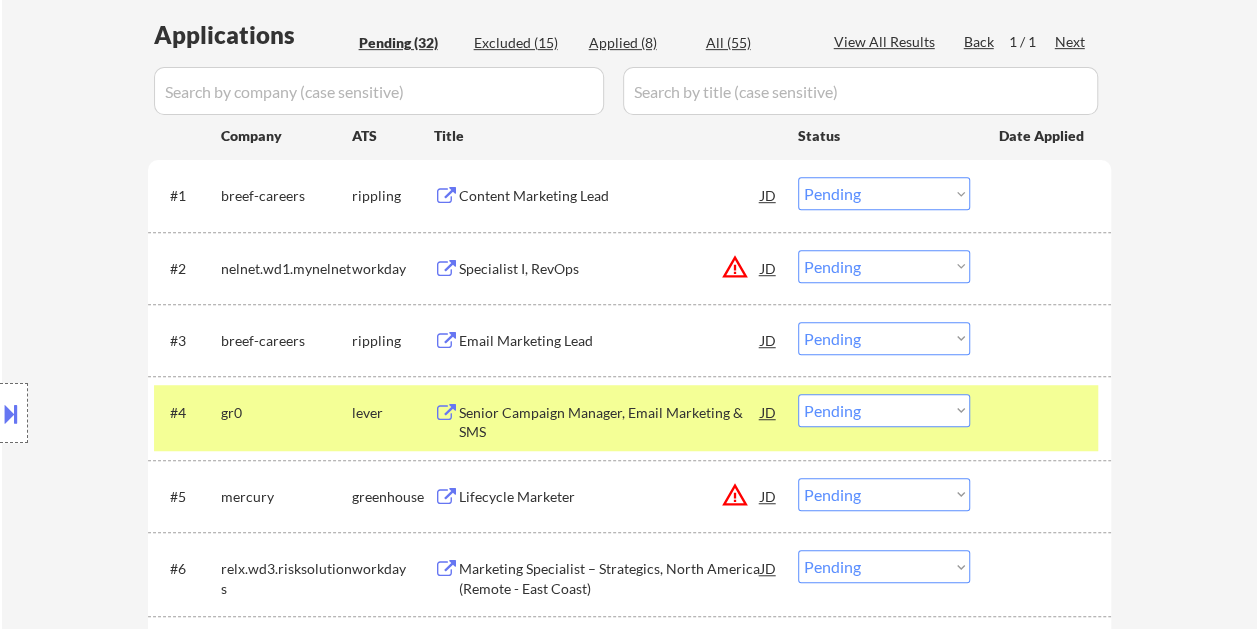 click on "Senior Campaign Manager, Email Marketing & SMS" at bounding box center (610, 422) 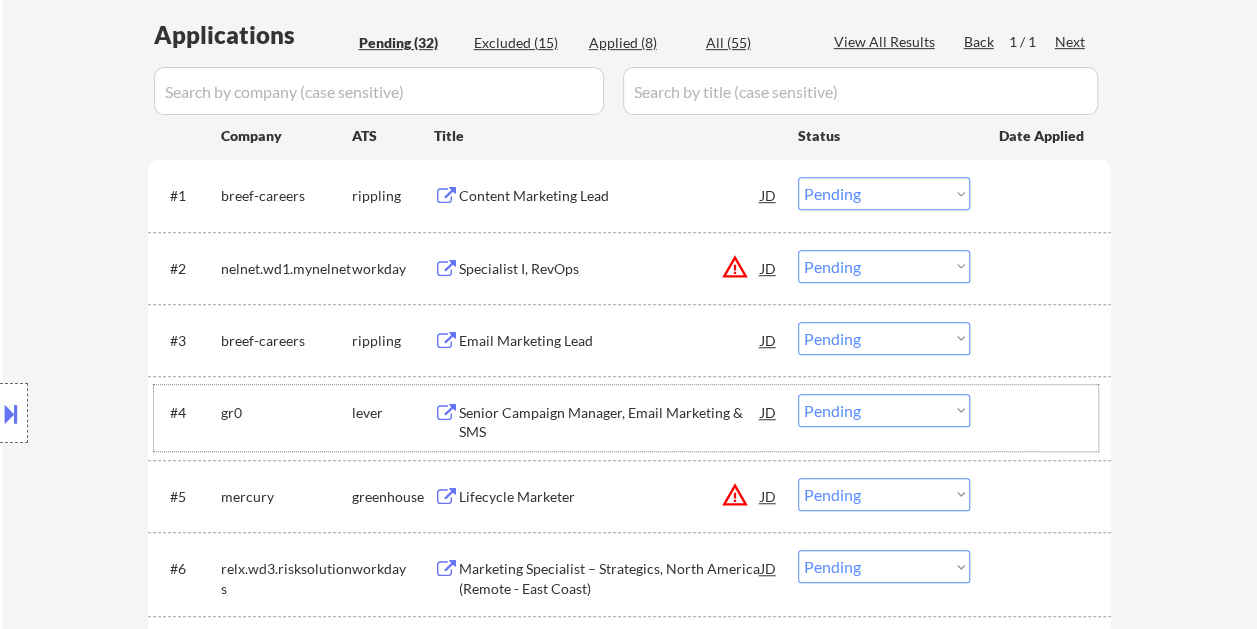 drag, startPoint x: 1018, startPoint y: 420, endPoint x: 965, endPoint y: 416, distance: 53.15073 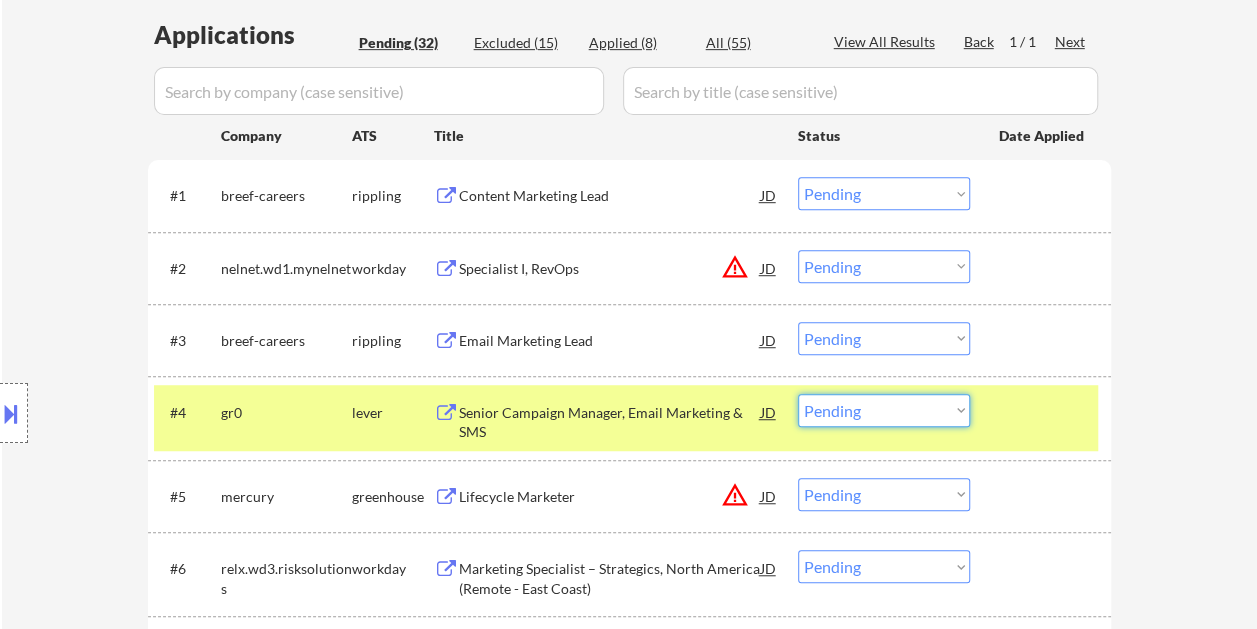 click on "Choose an option... Pending Applied Excluded (Questions) Excluded (Expired) Excluded (Location) Excluded (Bad Match) Excluded (Blocklist) Excluded (Salary) Excluded (Other)" at bounding box center (884, 410) 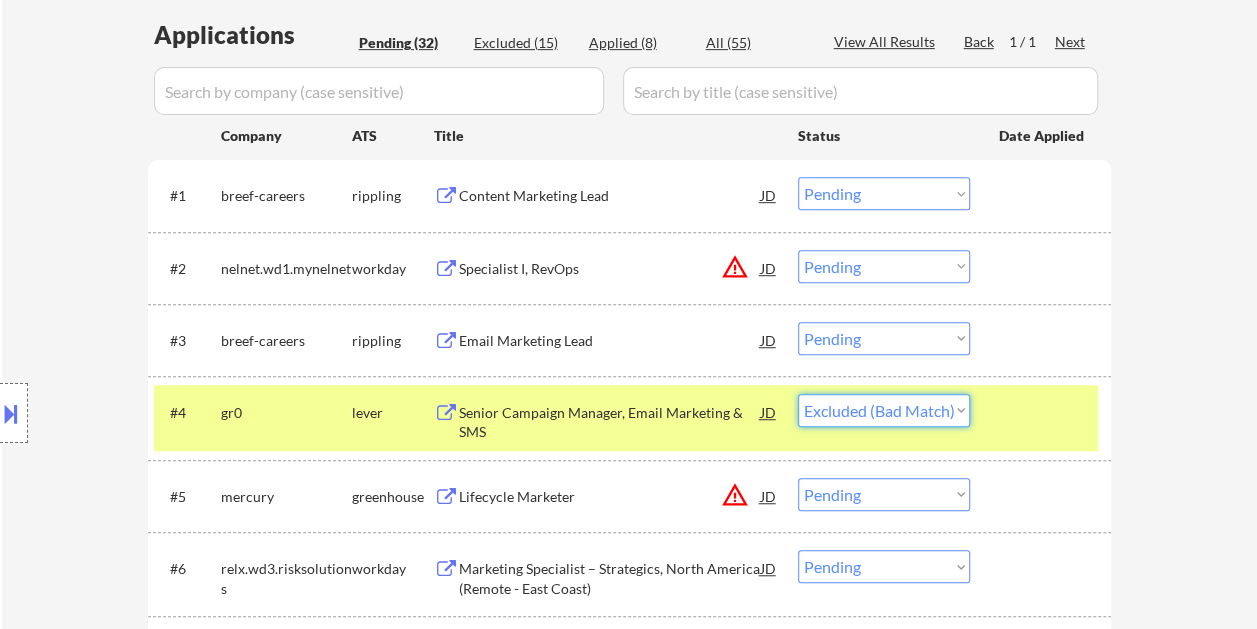 click on "Choose an option... Pending Applied Excluded (Questions) Excluded (Expired) Excluded (Location) Excluded (Bad Match) Excluded (Blocklist) Excluded (Salary) Excluded (Other)" at bounding box center (884, 410) 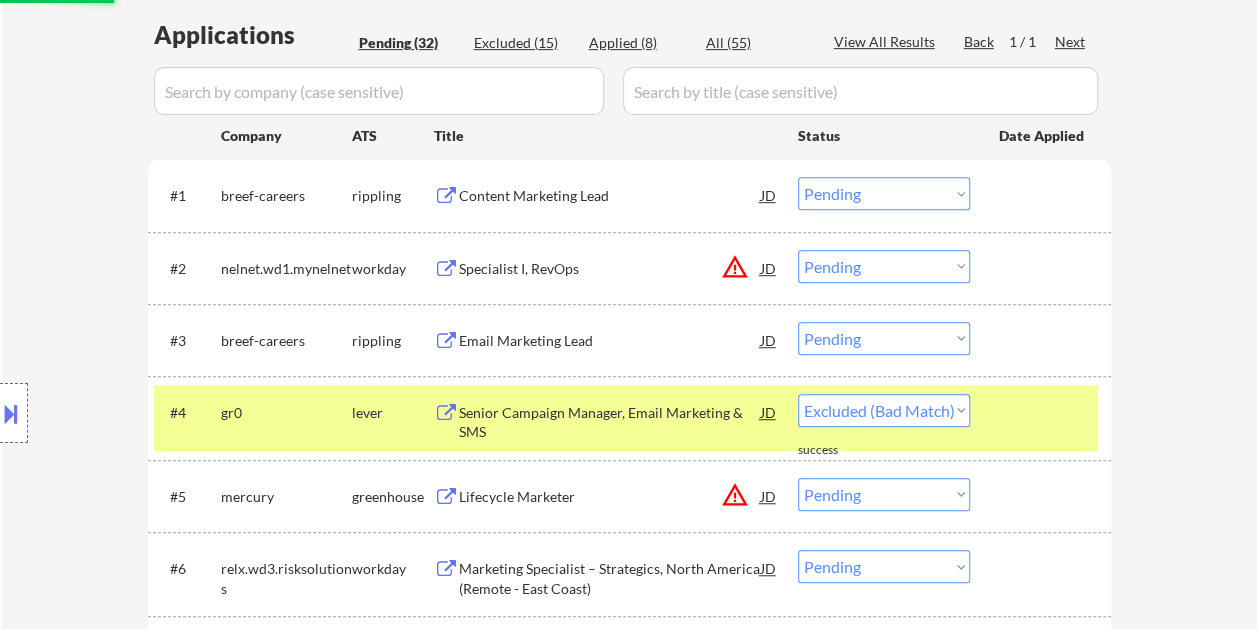 select on ""pending"" 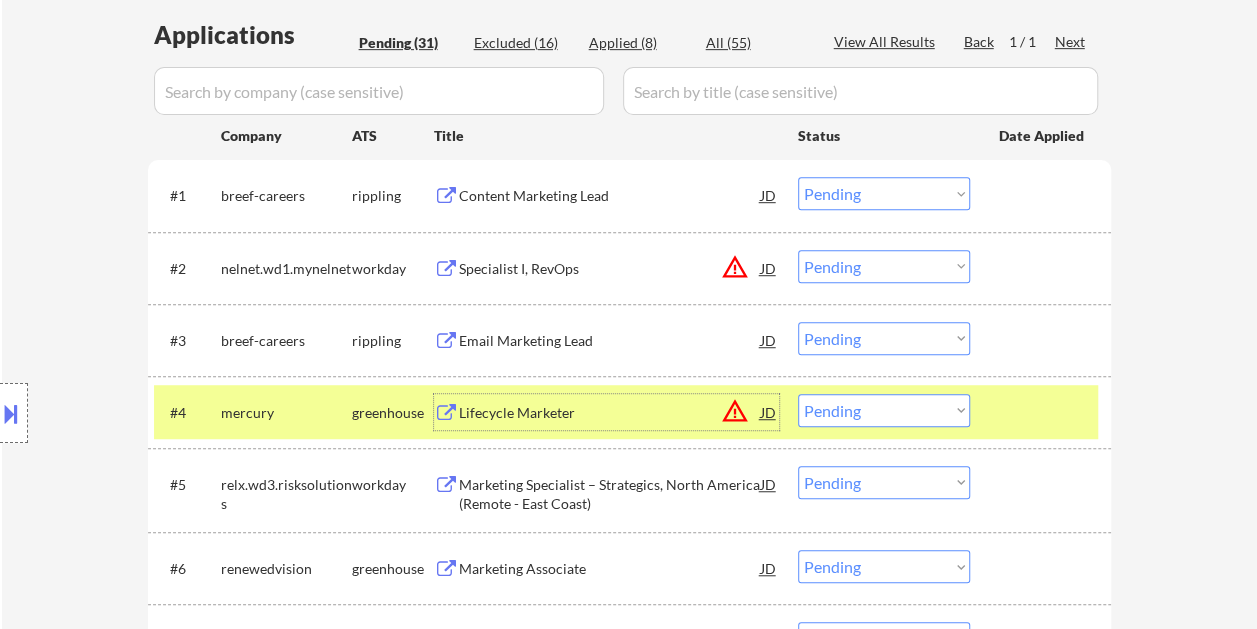 click on "Lifecycle Marketer" at bounding box center (610, 413) 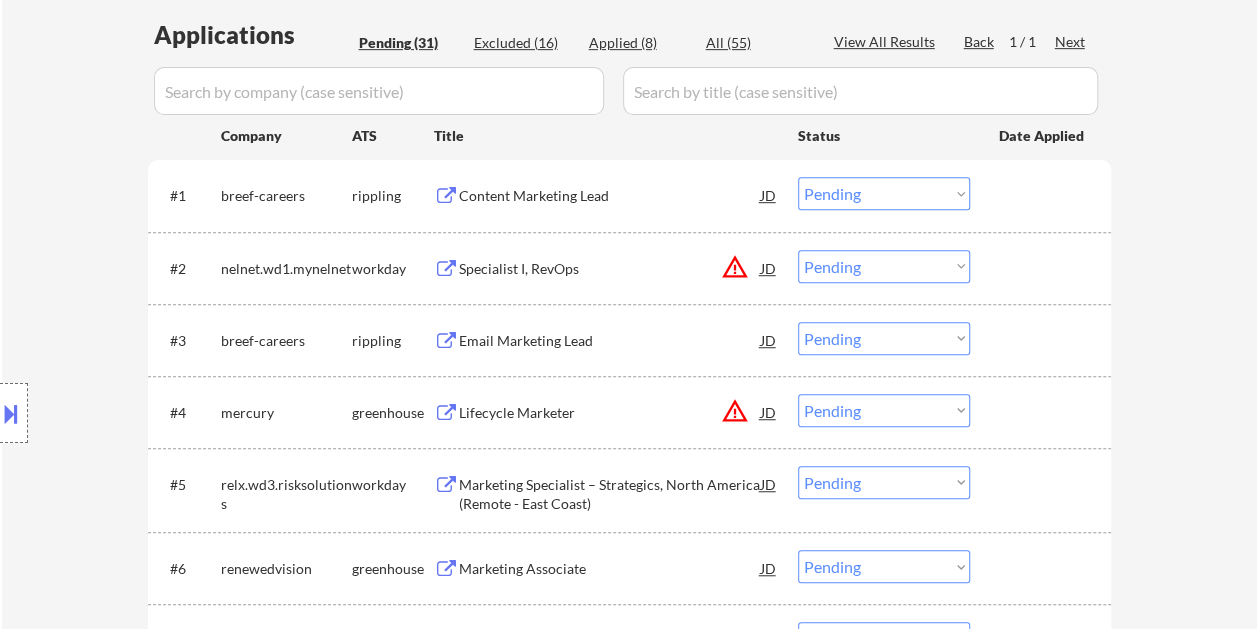 click at bounding box center (11, 413) 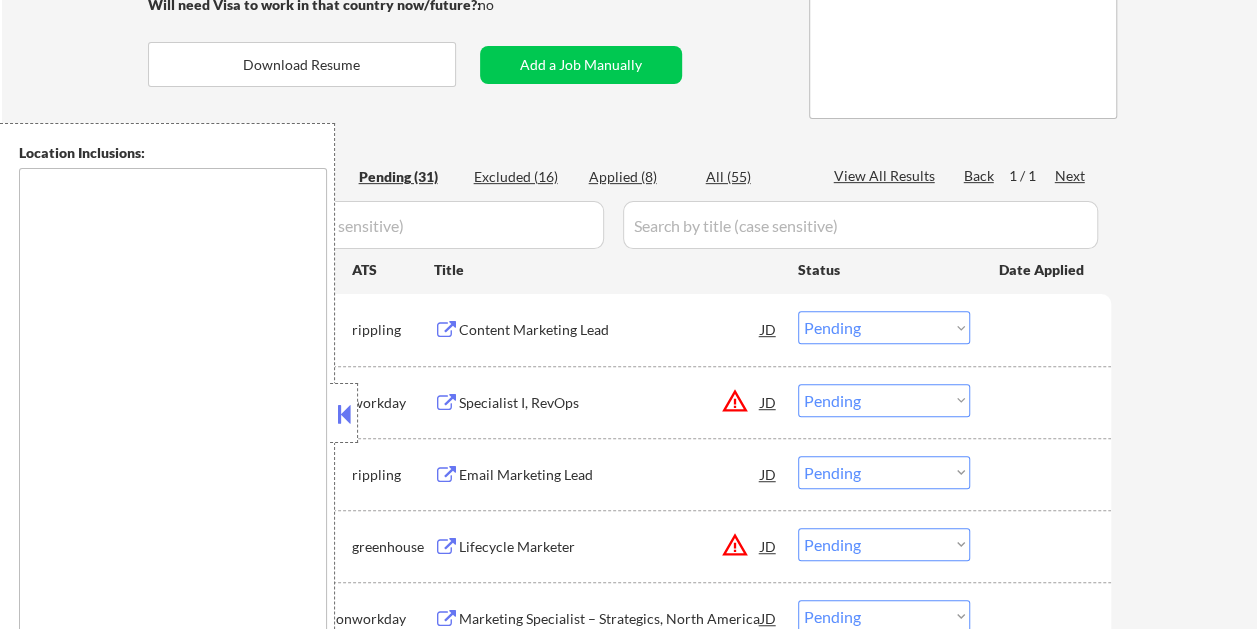 scroll, scrollTop: 200, scrollLeft: 0, axis: vertical 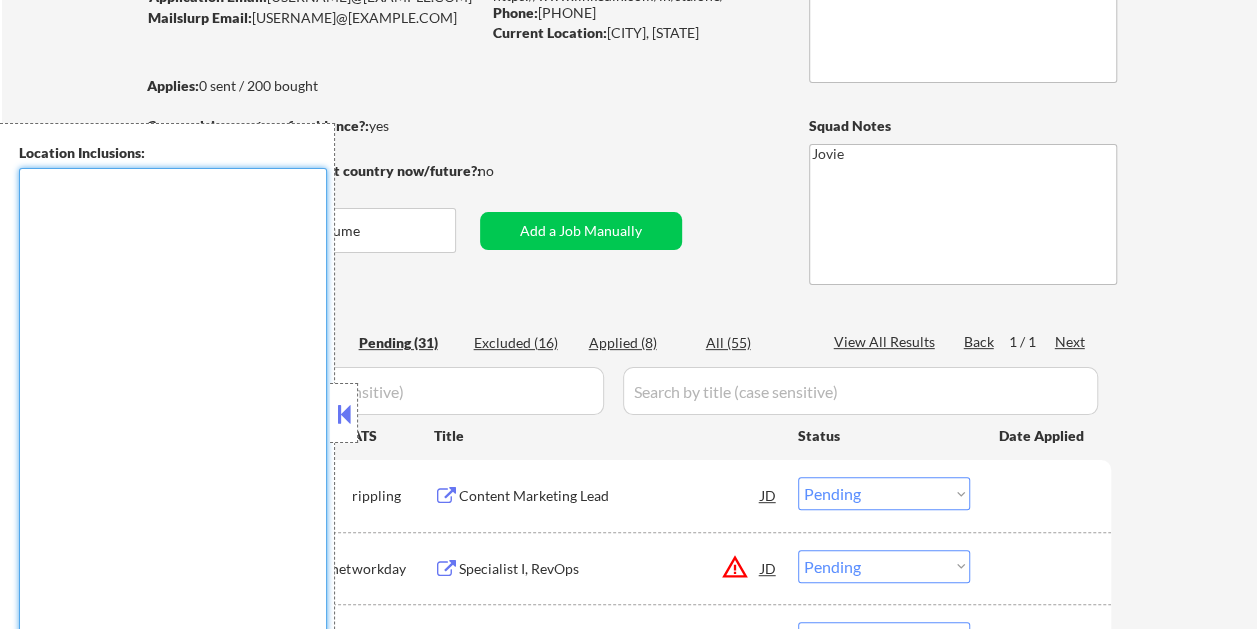 click at bounding box center [173, 426] 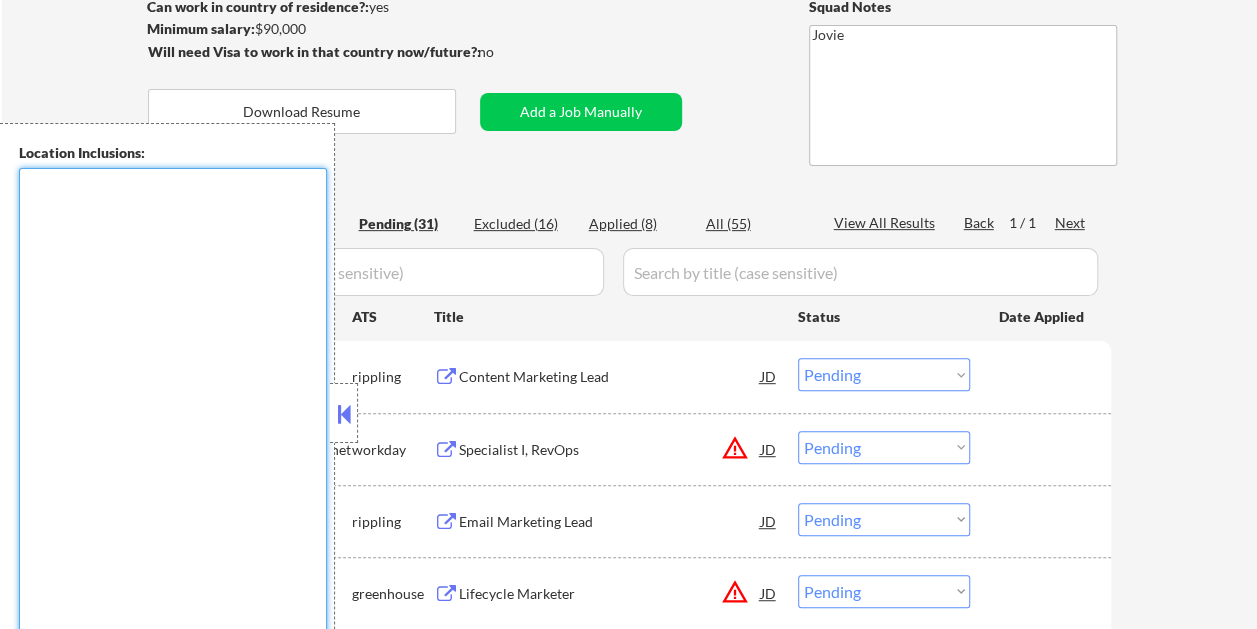 scroll, scrollTop: 400, scrollLeft: 0, axis: vertical 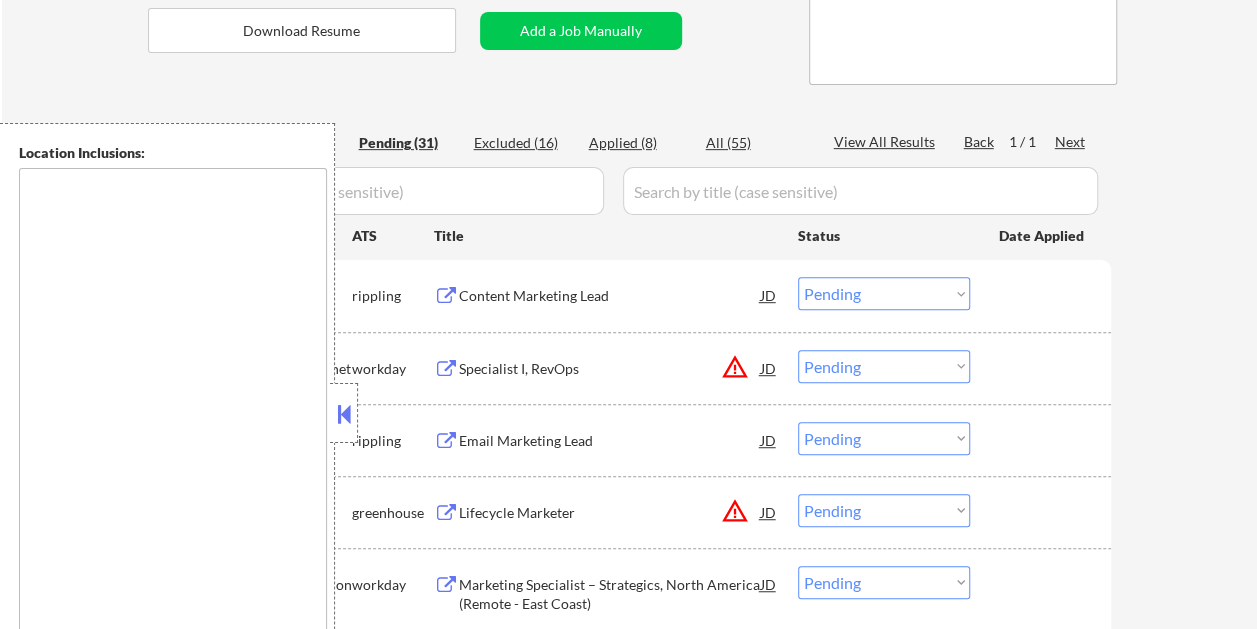 click at bounding box center [344, 414] 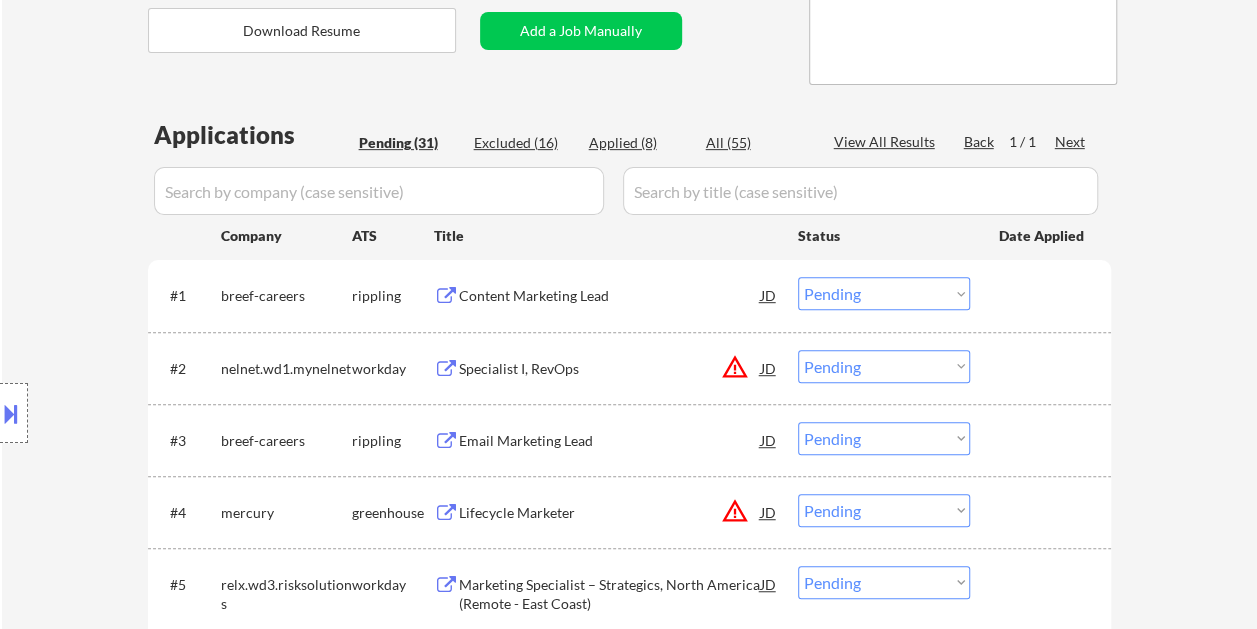 click on "← Return to /applysquad Mailslurp Inbox Job Search Builder [FIRST] [LAST] User Email:  [USERNAME]@[DOMAIN].com Application Email:  [USERNAME]@[DOMAIN].com Mailslurp Email:  [USERNAME]@[DOMAIN].com LinkedIn:   https://www.linkedin.com/in/[USERNAME]/
Phone:  [PHONE] Current Location:  [CITY], [STATE] Applies:  0 sent / 200 bought Internal Notes You may manually source any jobs in Email Marketing for him except for levels Jr/Coordinator (those are too junior for him) Can work in country of residence?:  yes Squad Notes Minimum salary:  $90,000 Will need Visa to work in that country now/future?:   no Download Resume Add a Job Manually Jovie Applications Pending (31) Excluded (16) Applied (8) All (55) View All Results Back 1 / 1
Next Company ATS Title Status Date Applied #1 breef-careers rippling Content Marketing Lead JD Choose an option... Pending Applied Excluded (Questions) Excluded (Expired) Excluded (Location) Excluded (Bad Match) Excluded (Blocklist) Excluded (Salary) Excluded (Other) #2" at bounding box center [629, 1178] 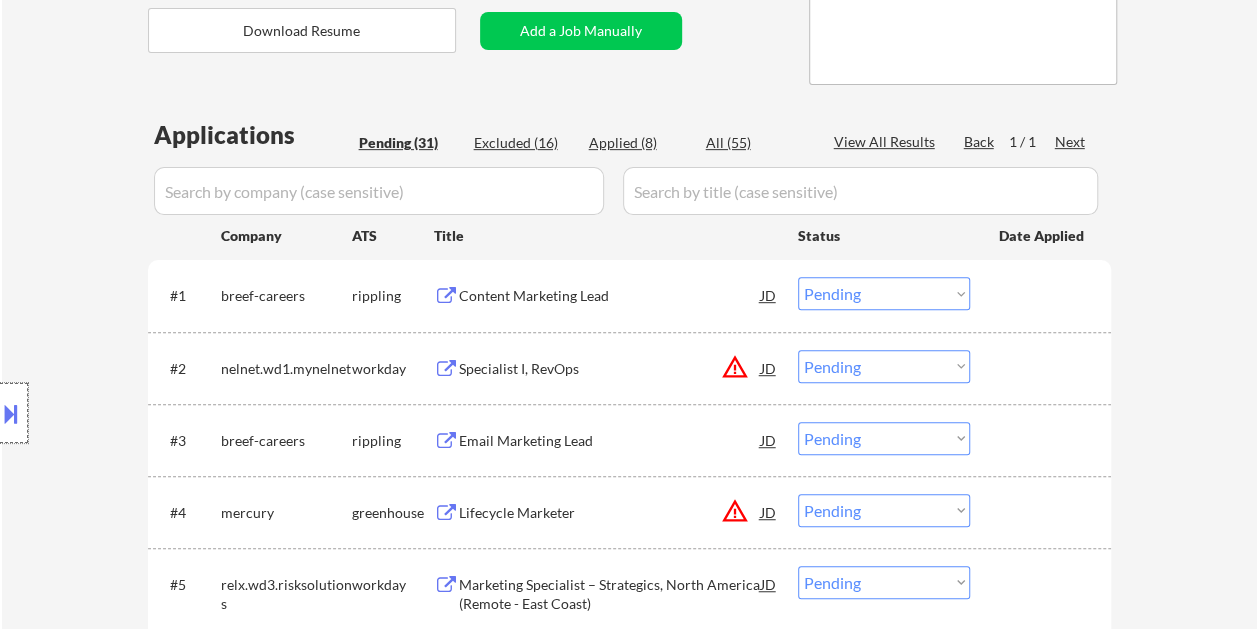 click at bounding box center (14, 413) 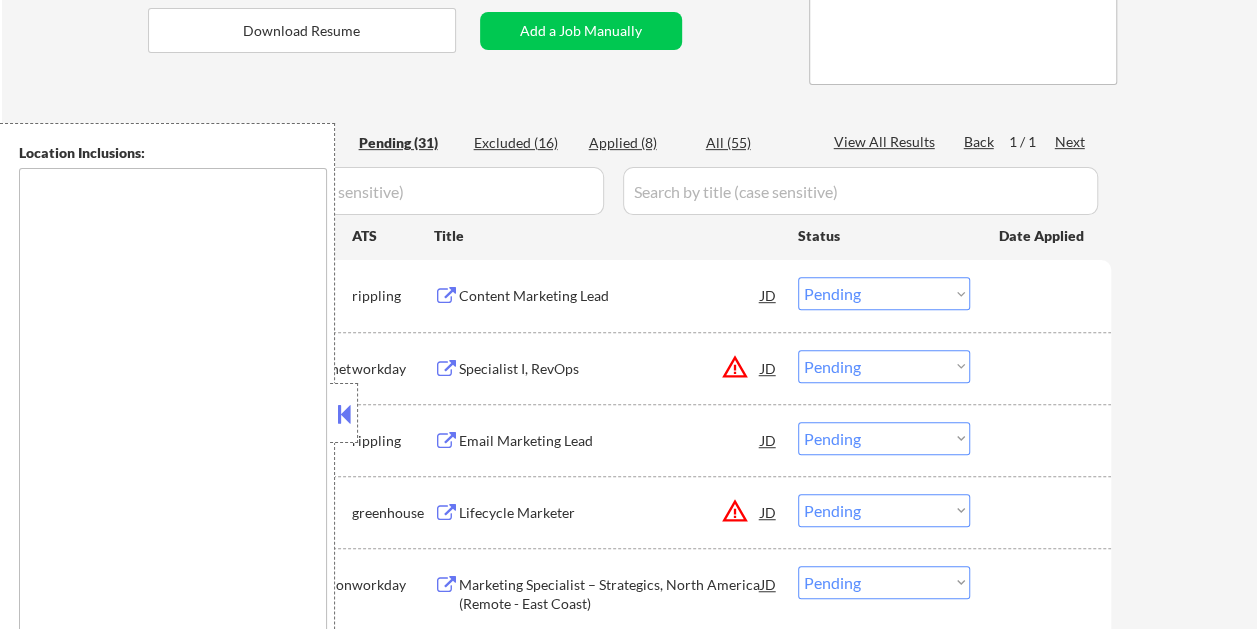 click at bounding box center [173, 426] 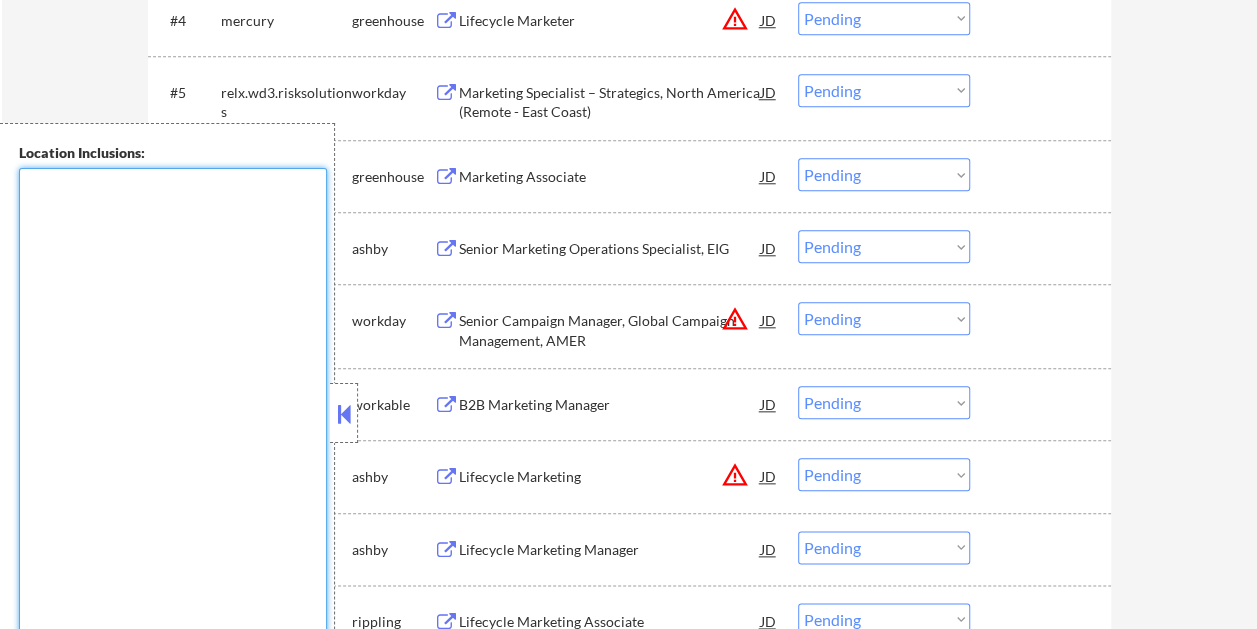 scroll, scrollTop: 900, scrollLeft: 0, axis: vertical 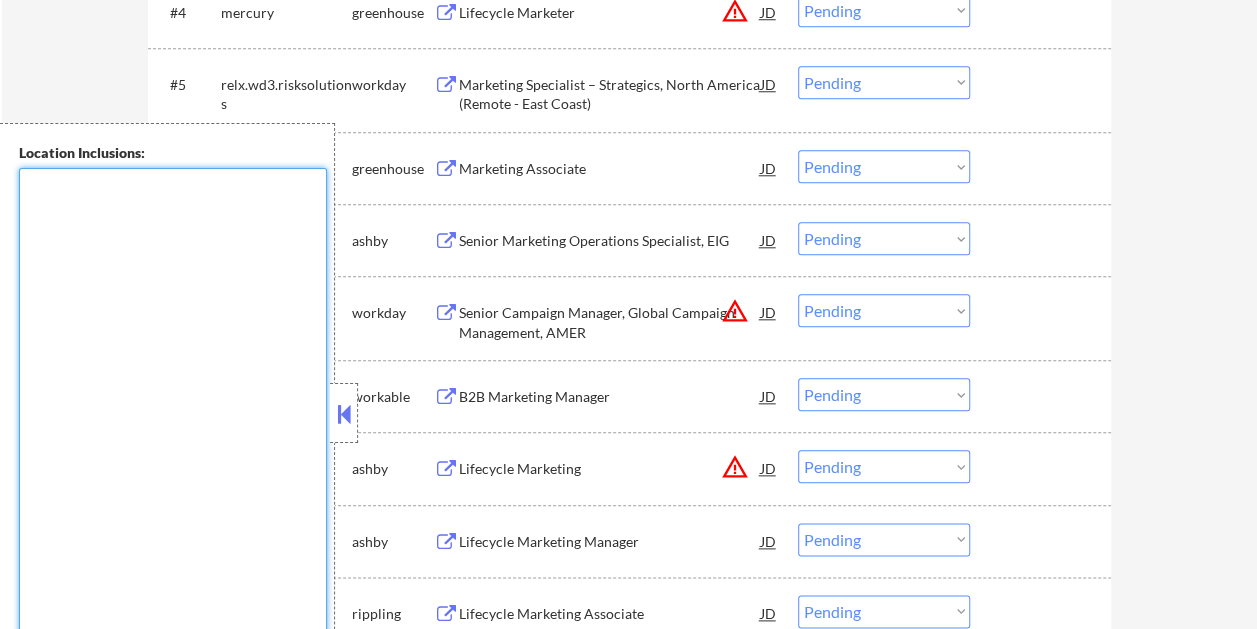 click on "← Return to /applysquad Mailslurp Inbox Job Search Builder [FIRST] [LAST] User Email:  [USERNAME]@[DOMAIN].com Application Email:  [USERNAME]@[DOMAIN].com Mailslurp Email:  [USERNAME]@[DOMAIN].com LinkedIn:   https://www.linkedin.com/in/[USERNAME]/
Phone:  [PHONE] Current Location:  [CITY], [STATE] Applies:  0 sent / 200 bought Internal Notes You may manually source any jobs in Email Marketing for him except for levels Jr/Coordinator (those are too junior for him) Can work in country of residence?:  yes Squad Notes Minimum salary:  $90,000 Will need Visa to work in that country now/future?:   no Download Resume Add a Job Manually Jovie Applications Pending (31) Excluded (16) Applied (8) All (55) View All Results Back 1 / 1
Next Company ATS Title Status Date Applied #1 breef-careers rippling Content Marketing Lead JD Choose an option... Pending Applied Excluded (Questions) Excluded (Expired) Excluded (Location) Excluded (Bad Match) Excluded (Blocklist) Excluded (Salary) Excluded (Other) #2" at bounding box center (629, 678) 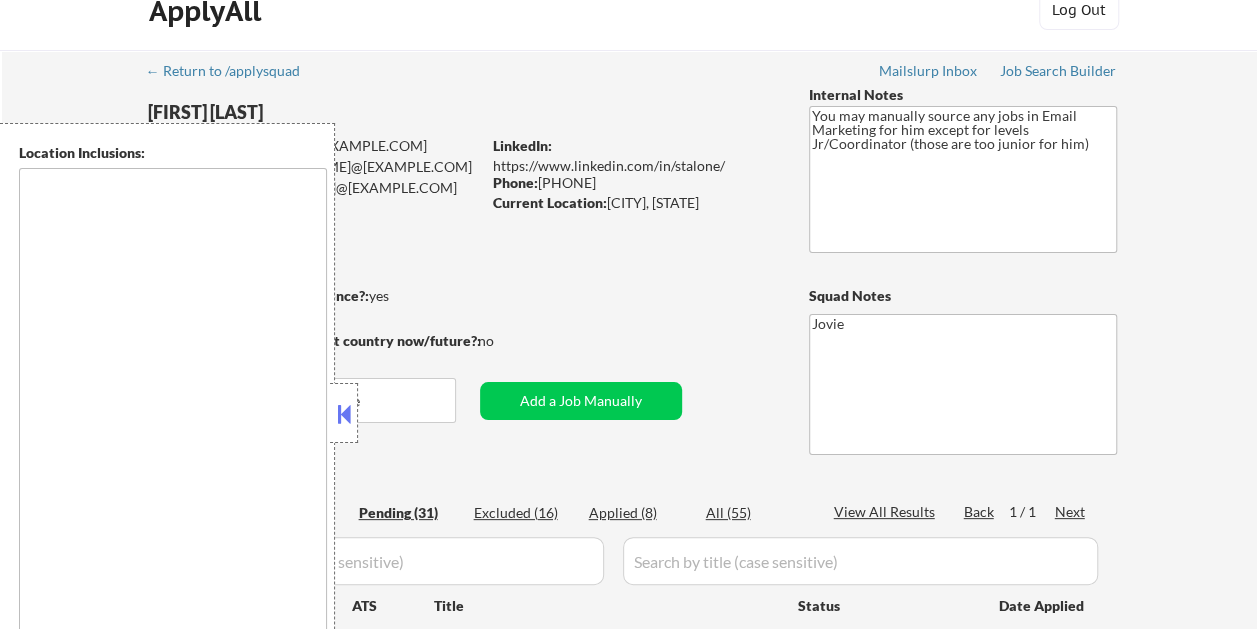 scroll, scrollTop: 0, scrollLeft: 0, axis: both 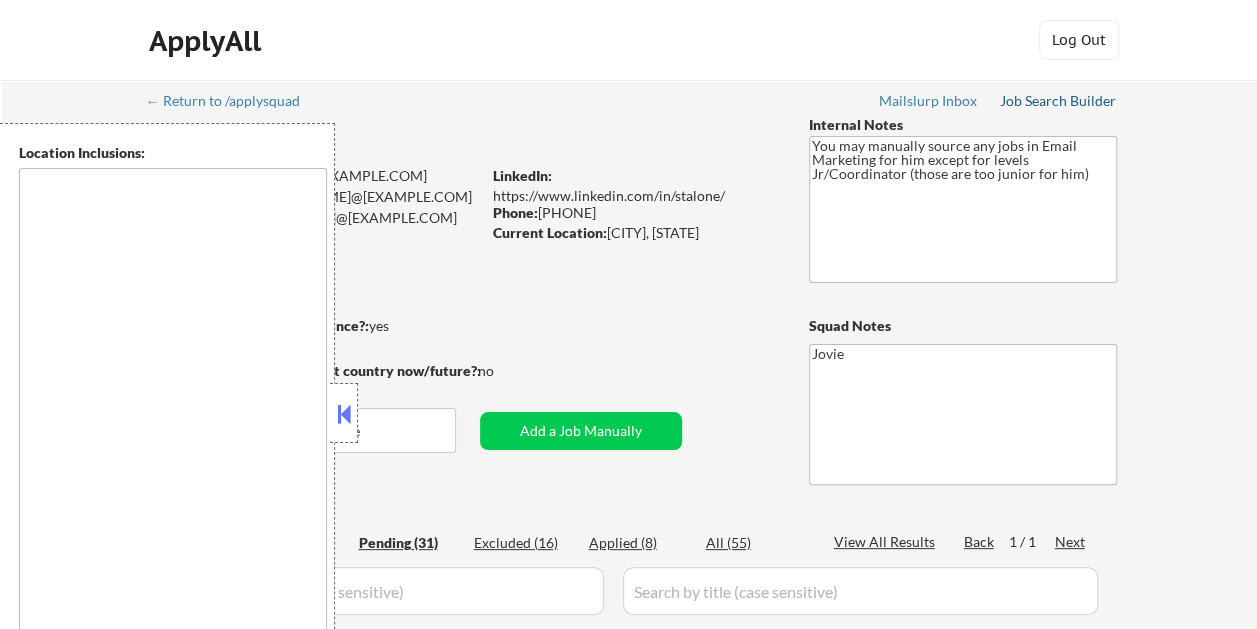 click on "Job Search Builder" at bounding box center [1058, 101] 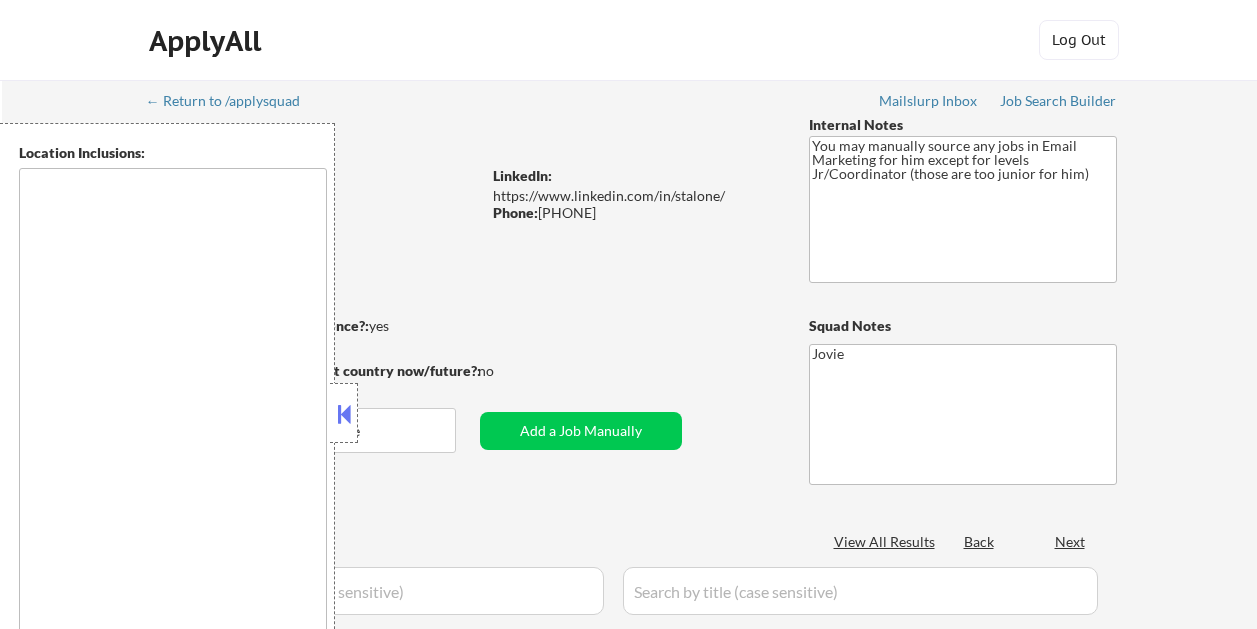 scroll, scrollTop: 0, scrollLeft: 0, axis: both 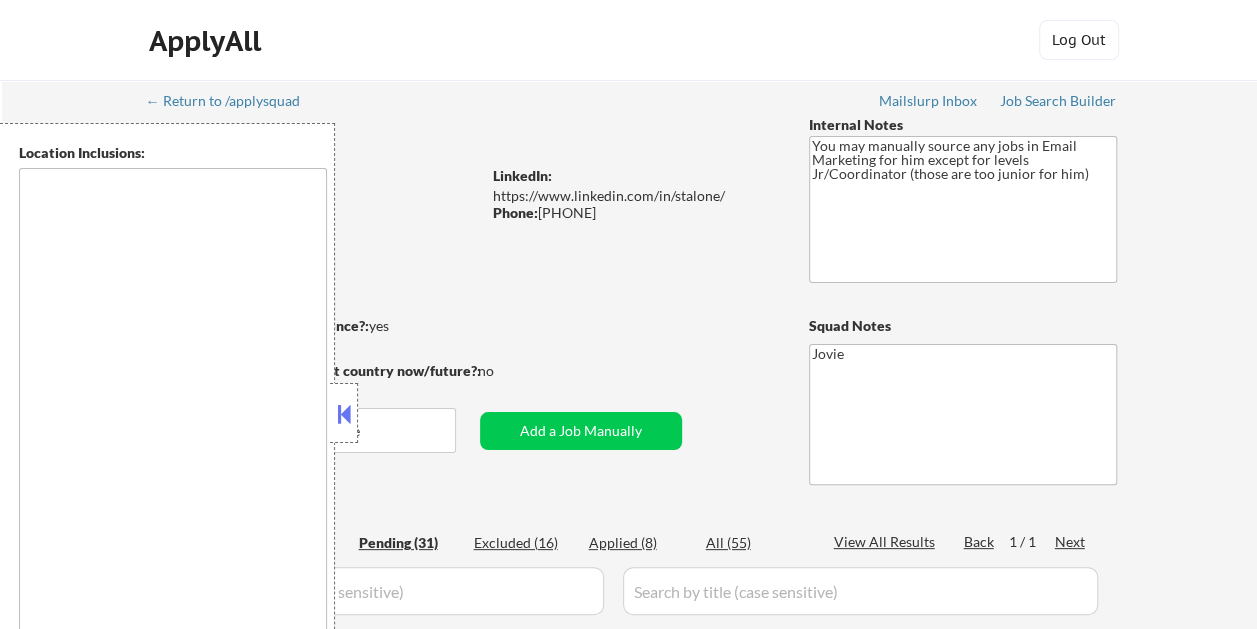 drag, startPoint x: 99, startPoint y: 302, endPoint x: 160, endPoint y: 277, distance: 65.9242 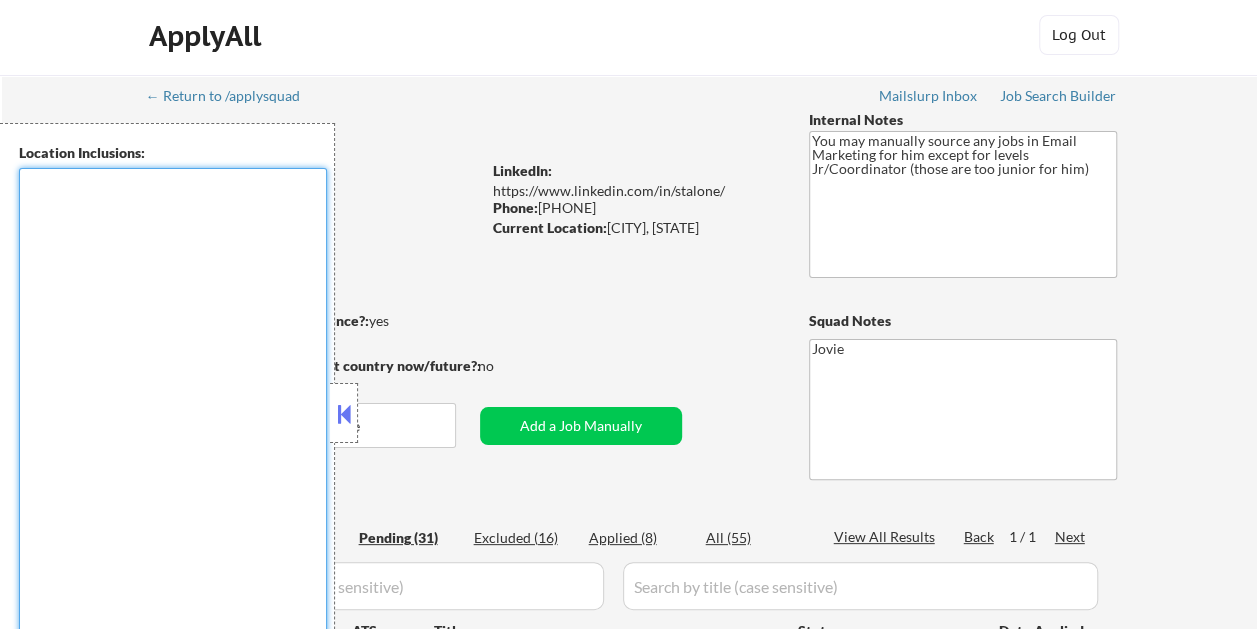 scroll, scrollTop: 0, scrollLeft: 0, axis: both 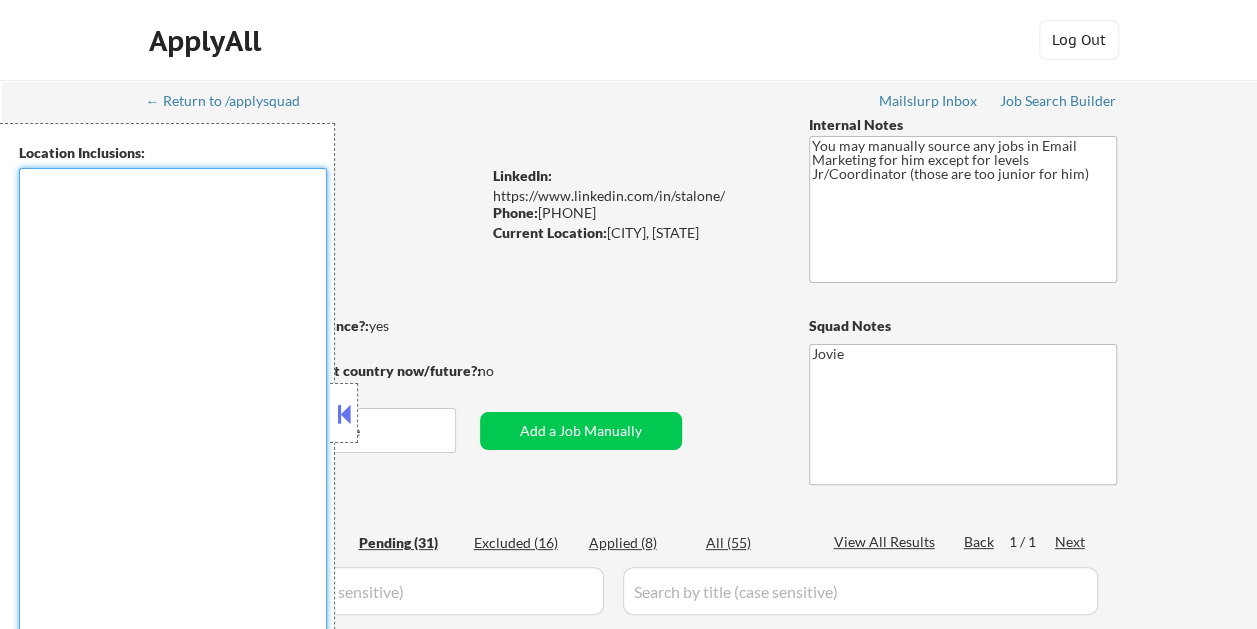 click at bounding box center [344, 414] 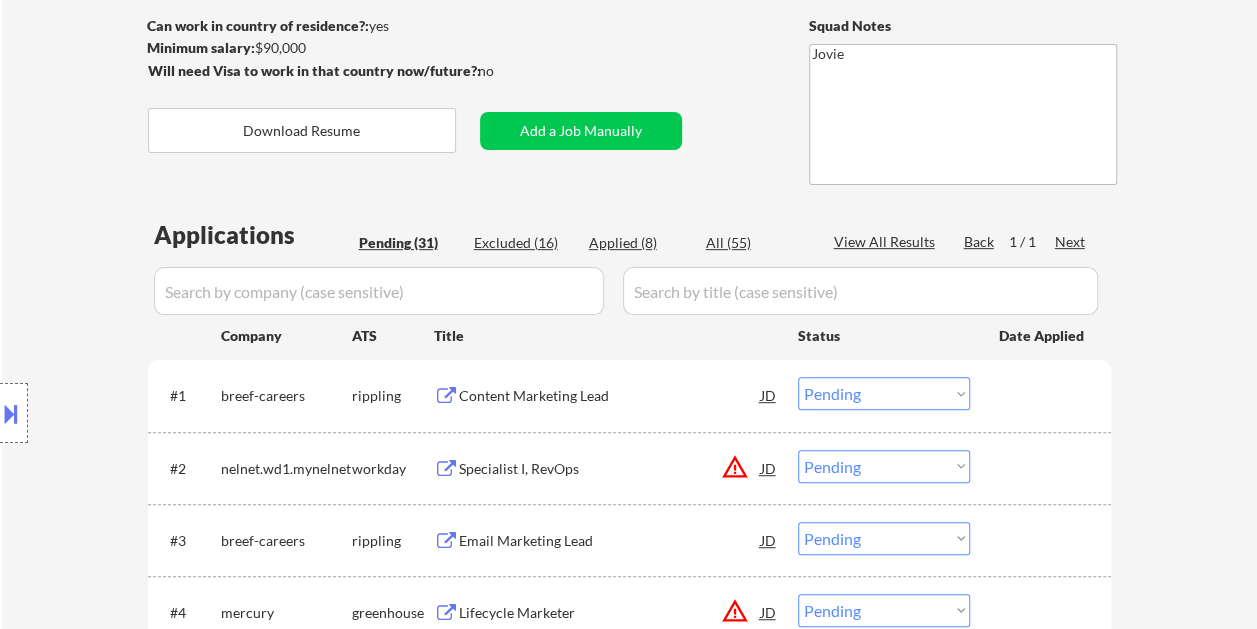 scroll, scrollTop: 400, scrollLeft: 0, axis: vertical 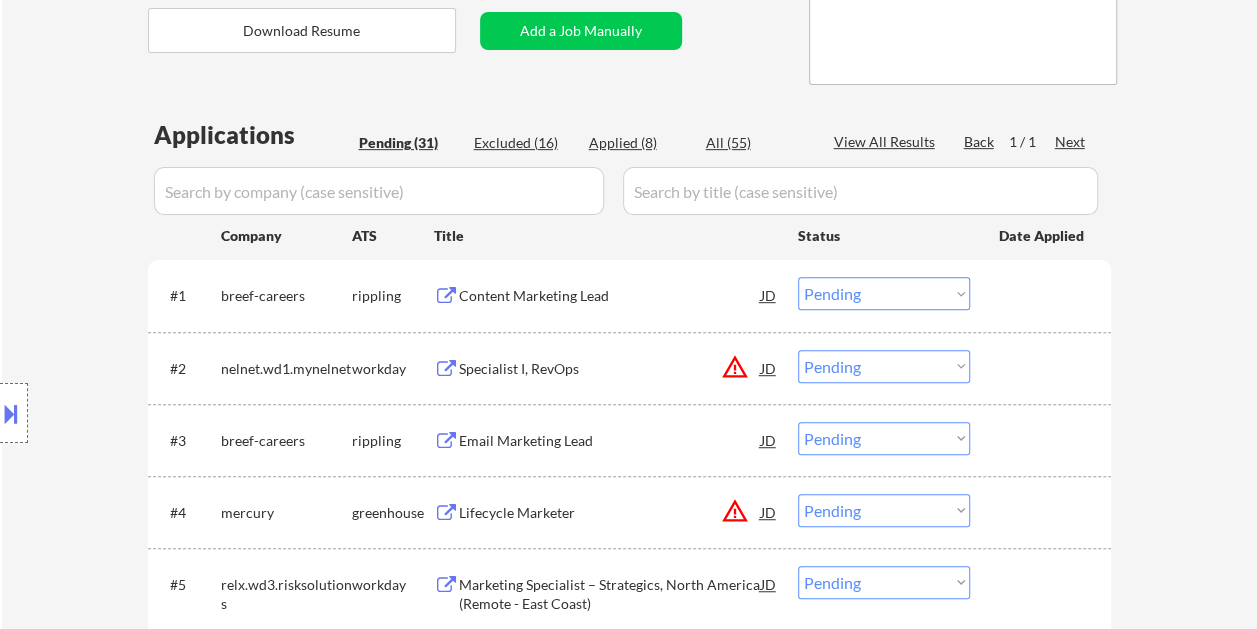 click at bounding box center [11, 413] 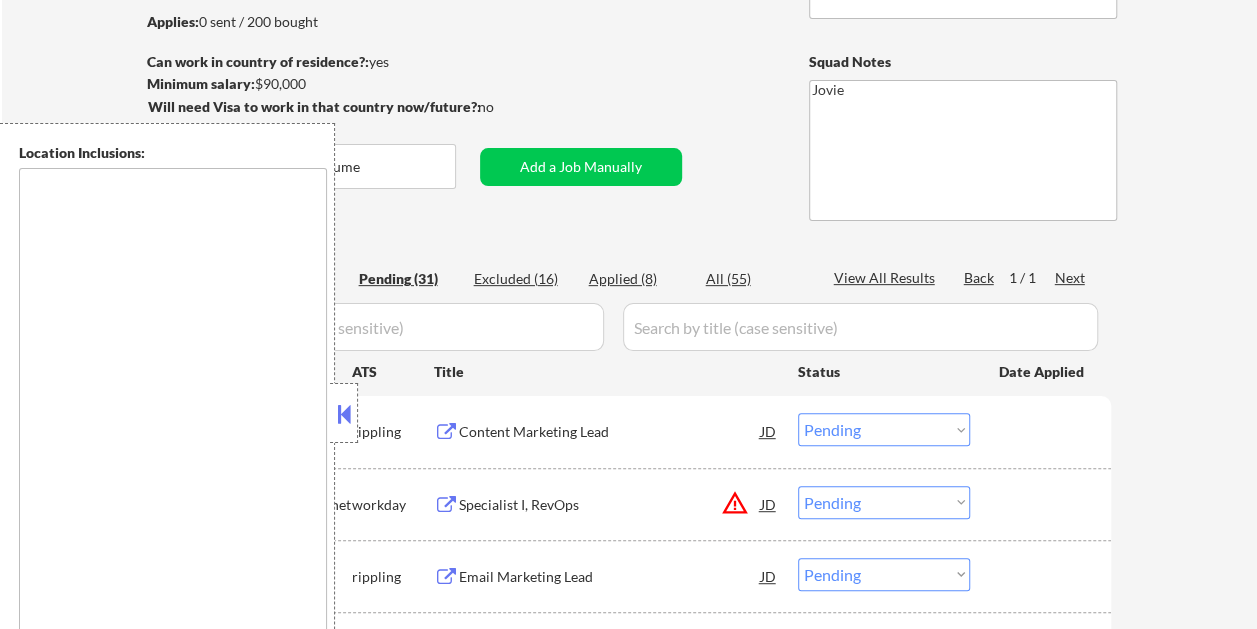 scroll, scrollTop: 400, scrollLeft: 0, axis: vertical 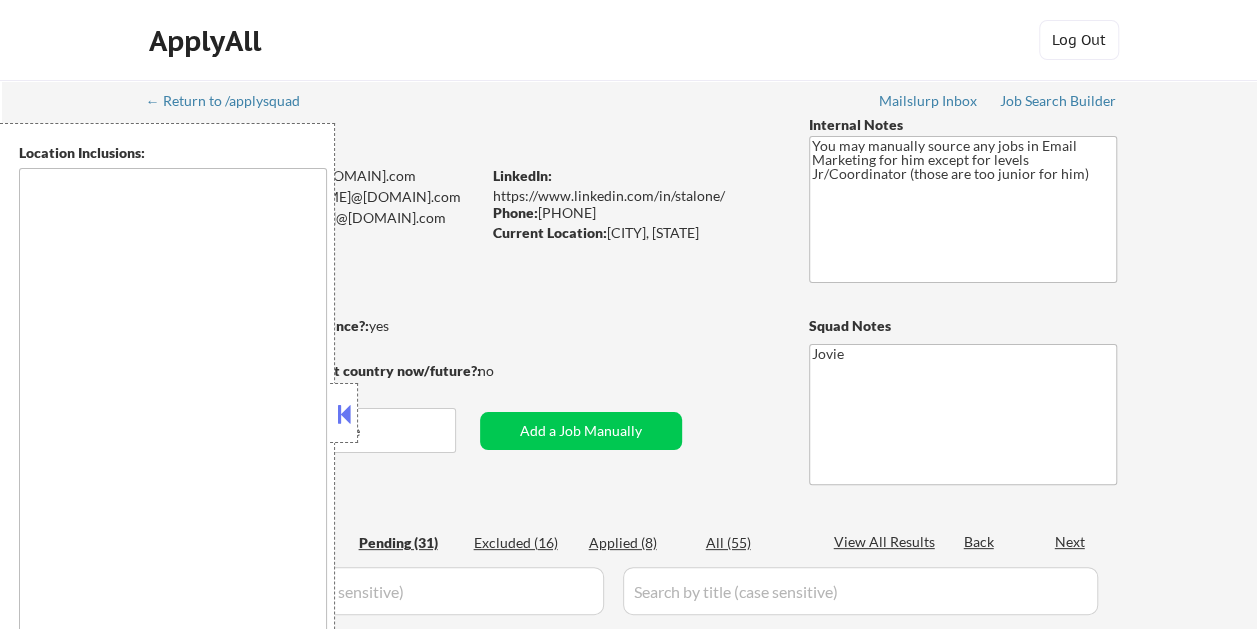 click at bounding box center [344, 414] 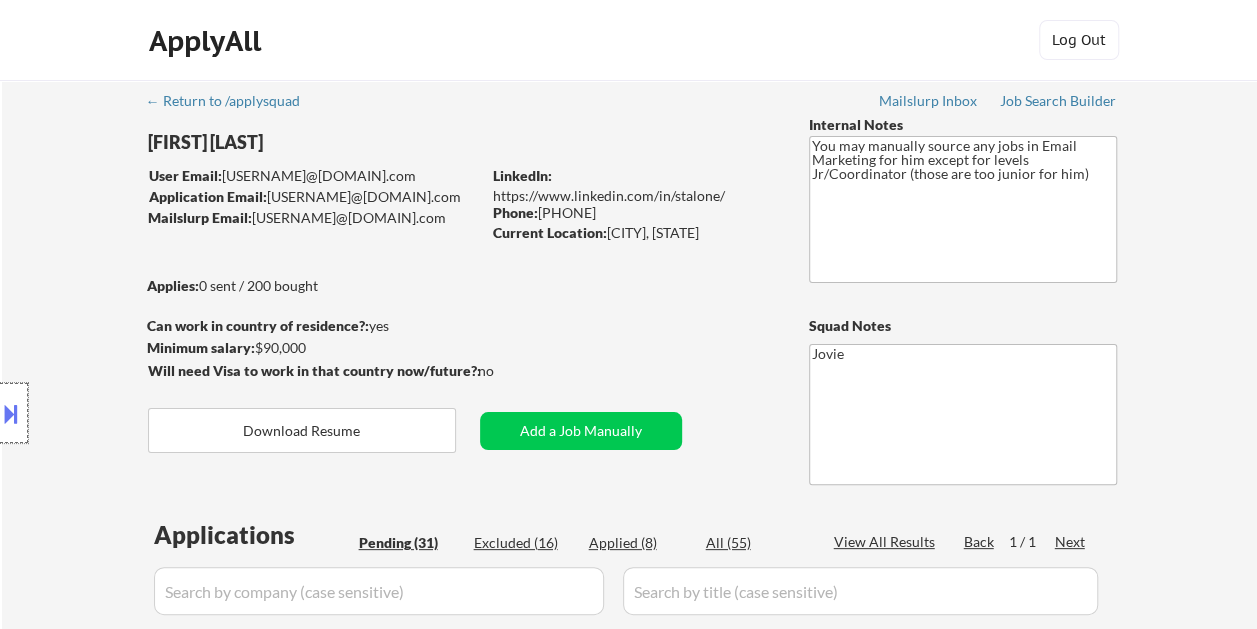 click at bounding box center [14, 413] 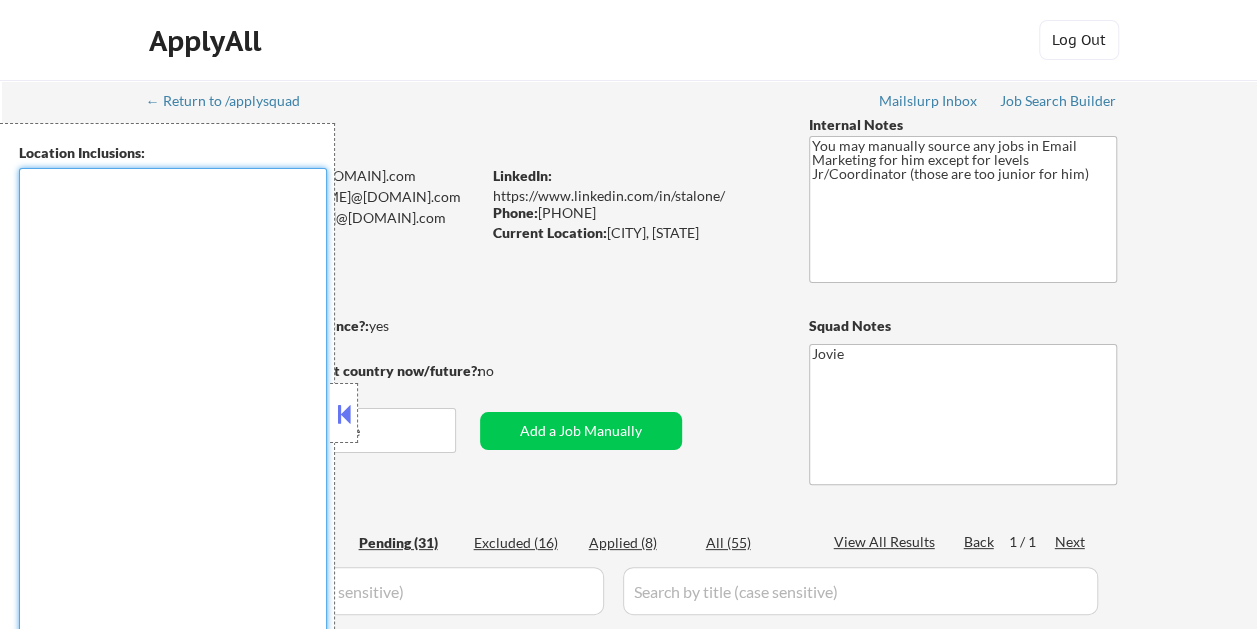 click at bounding box center [173, 426] 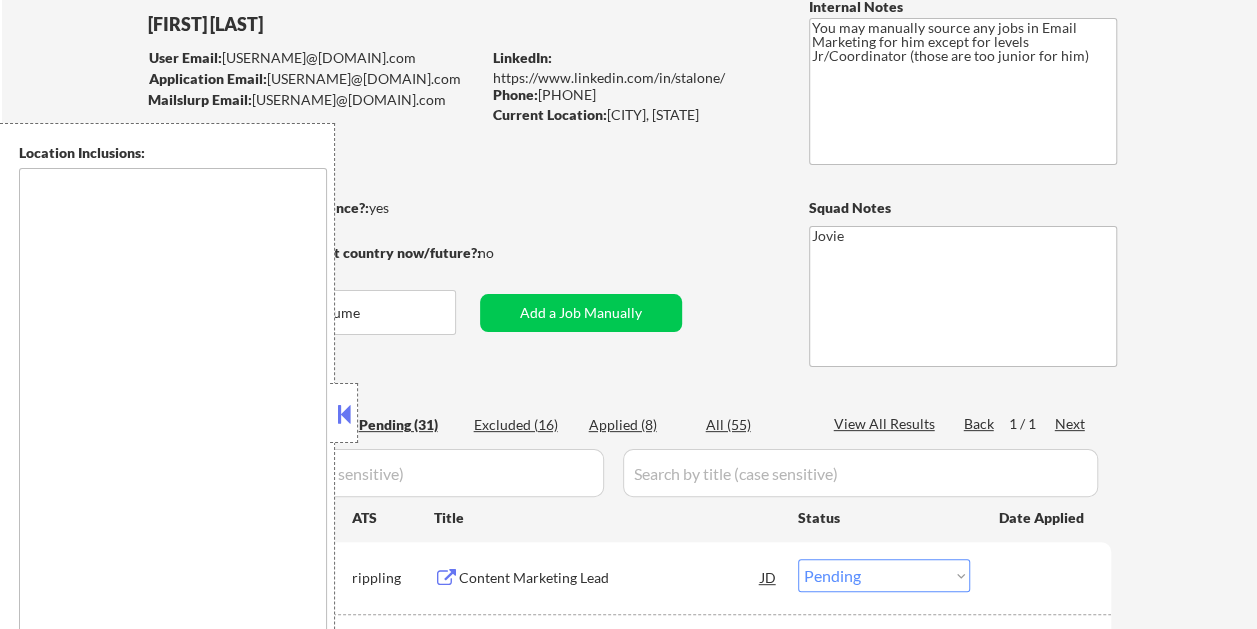 scroll, scrollTop: 200, scrollLeft: 0, axis: vertical 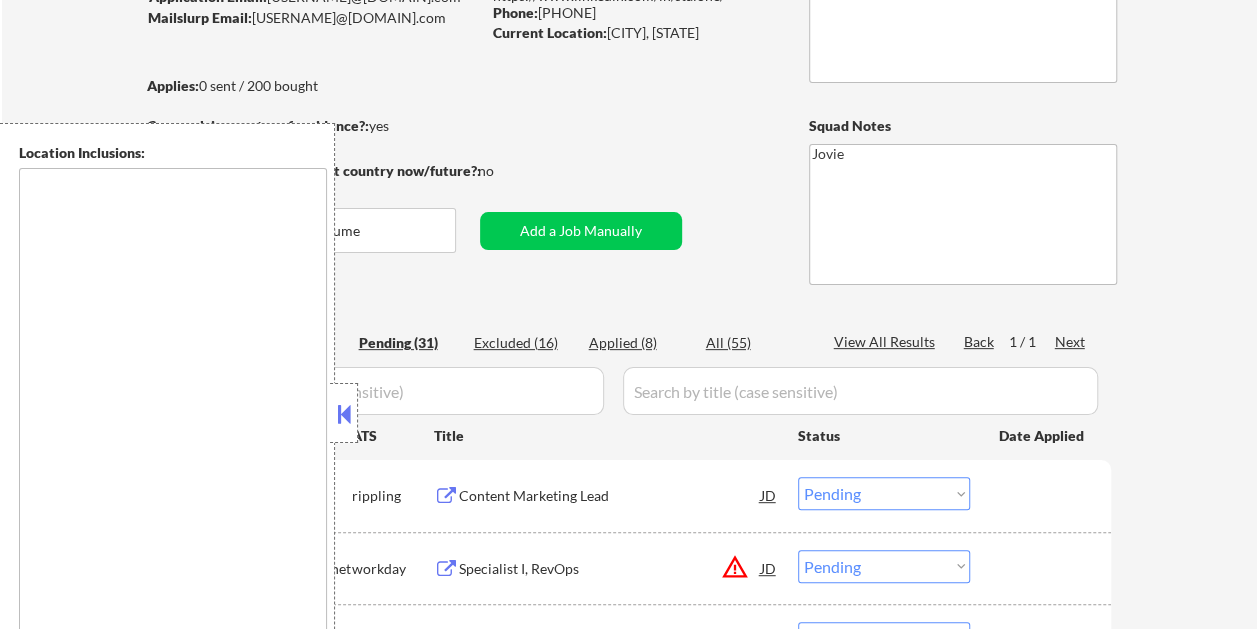 click at bounding box center [344, 414] 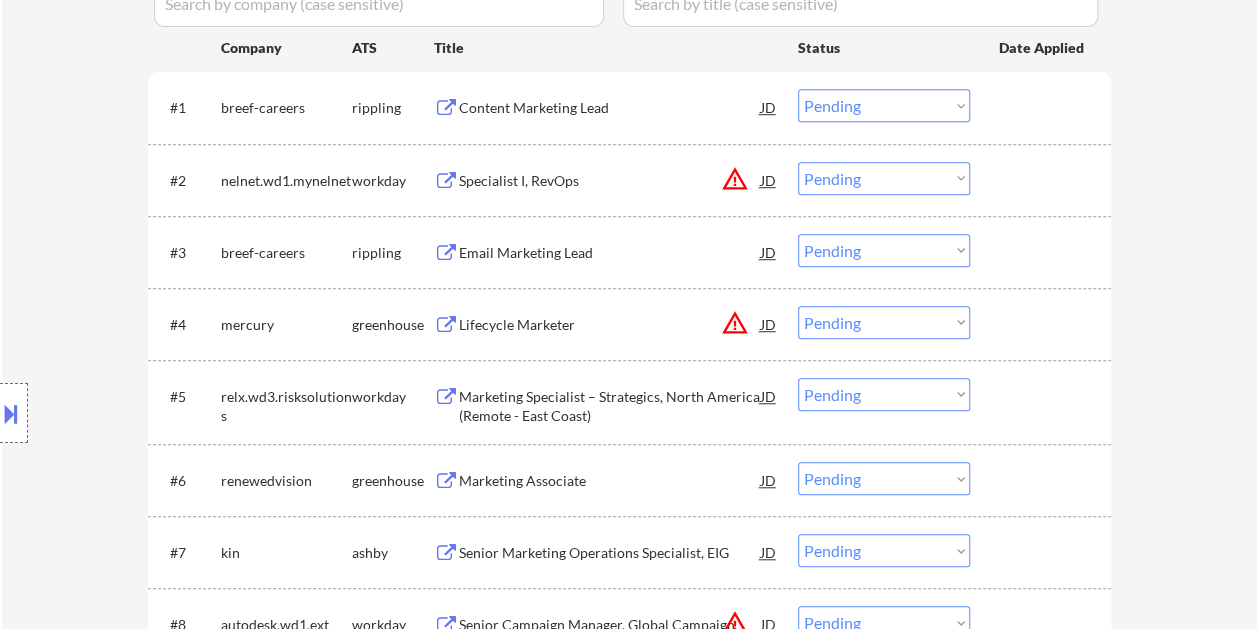 scroll, scrollTop: 500, scrollLeft: 0, axis: vertical 